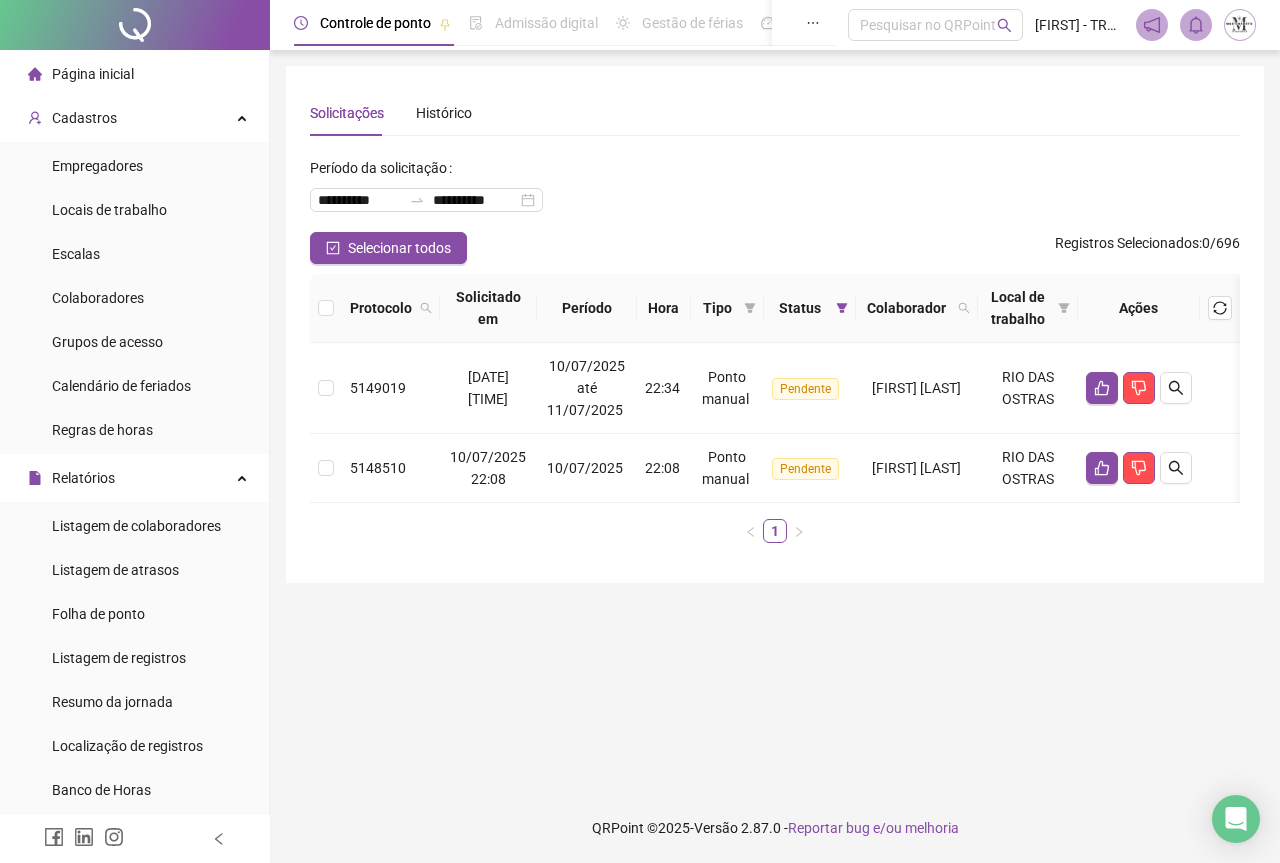 scroll, scrollTop: 0, scrollLeft: 0, axis: both 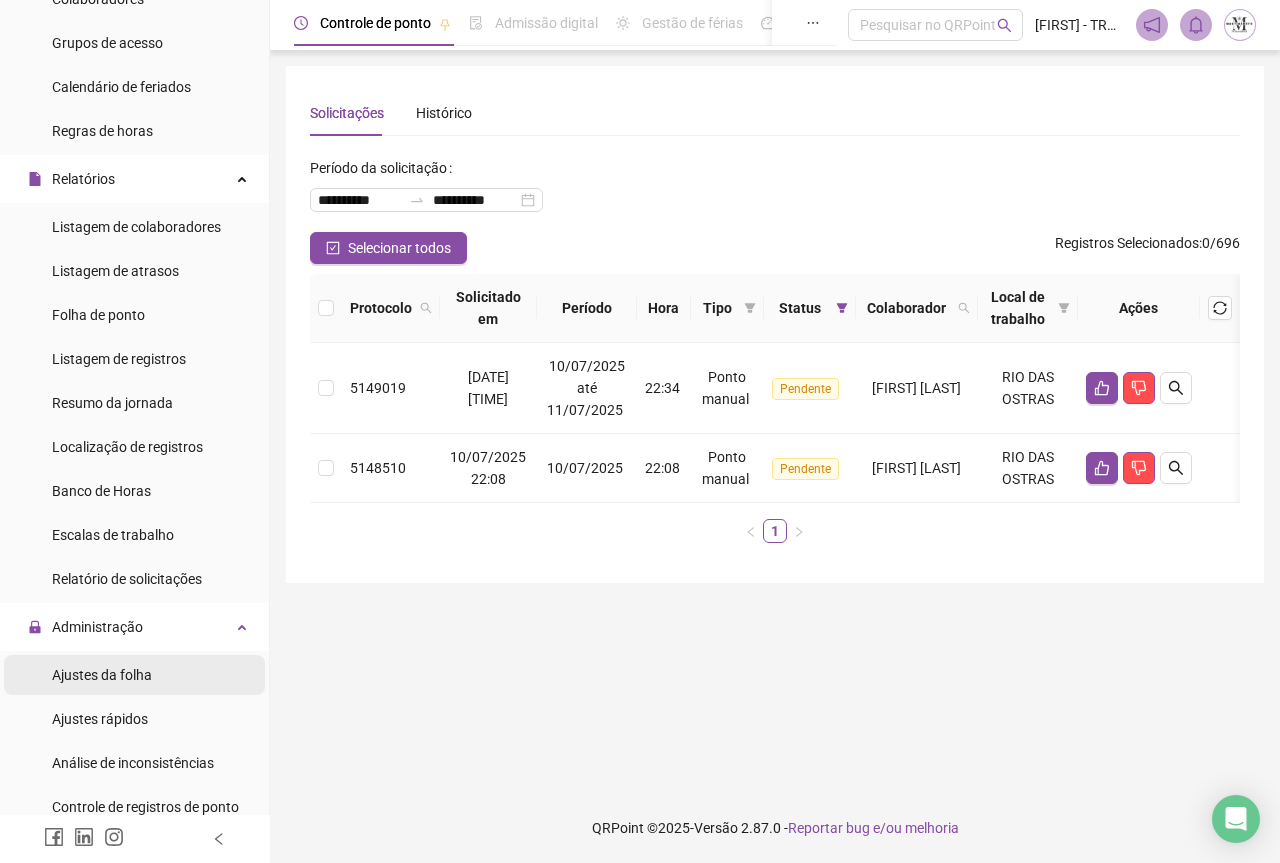 click on "Ajustes da folha" at bounding box center [102, 675] 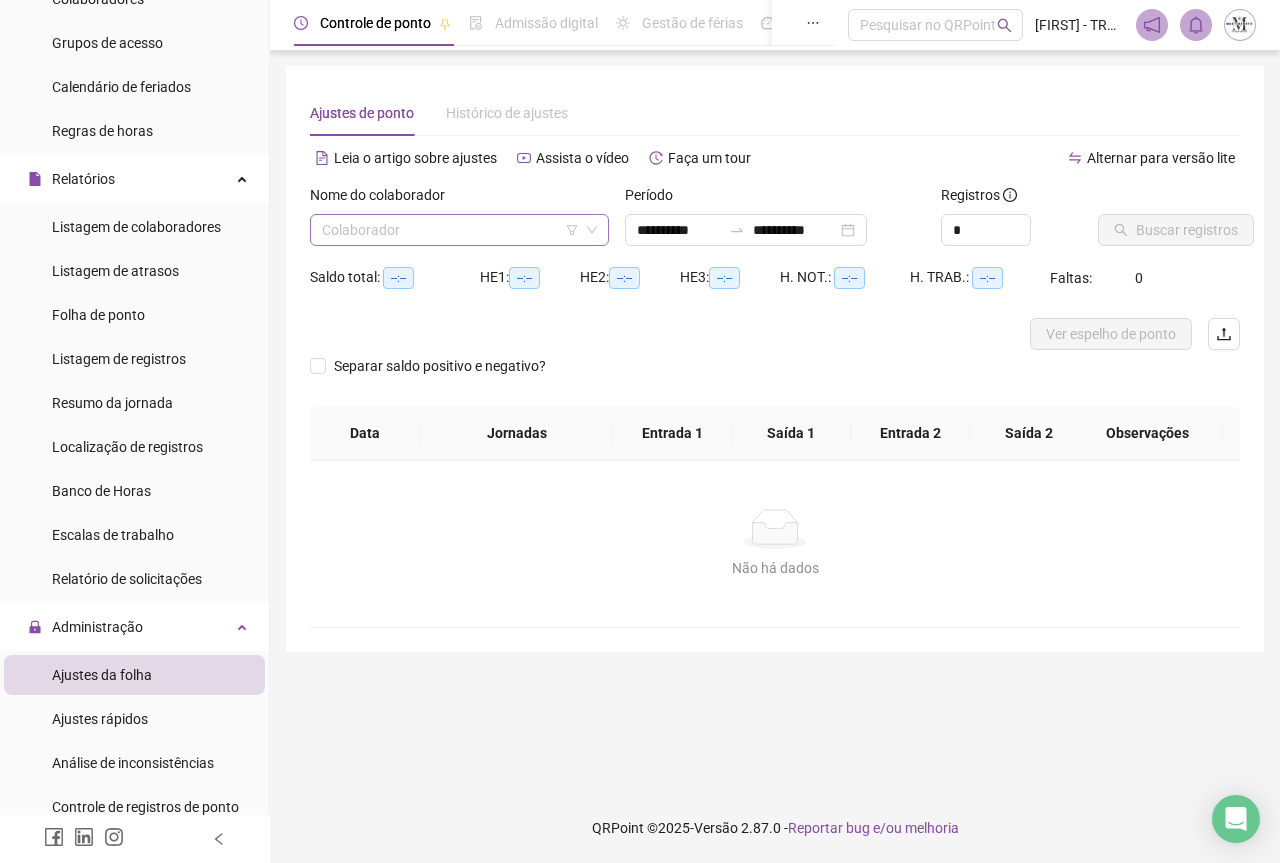 click at bounding box center (453, 230) 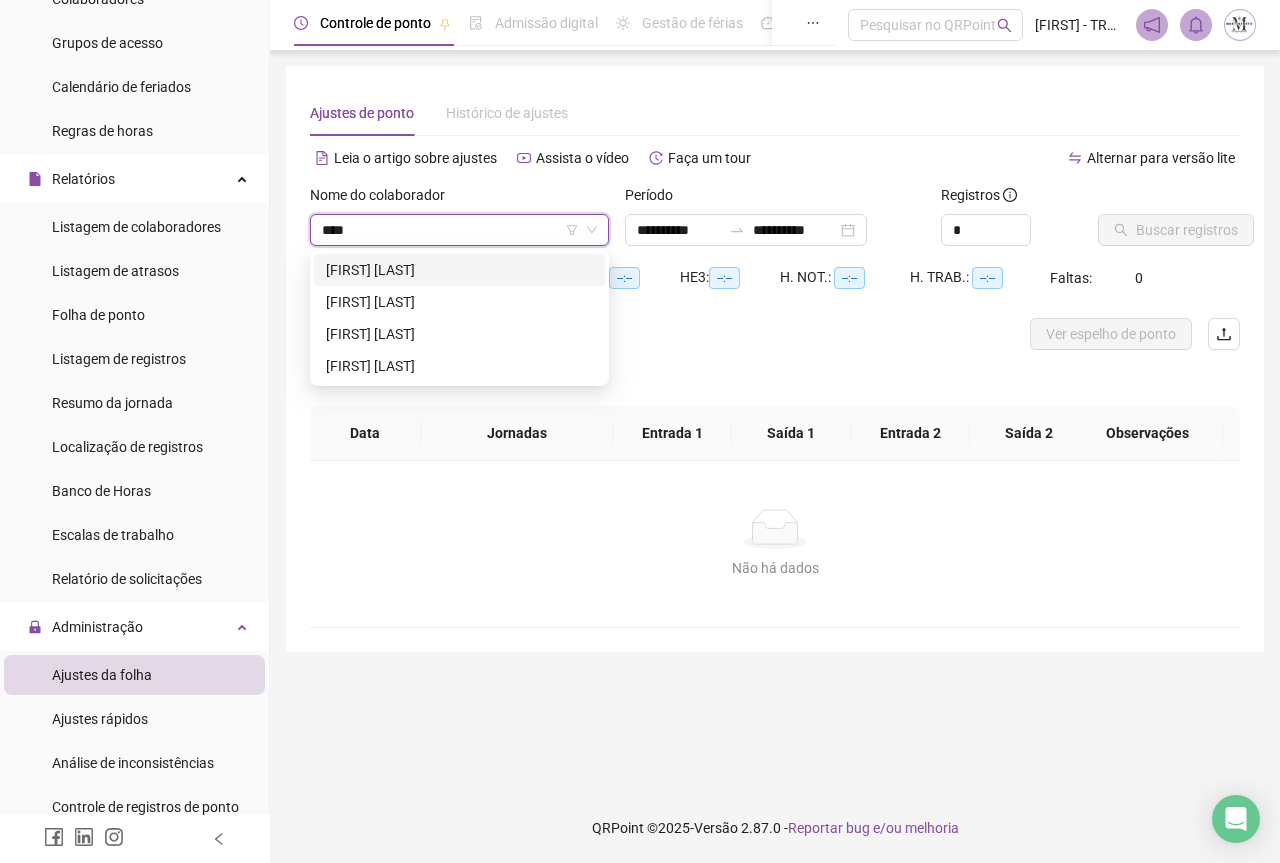 type on "*****" 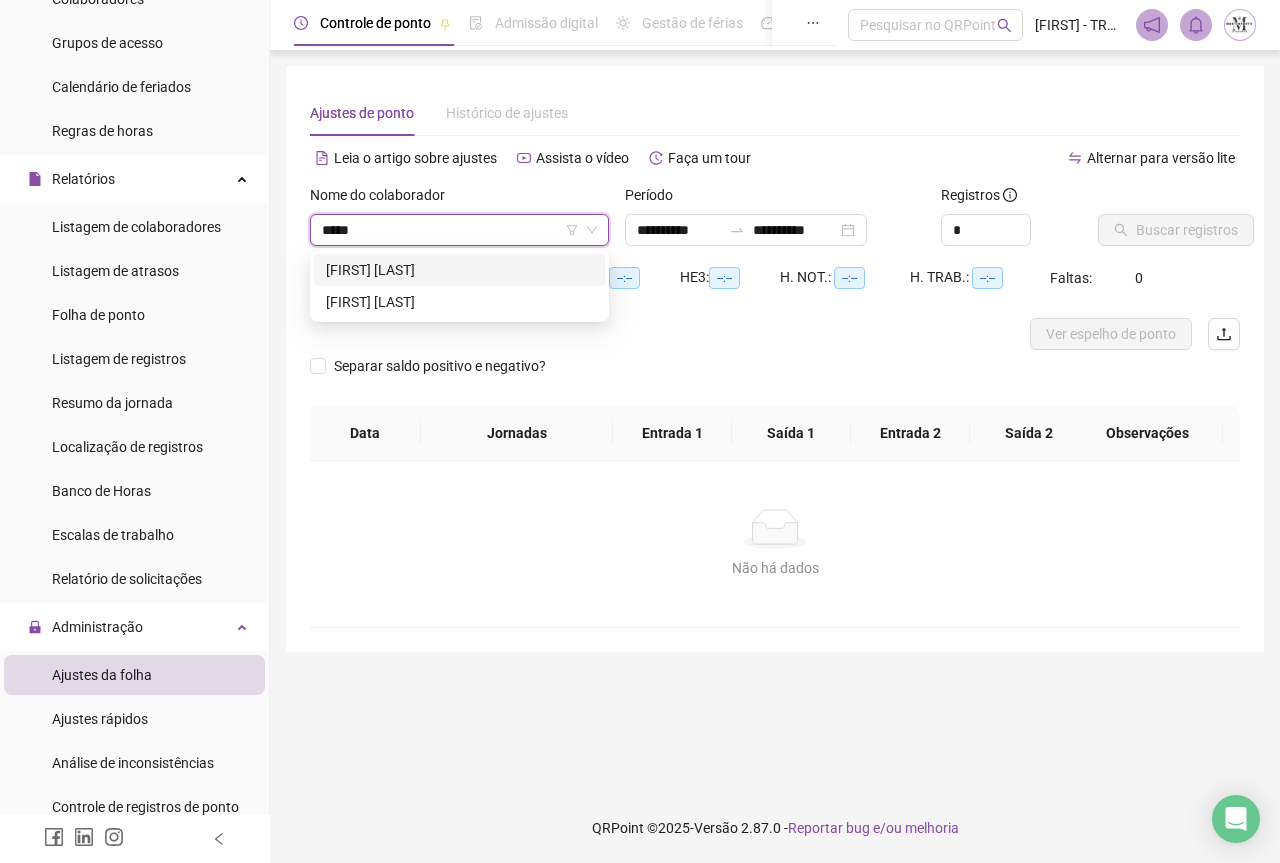 click on "[FIRST] [LAST]" at bounding box center (459, 270) 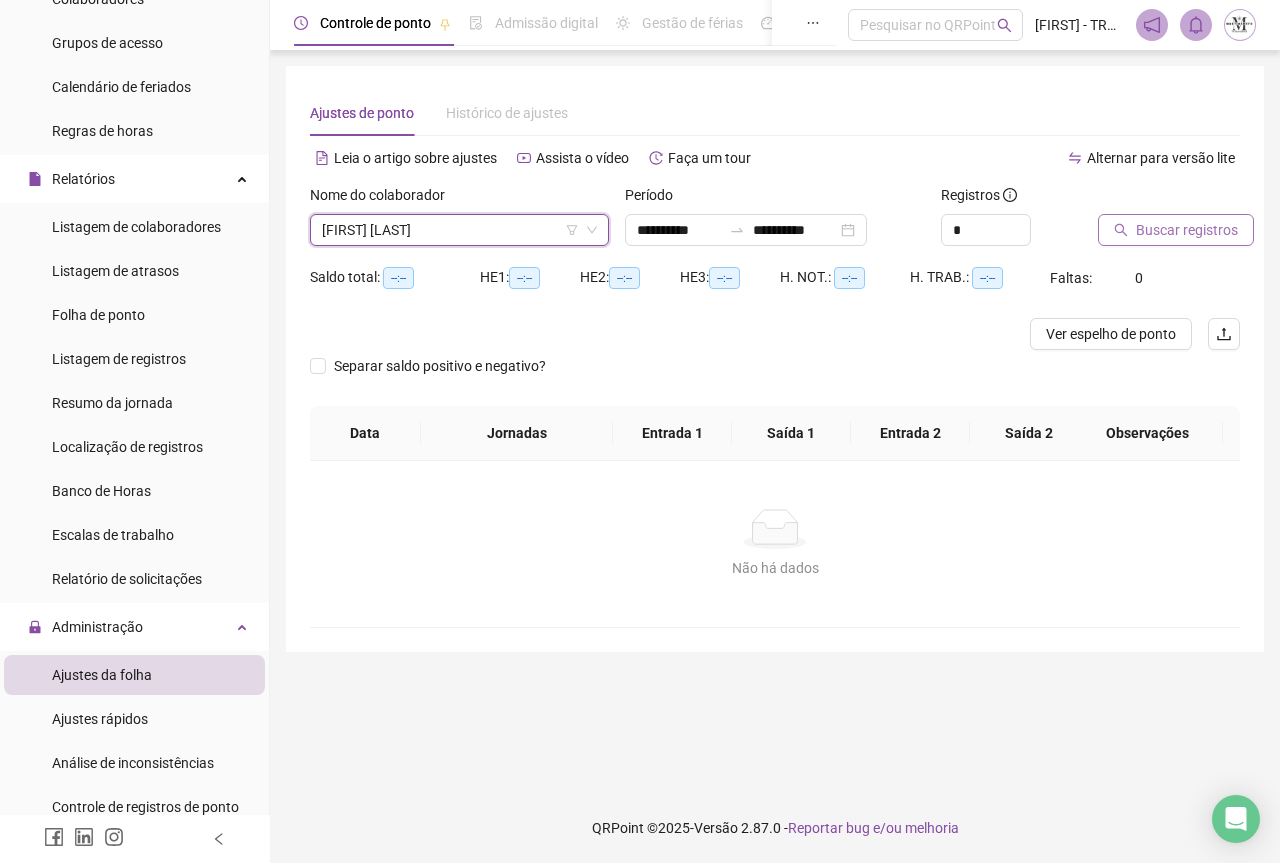 click on "Buscar registros" at bounding box center (1176, 230) 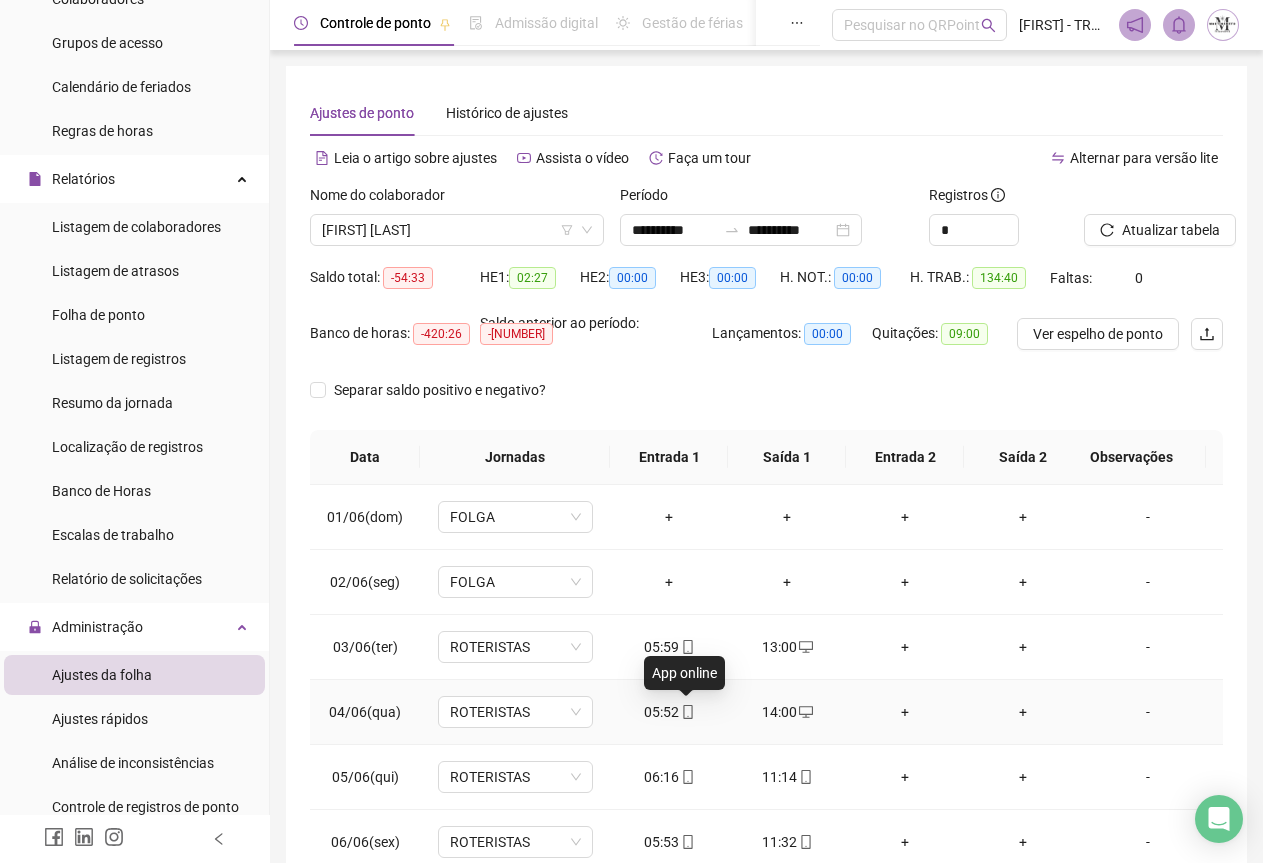 click 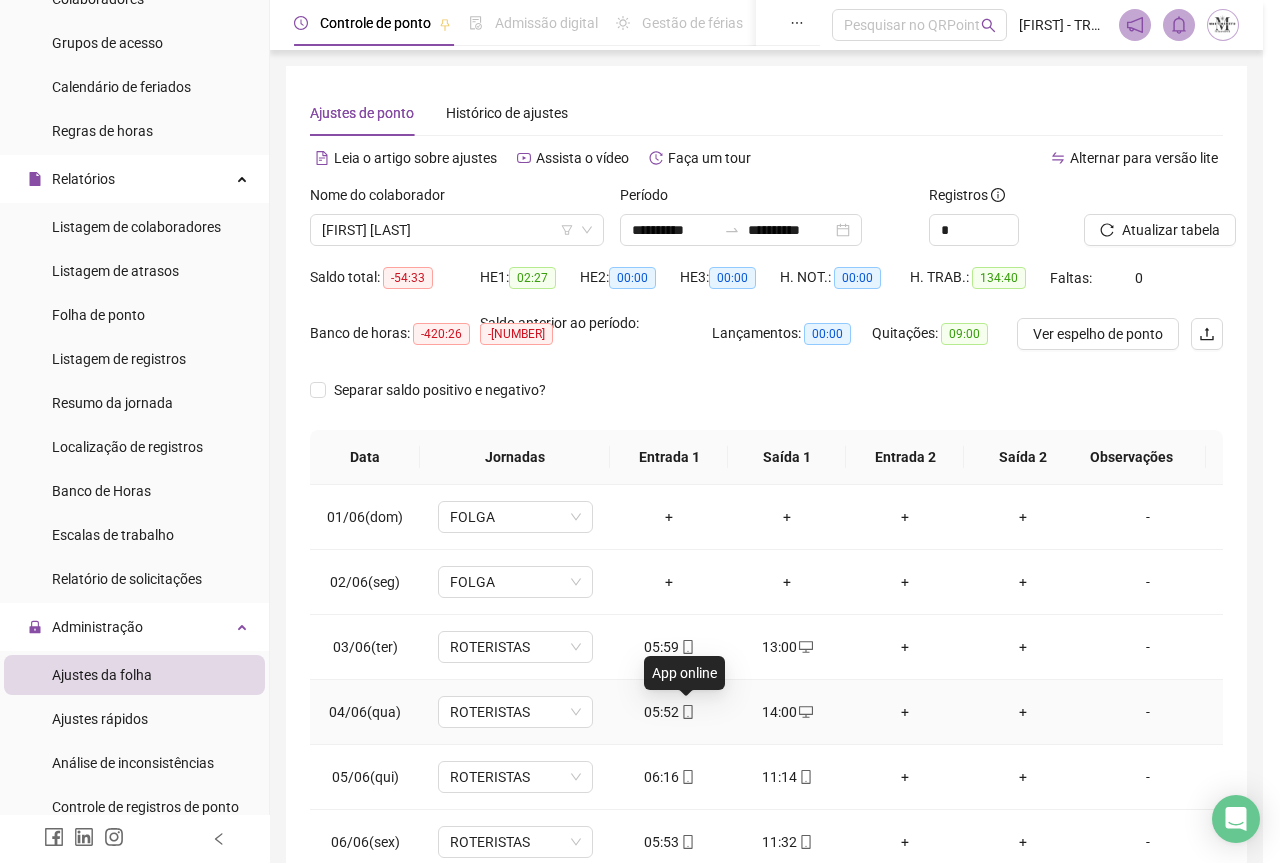 type on "**********" 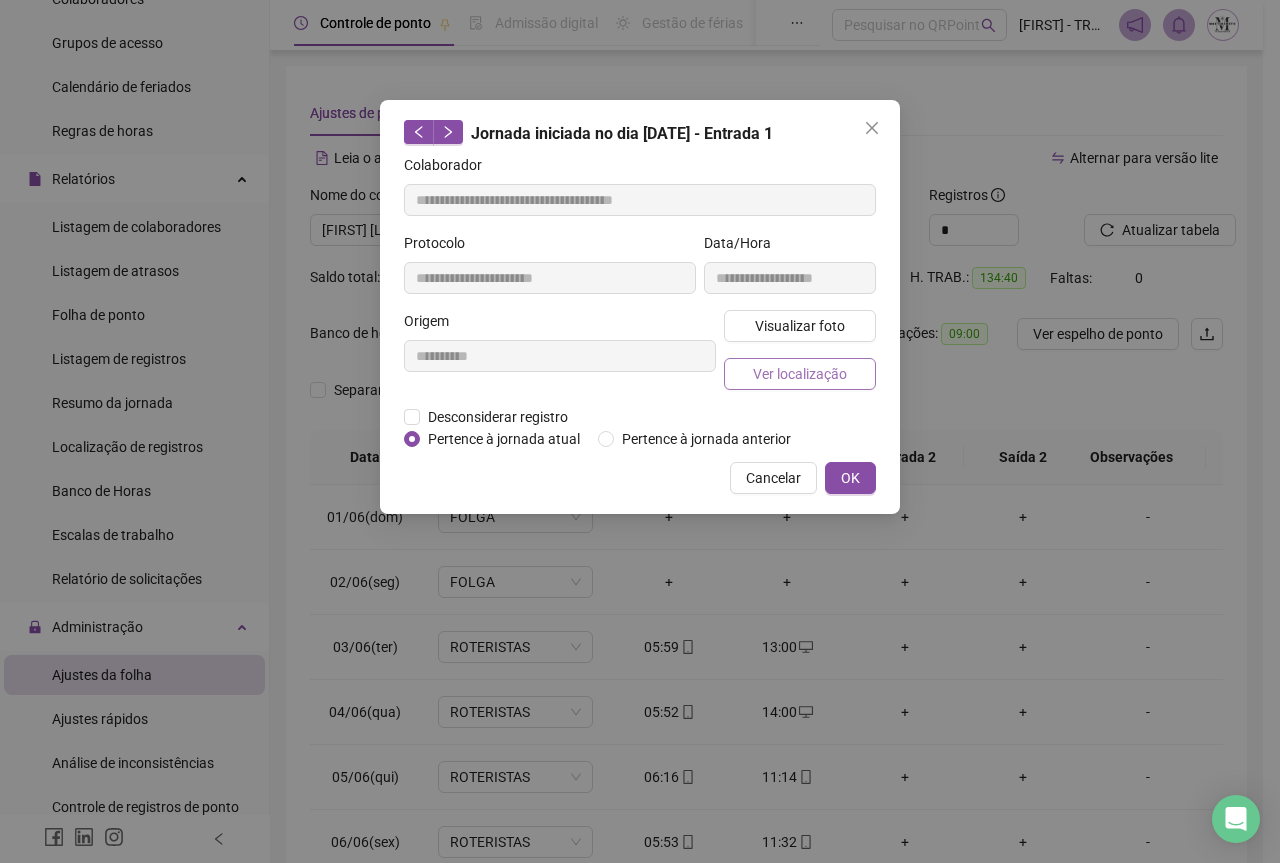 click on "Ver localização" at bounding box center [800, 374] 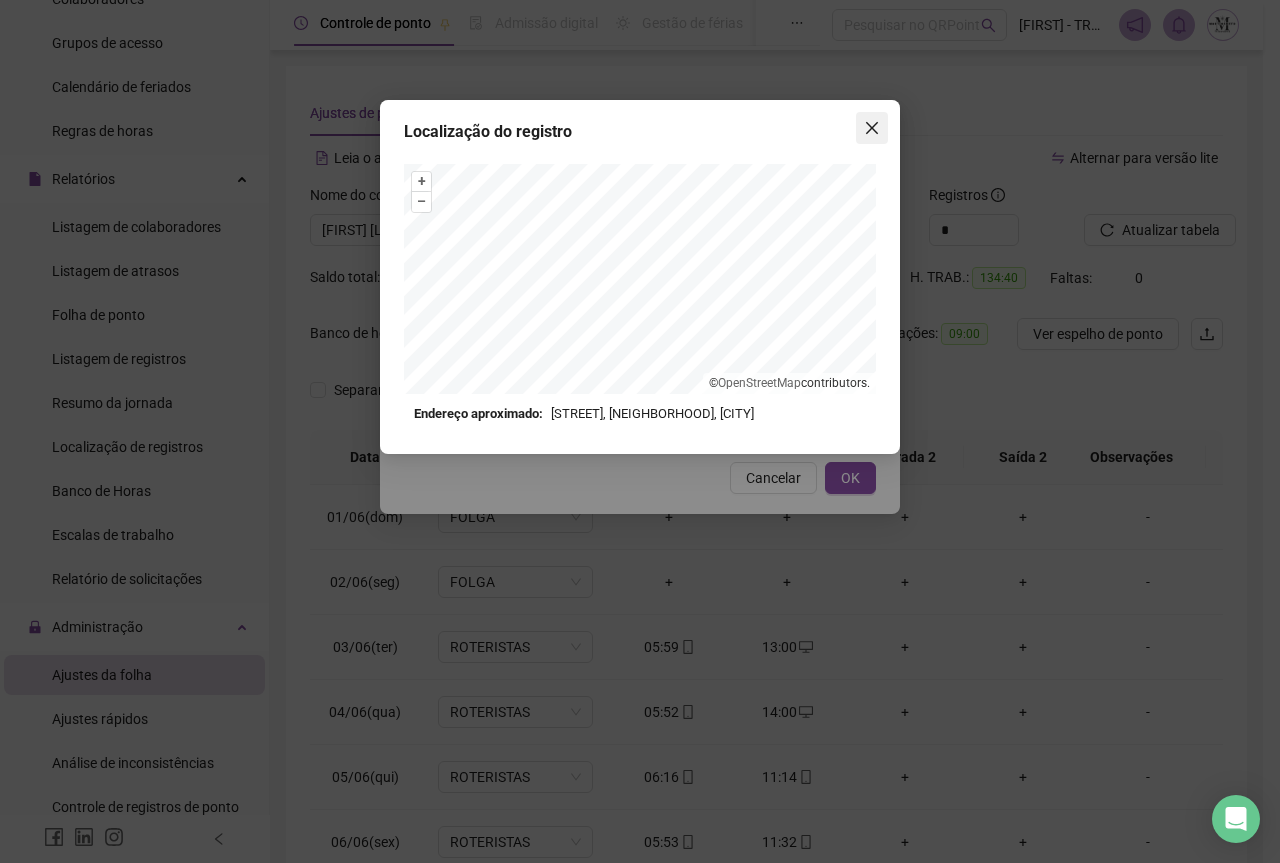 click at bounding box center [872, 128] 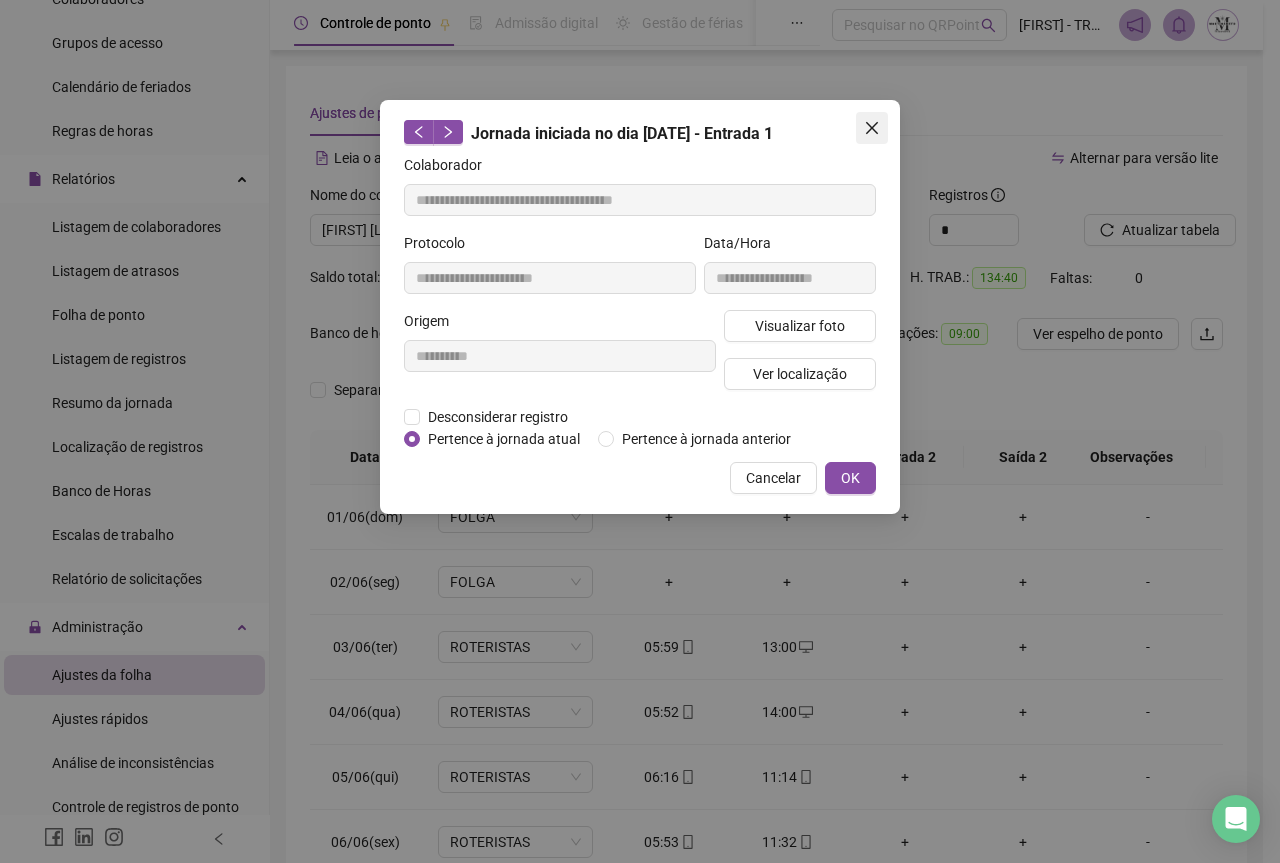 click 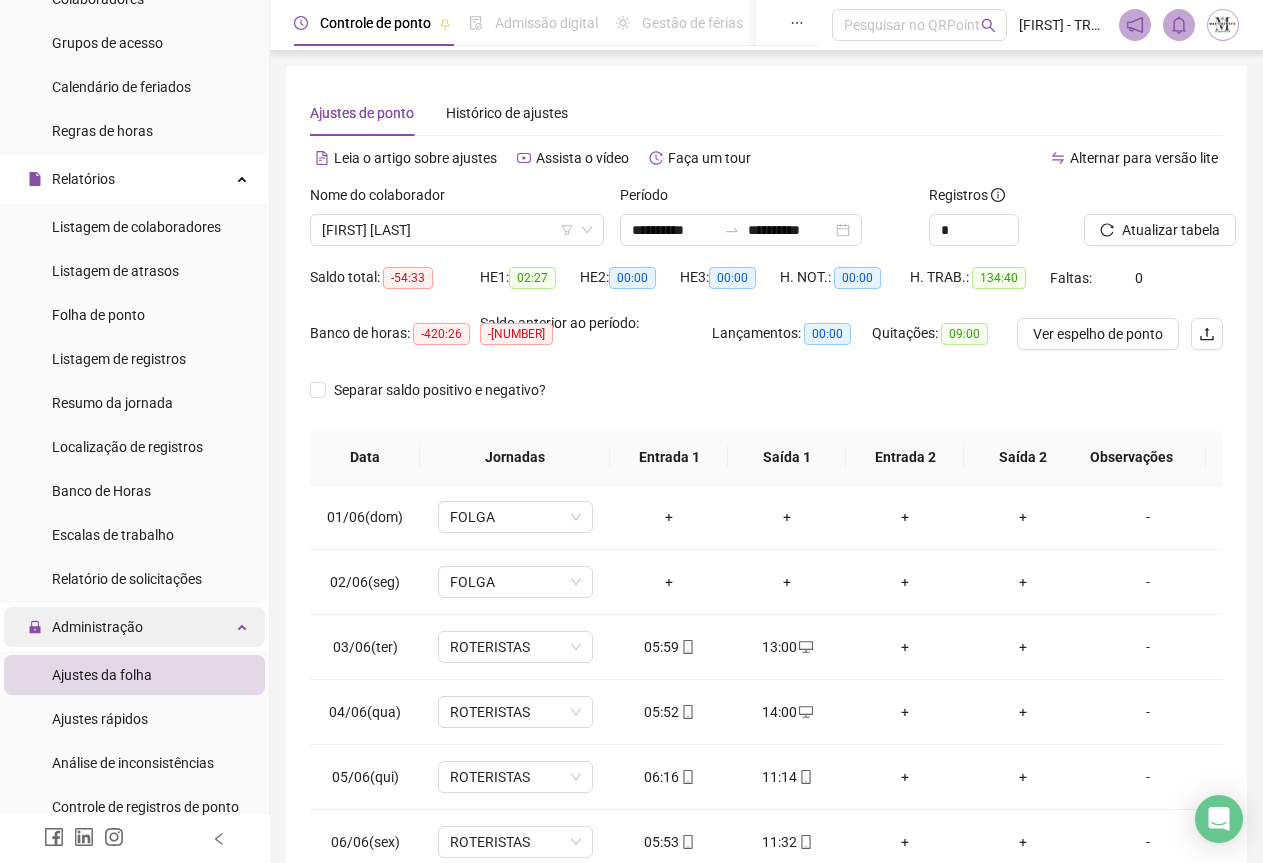 scroll, scrollTop: 799, scrollLeft: 0, axis: vertical 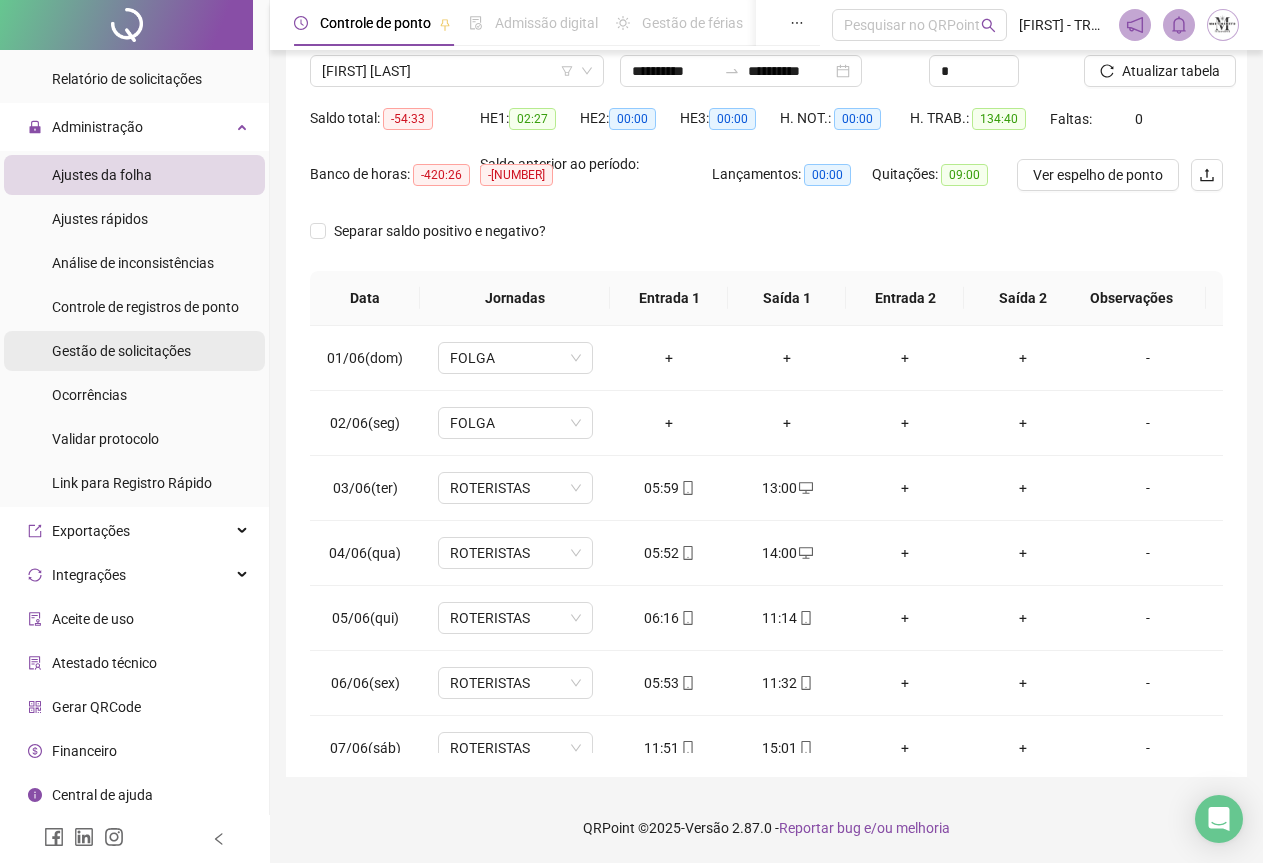 click on "Gestão de solicitações" at bounding box center (121, 351) 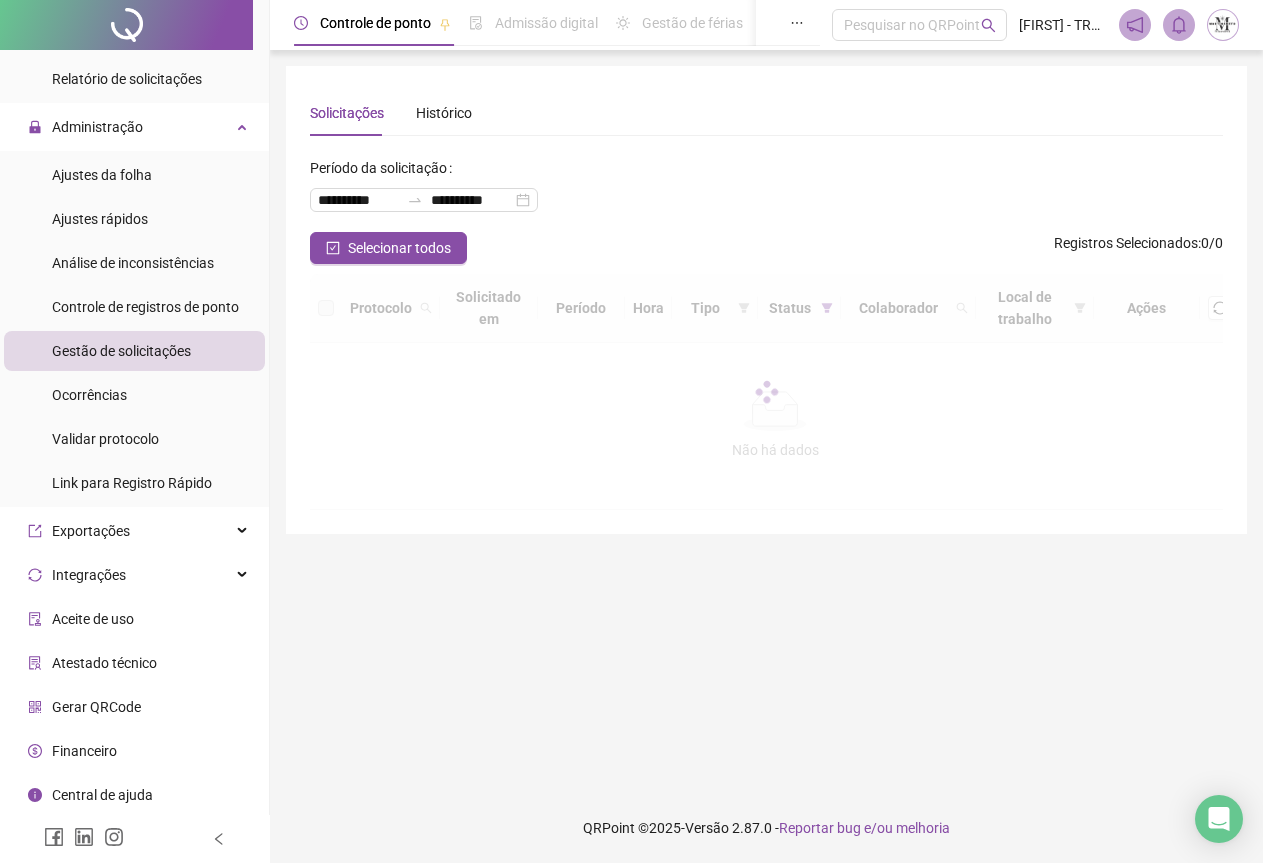 scroll, scrollTop: 0, scrollLeft: 0, axis: both 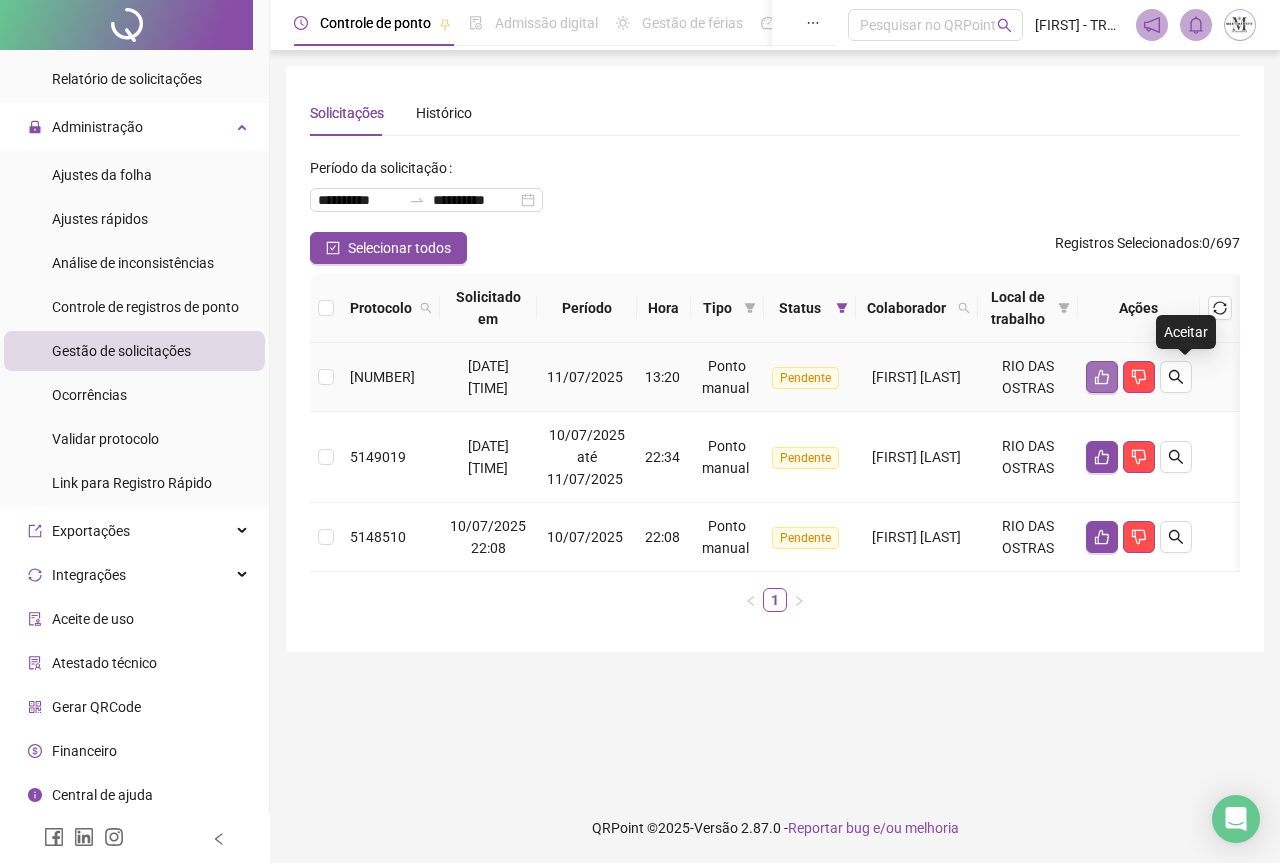 click at bounding box center (1102, 377) 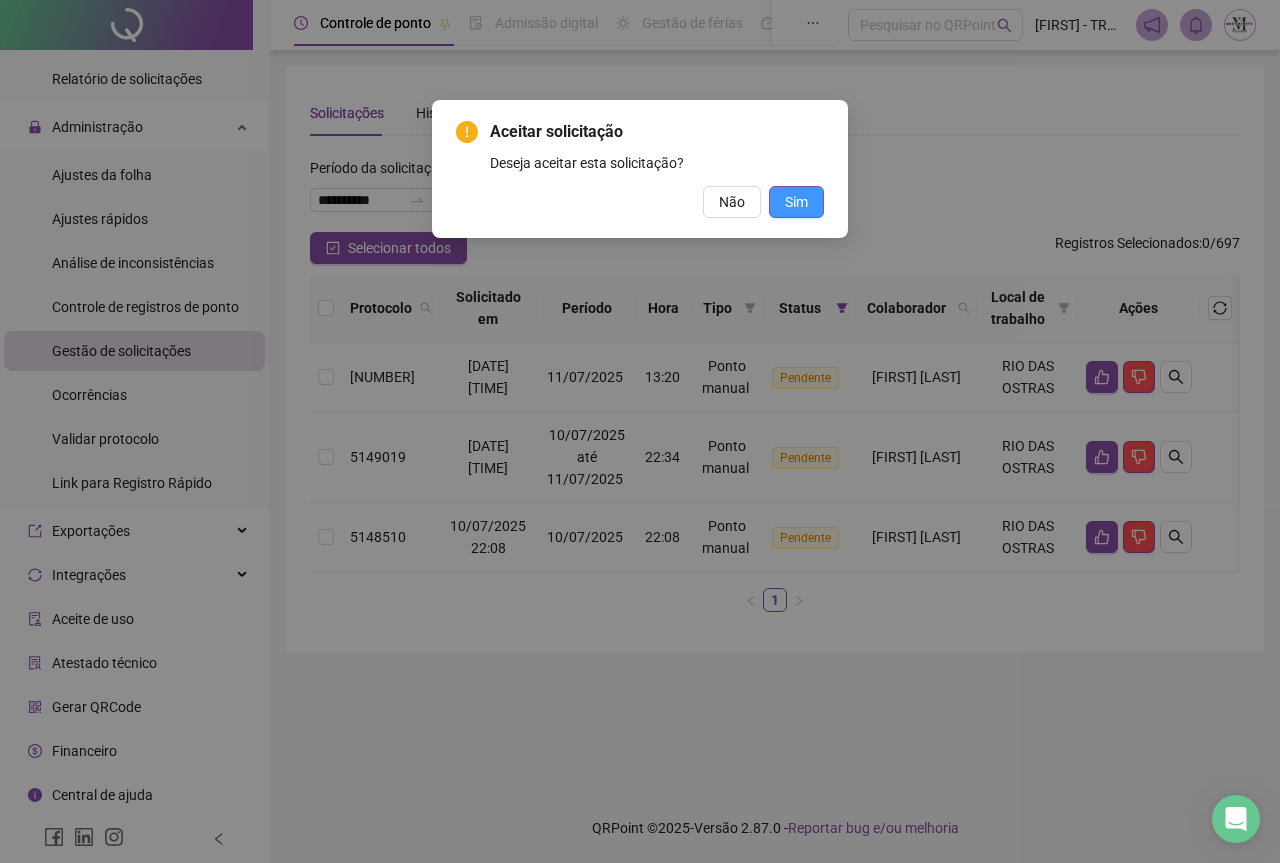 click on "Sim" at bounding box center [796, 202] 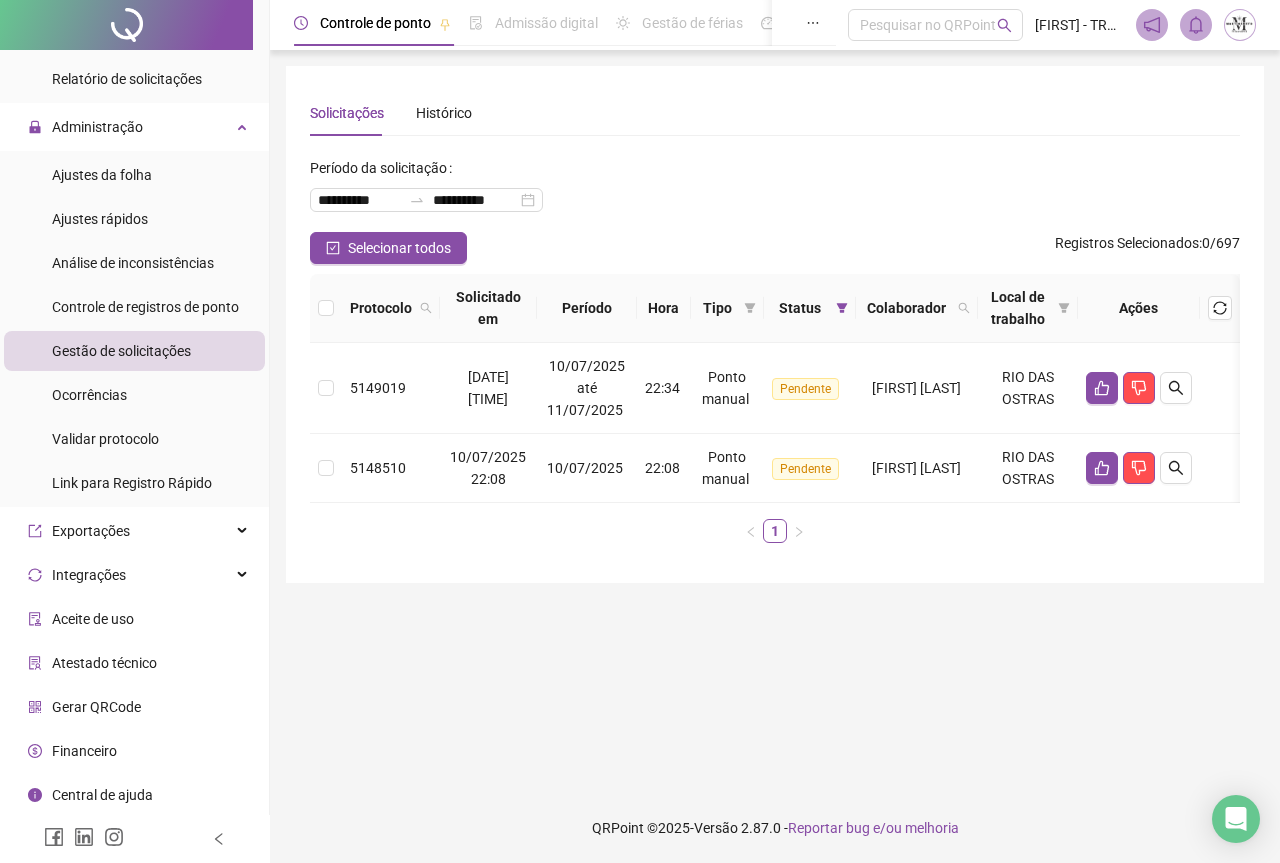 click at bounding box center [126, 25] 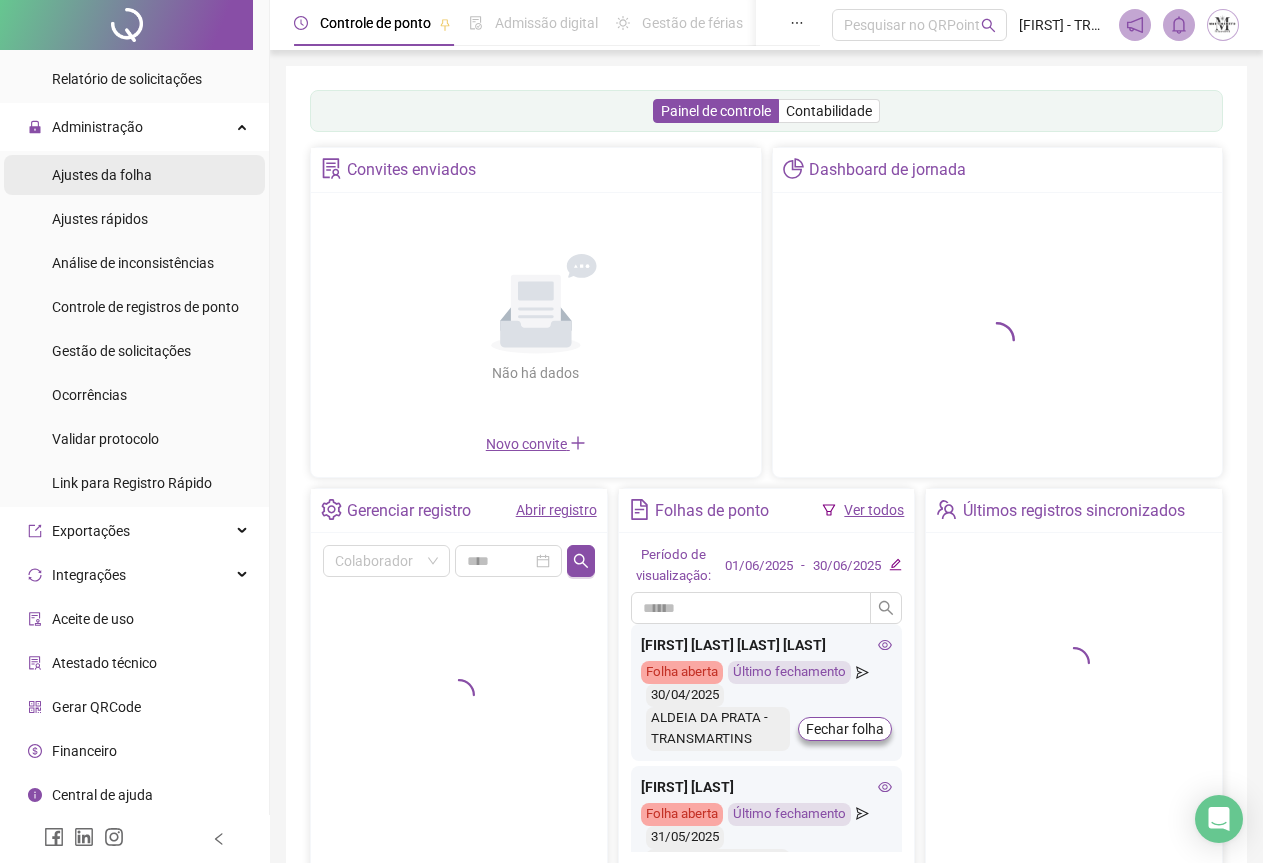 click on "Ajustes da folha" at bounding box center [102, 175] 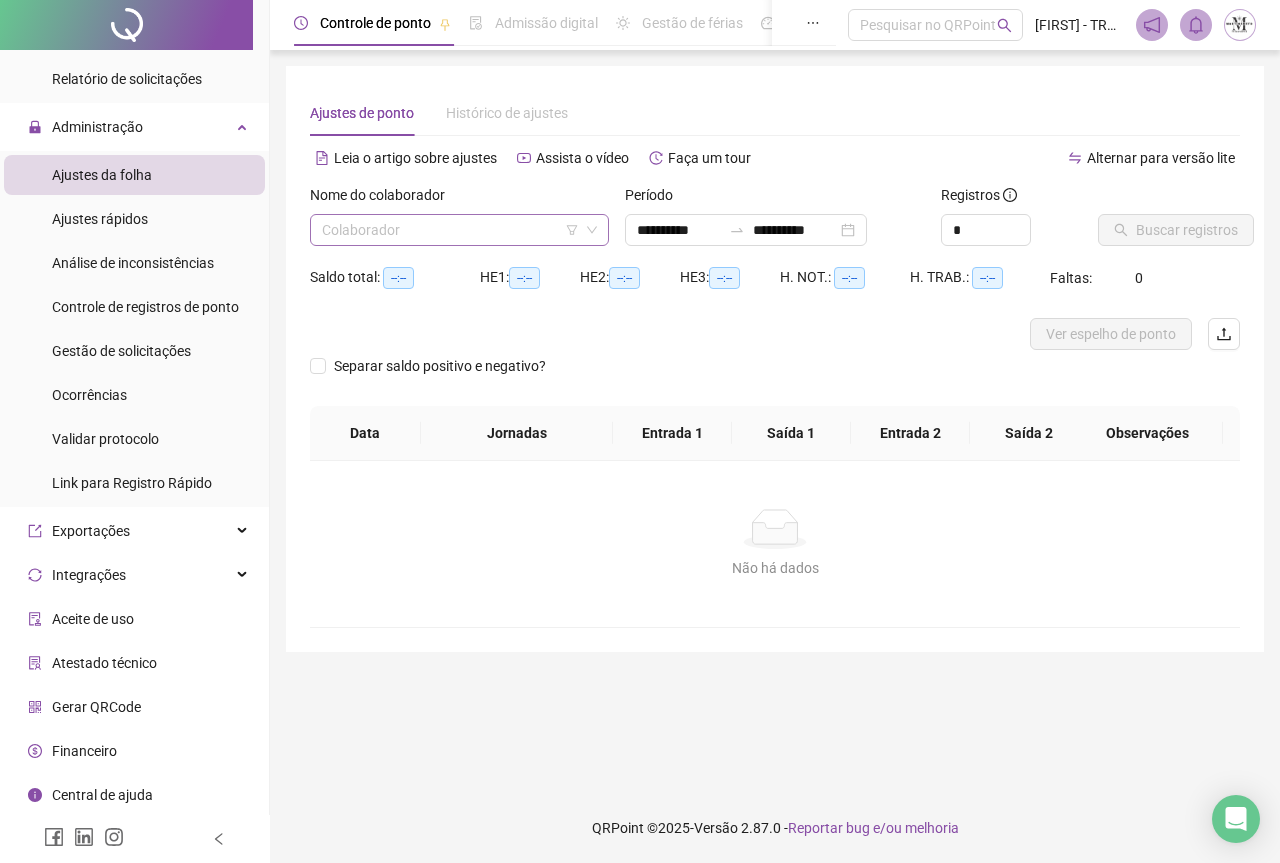 click at bounding box center [453, 230] 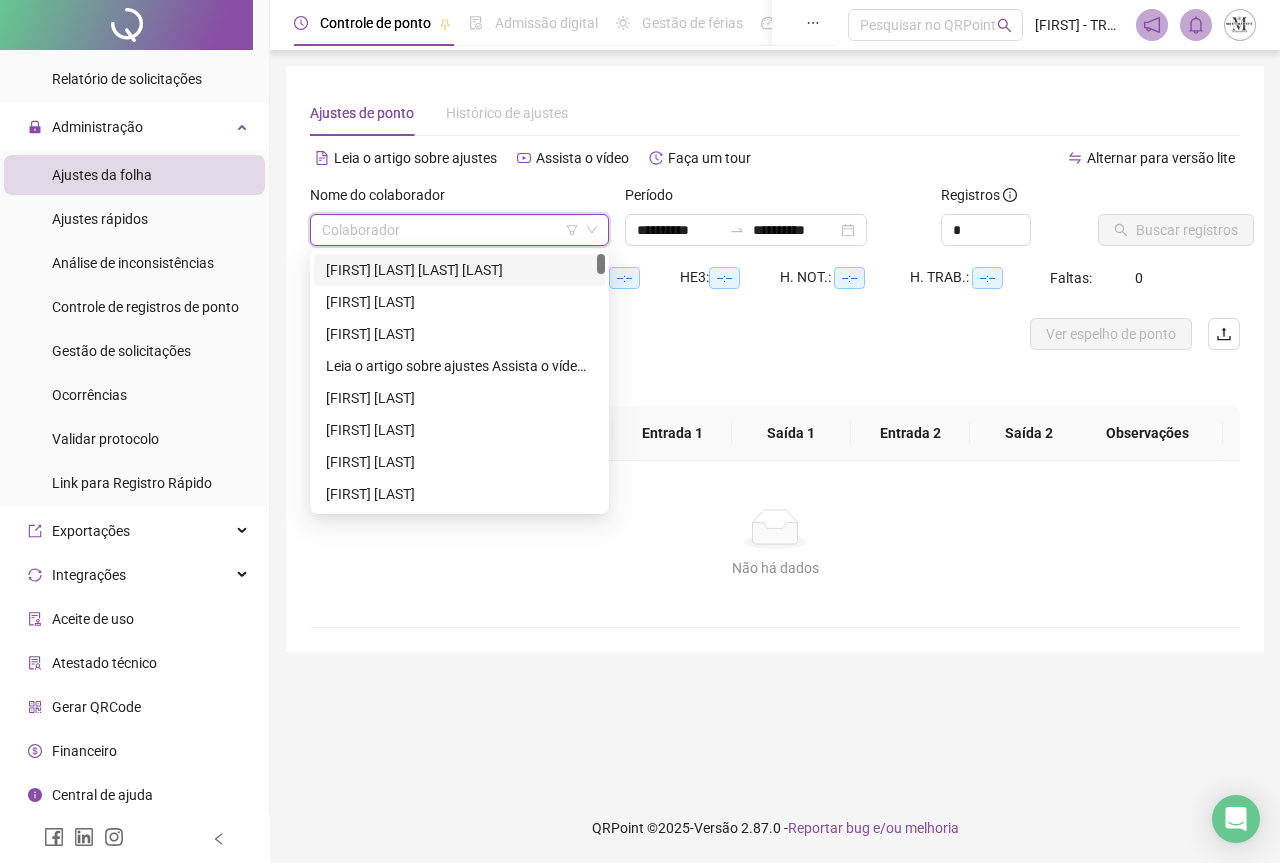 type on "*" 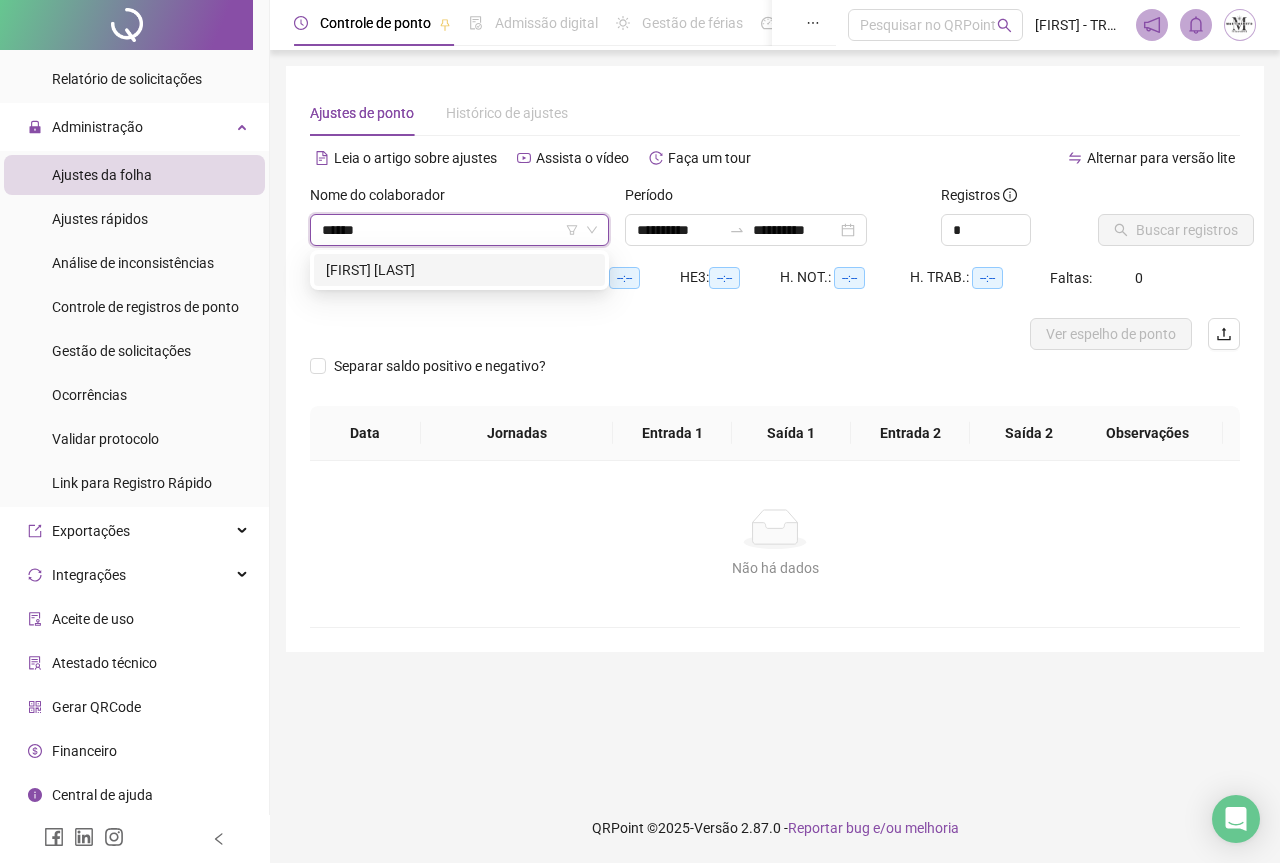 type on "*****" 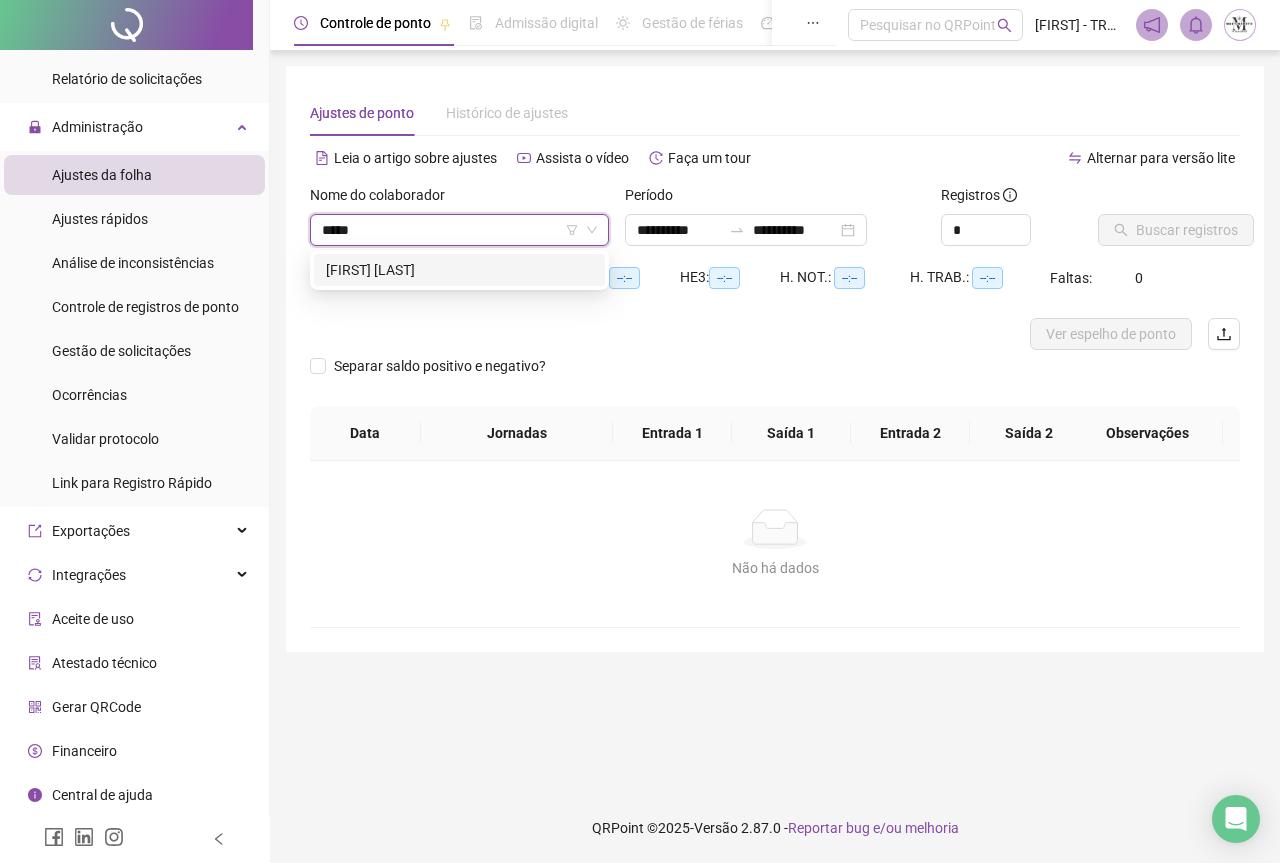 click on "[FIRST] [LAST]" at bounding box center [459, 270] 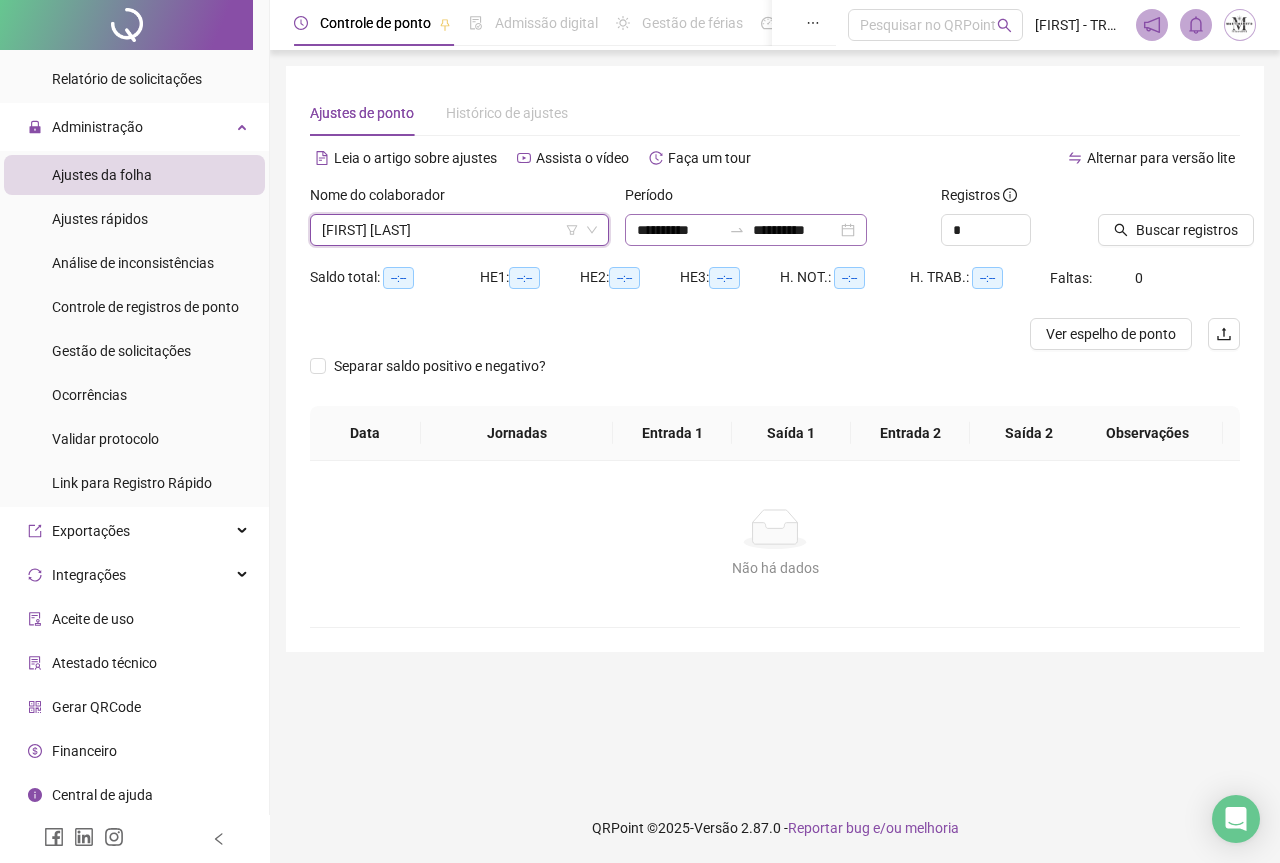 click on "**********" at bounding box center (746, 230) 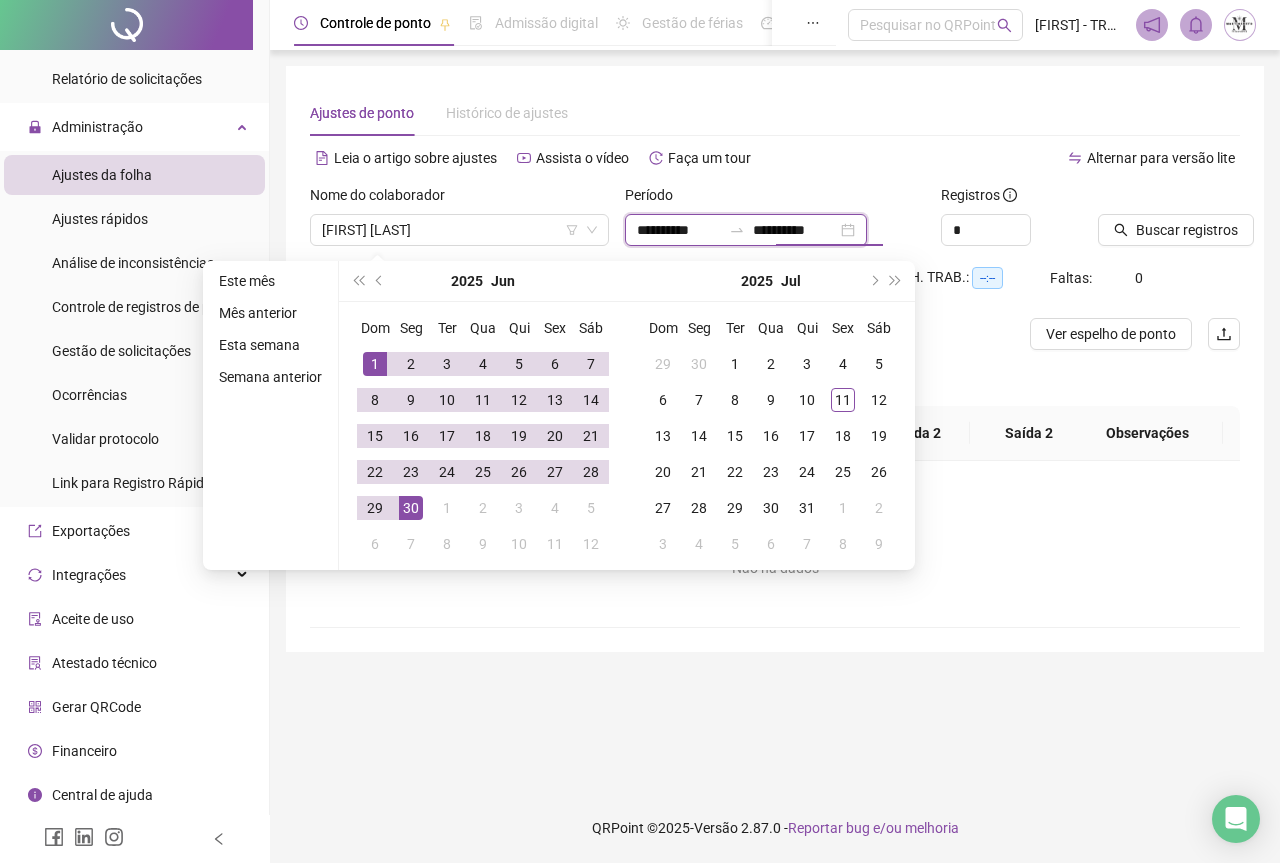 click on "**********" at bounding box center [795, 230] 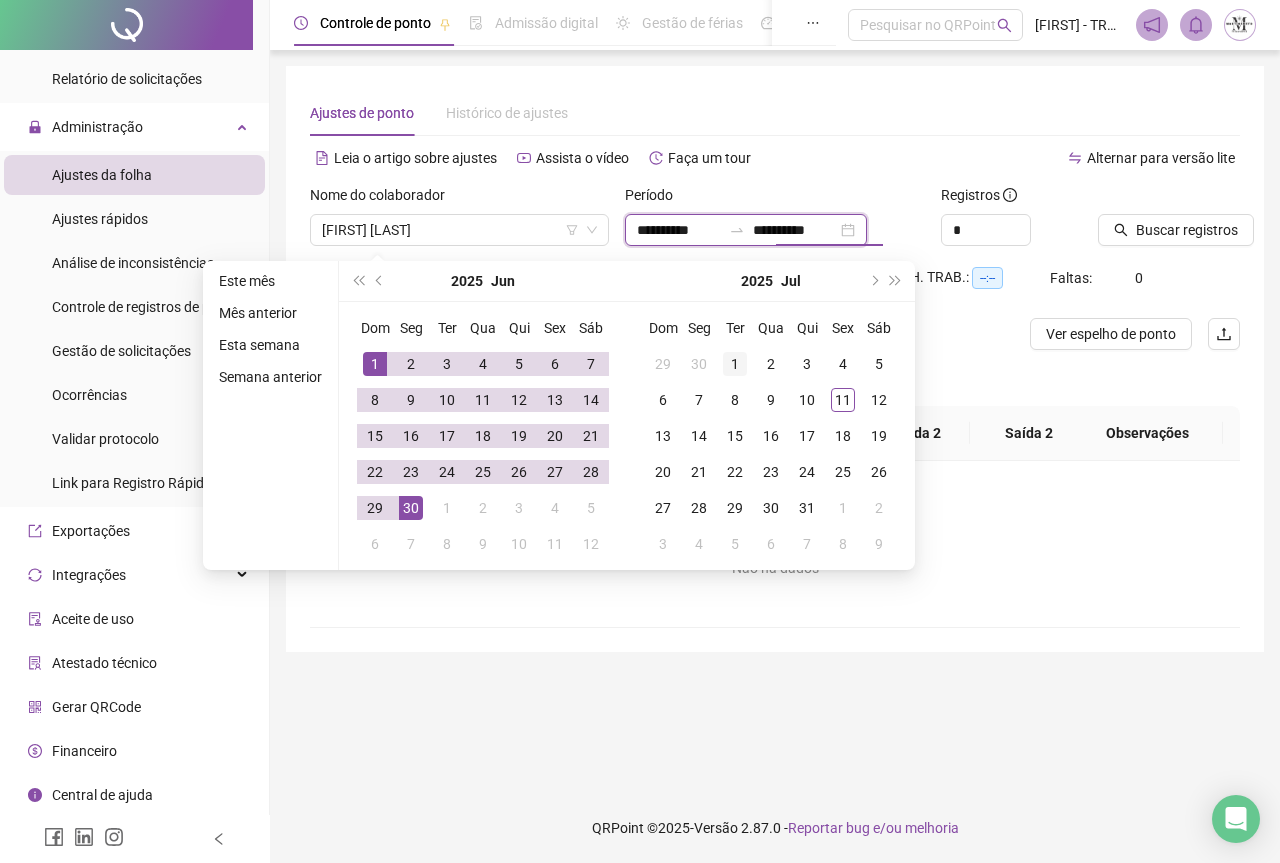 type on "**********" 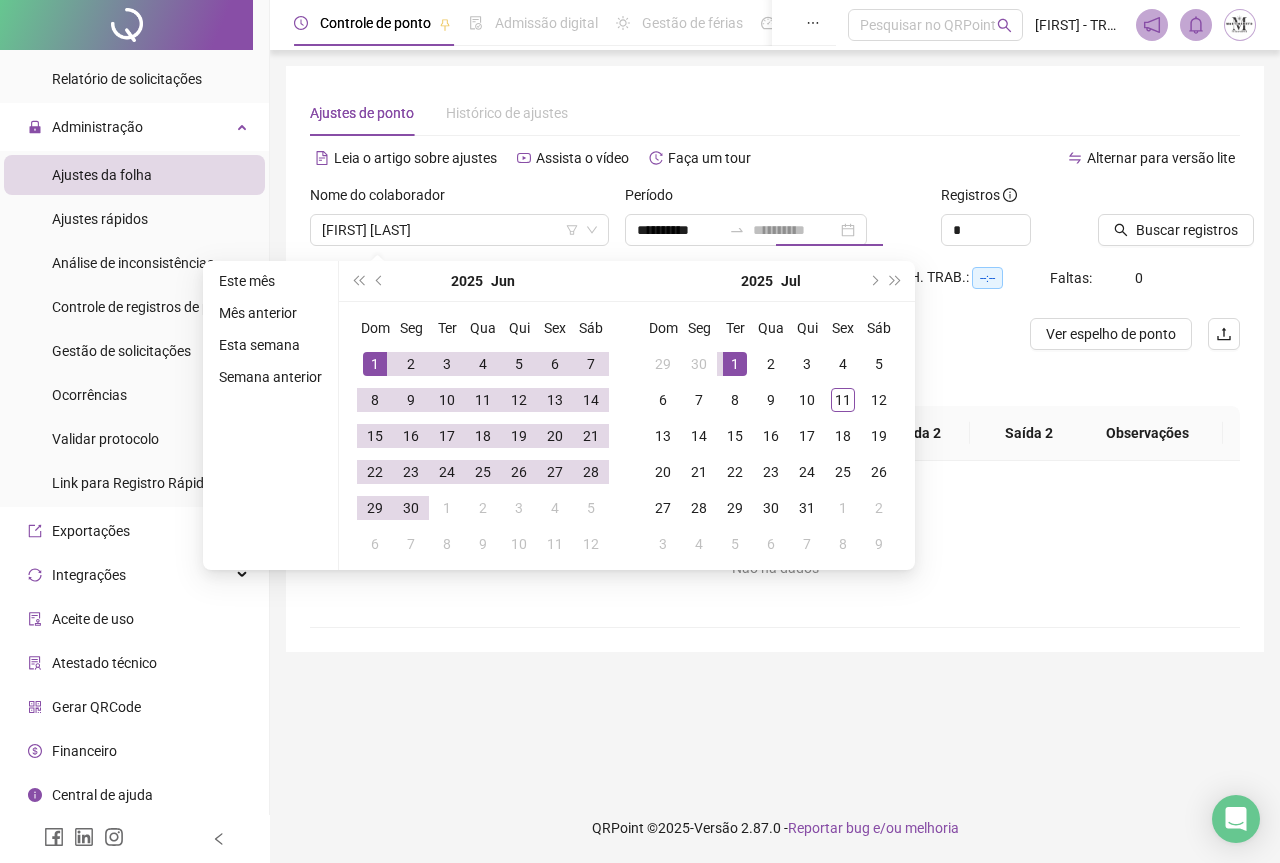 click on "1" at bounding box center (735, 364) 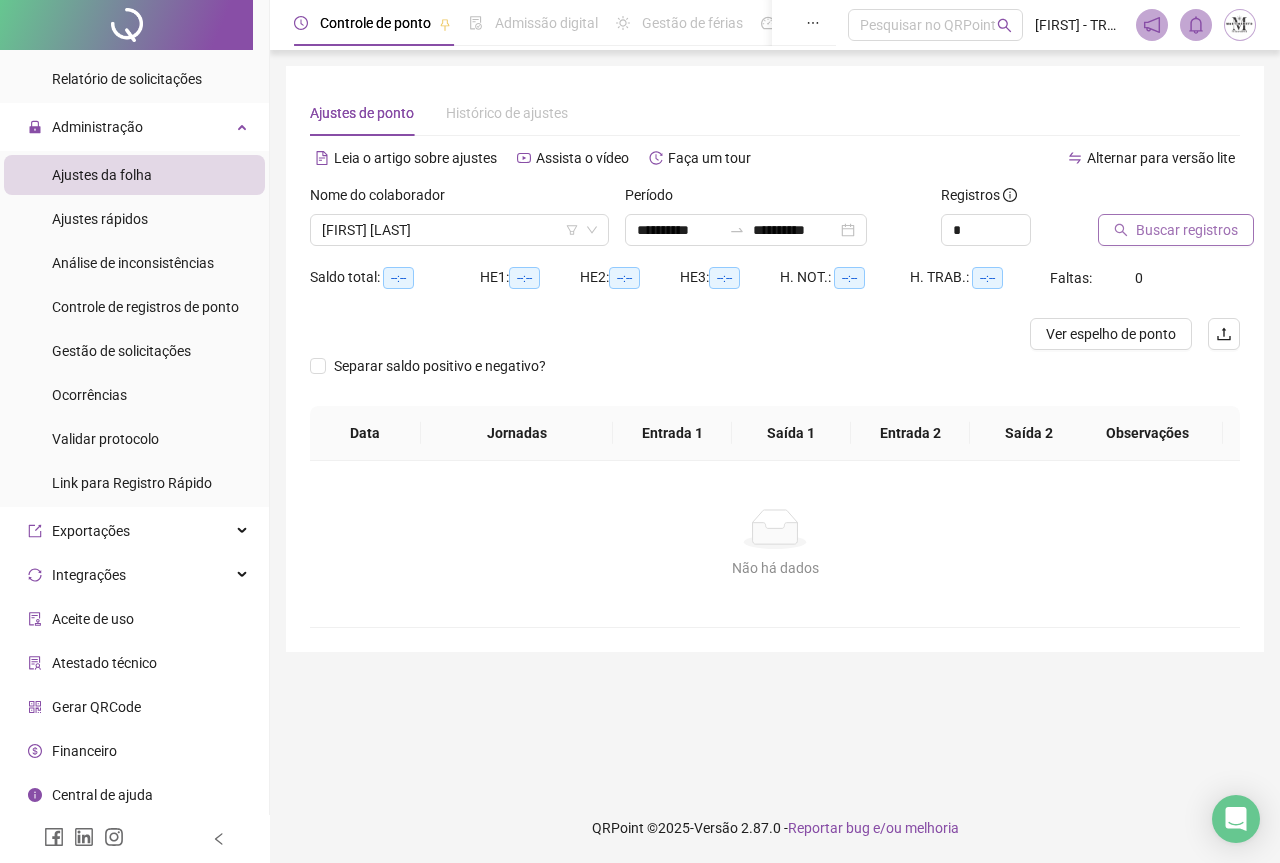click on "Buscar registros" at bounding box center [1187, 230] 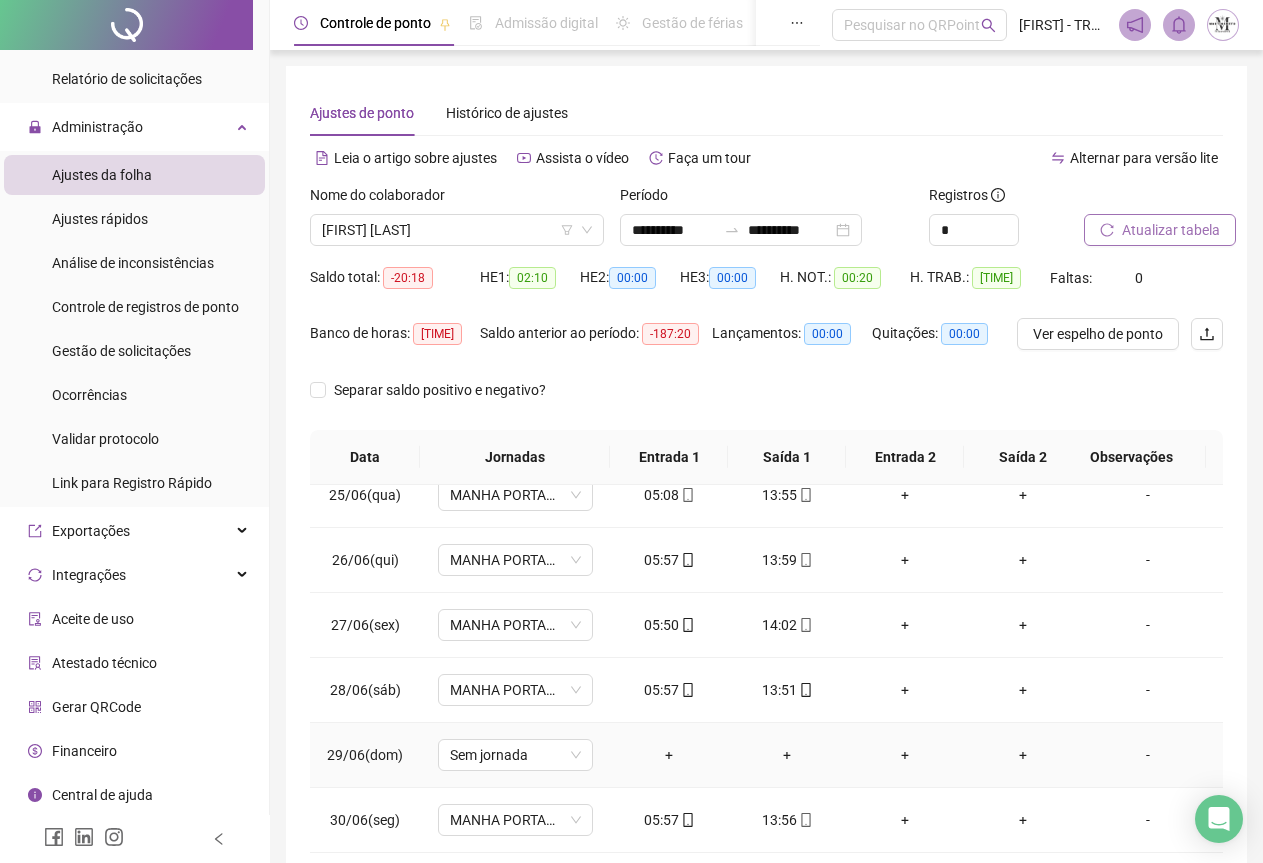 scroll, scrollTop: 1605, scrollLeft: 0, axis: vertical 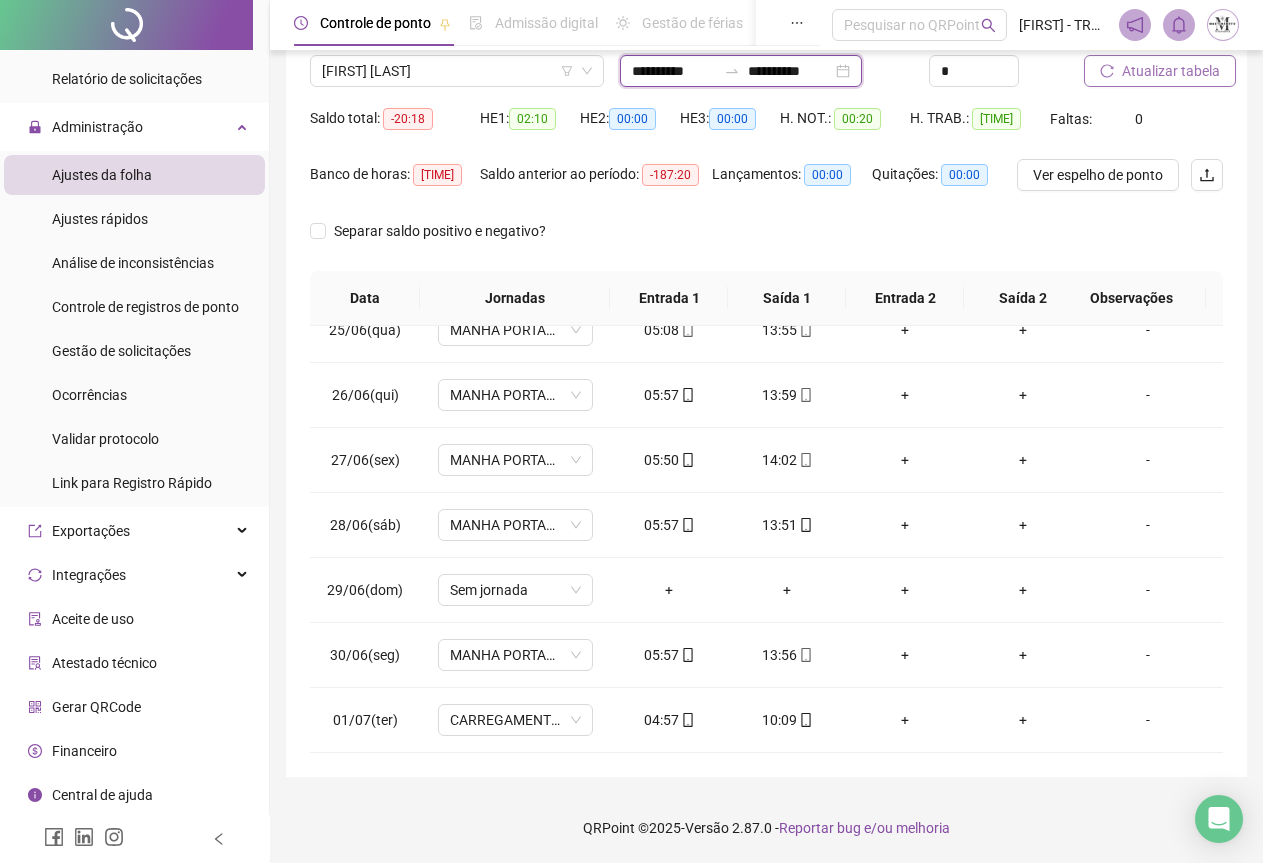 click on "**********" at bounding box center (790, 71) 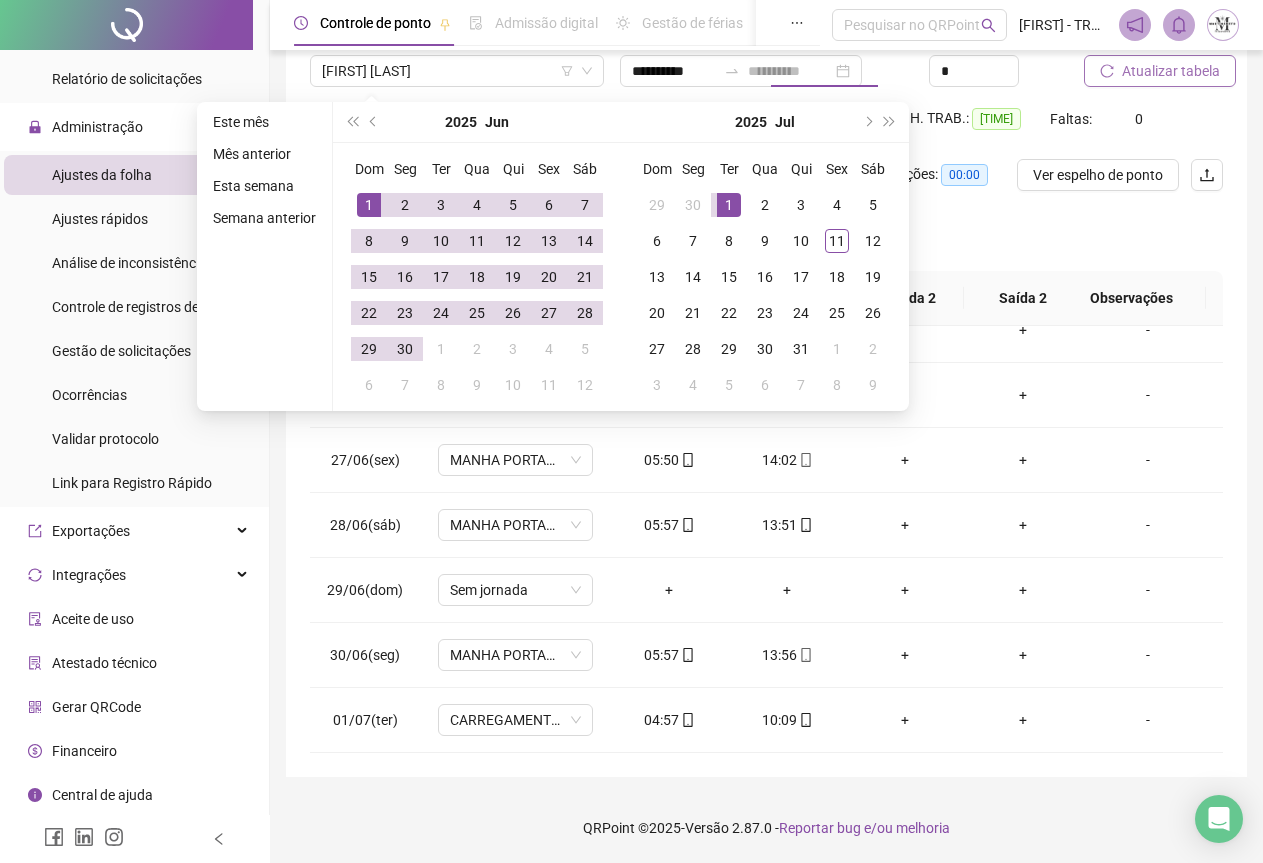 click on "1" at bounding box center [729, 205] 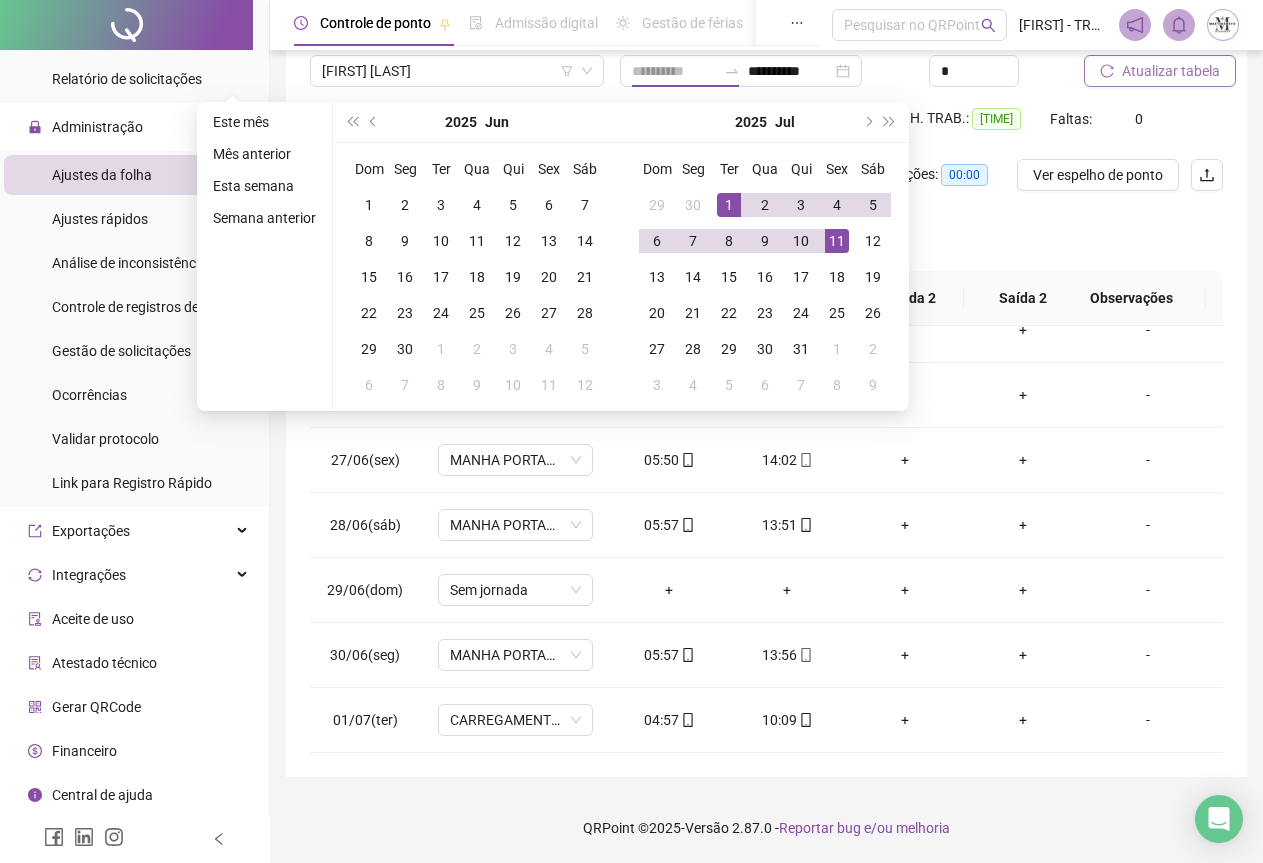 click on "11" at bounding box center (837, 241) 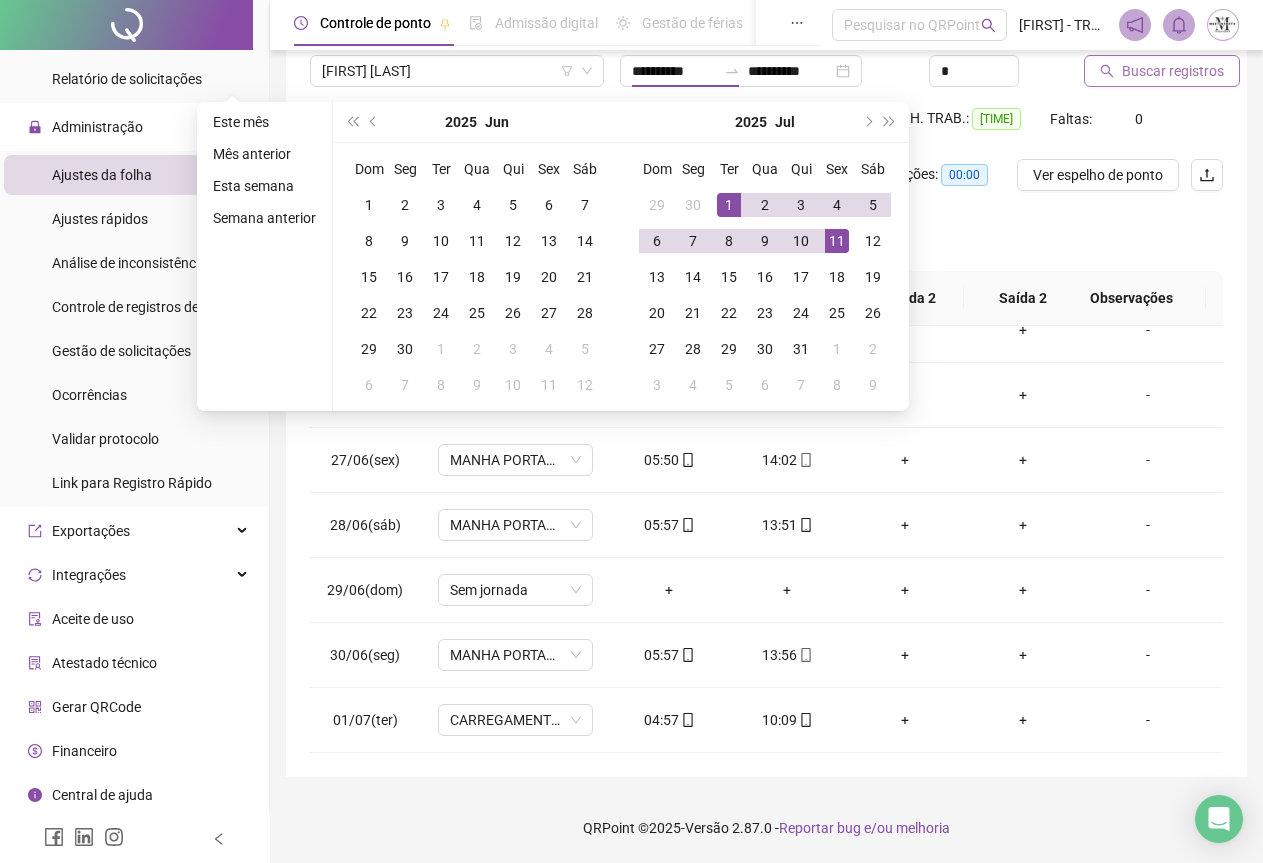type on "**********" 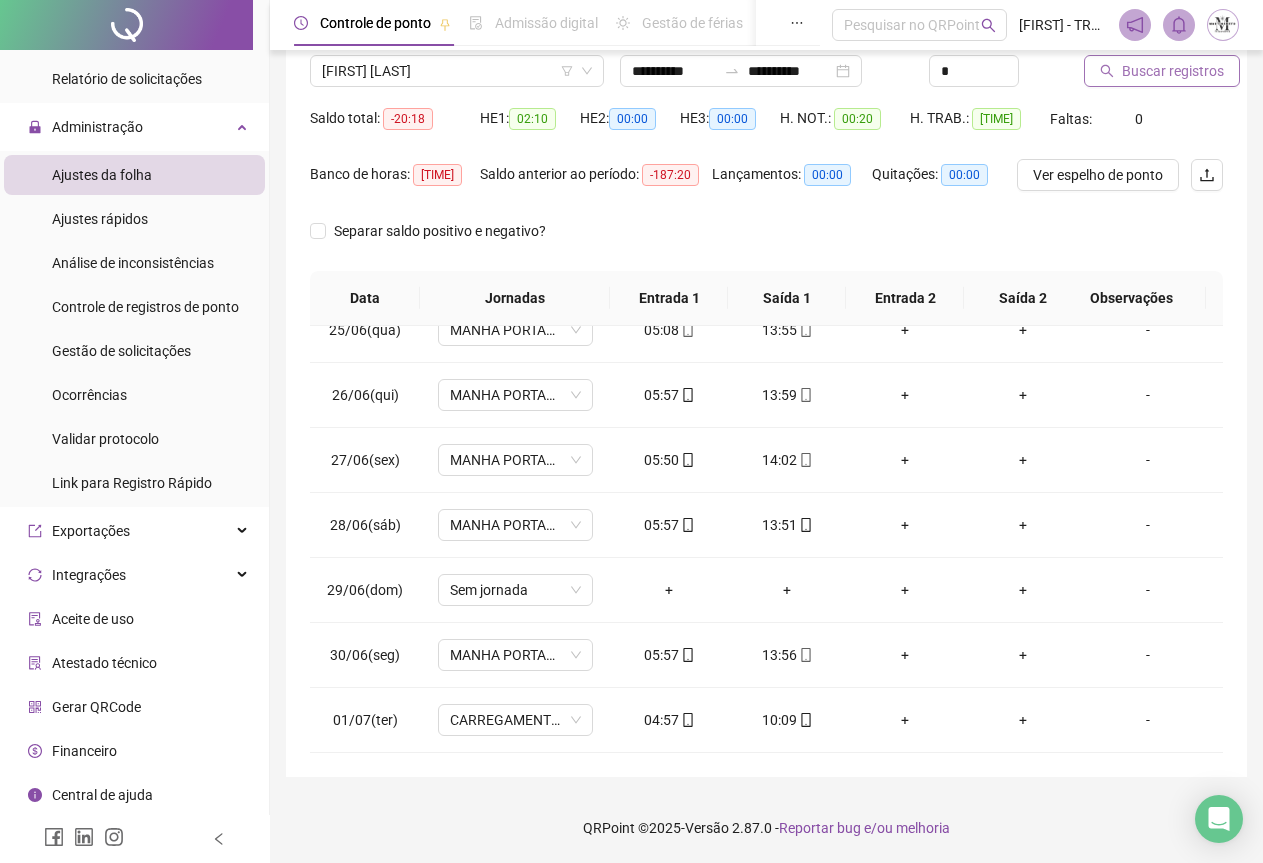 click on "Buscar registros" at bounding box center (1162, 71) 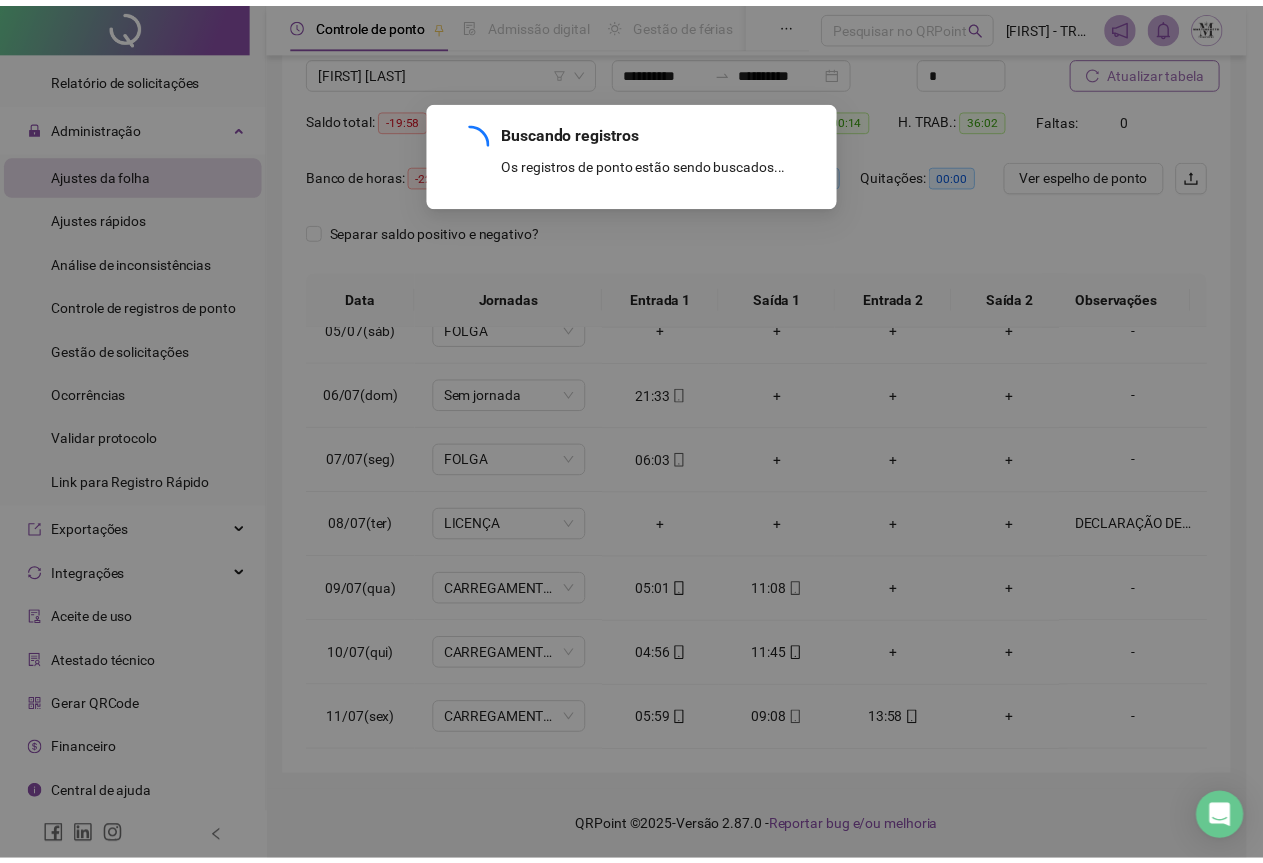scroll, scrollTop: 305, scrollLeft: 0, axis: vertical 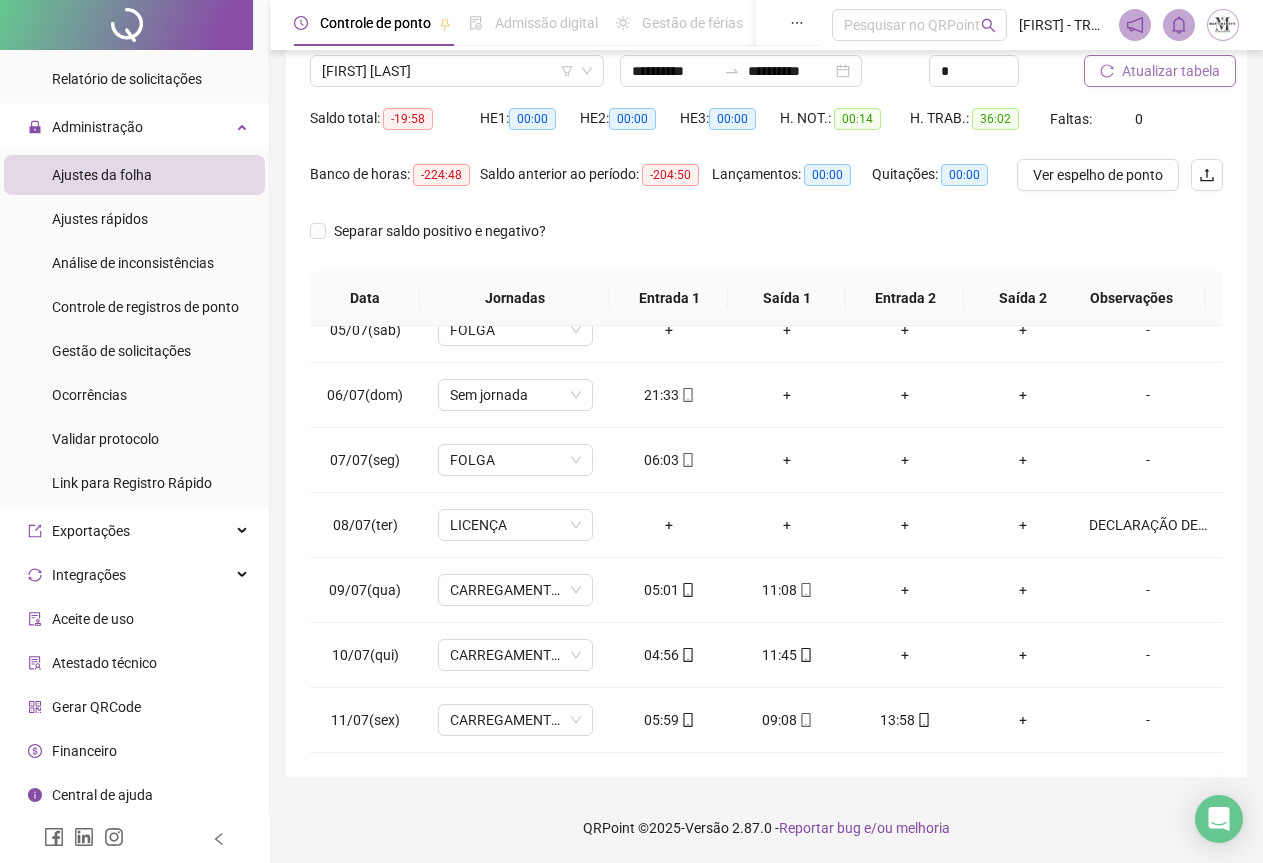 click on "Atualizar tabela" at bounding box center [1171, 71] 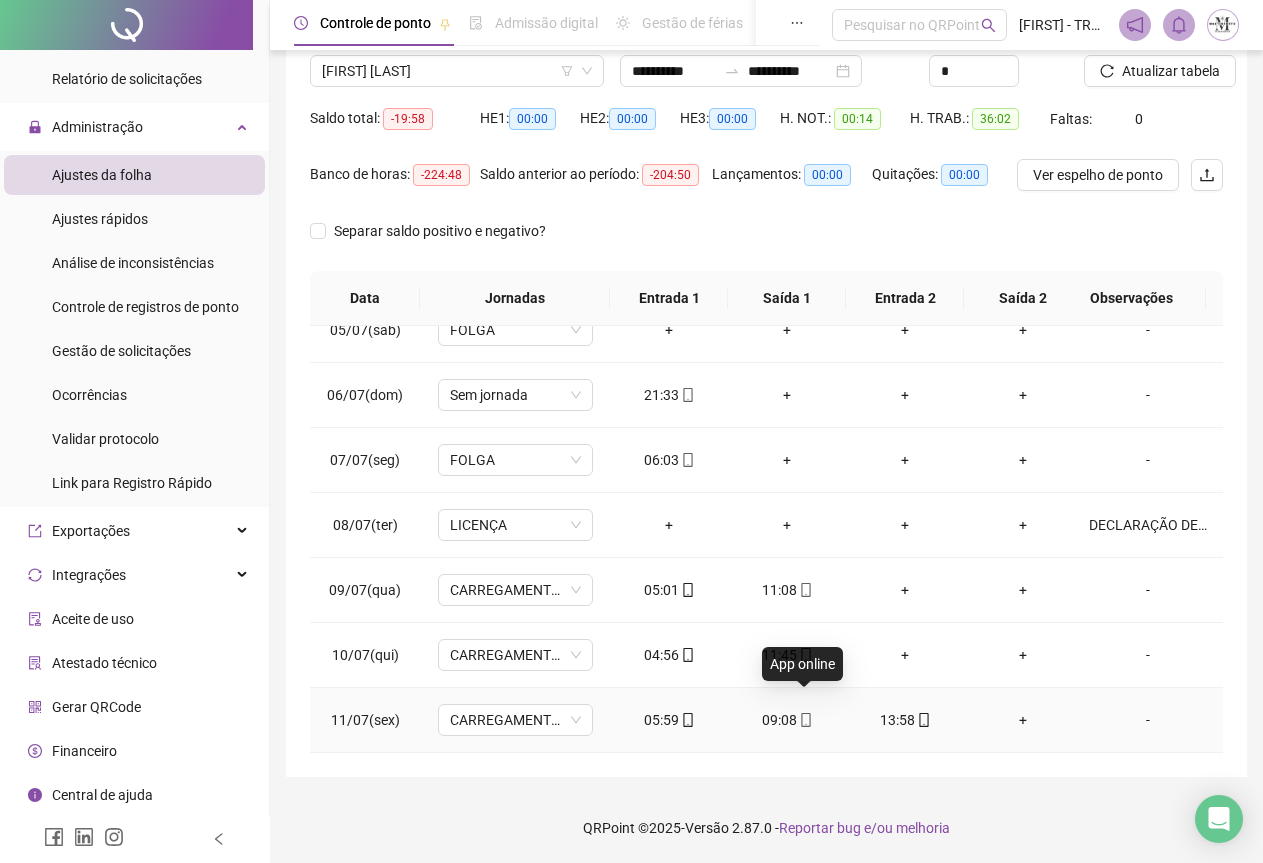 click 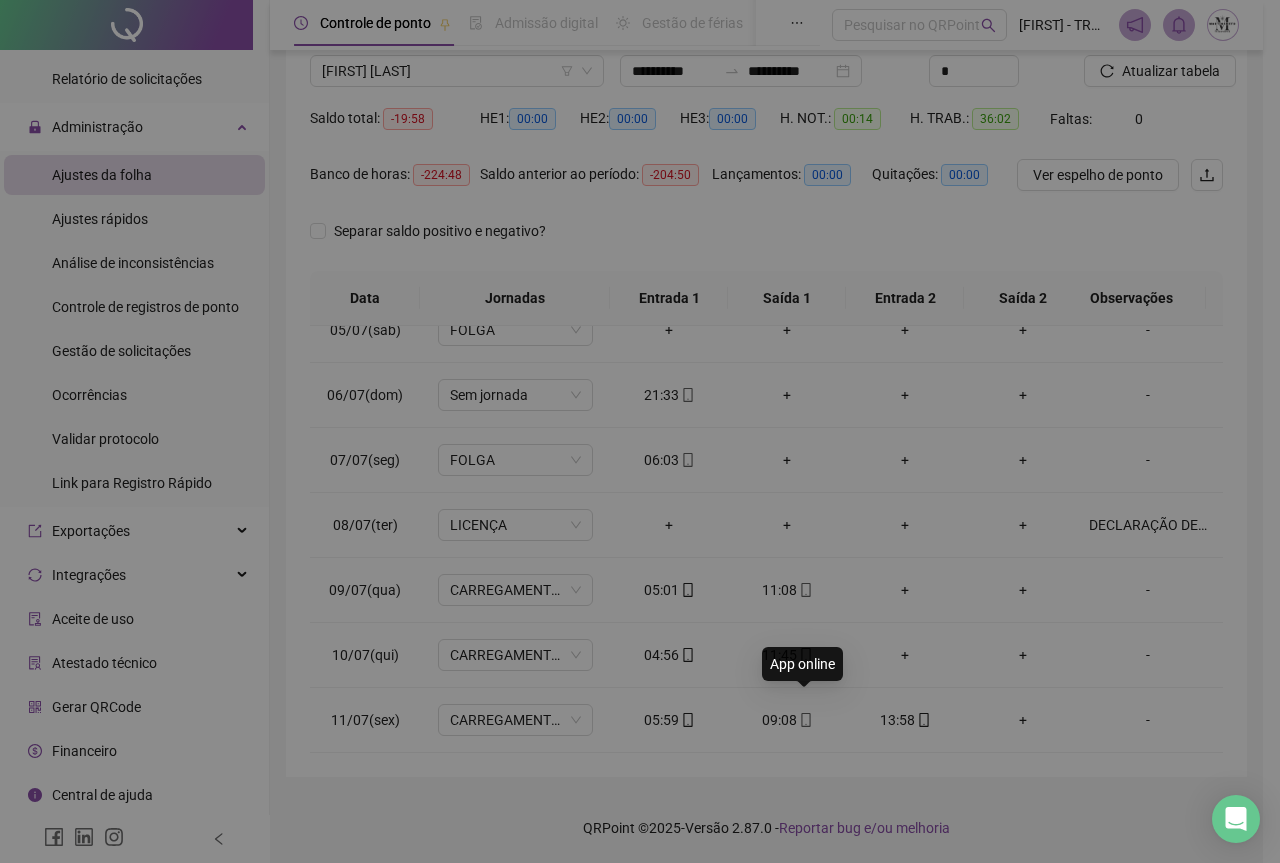 type on "**********" 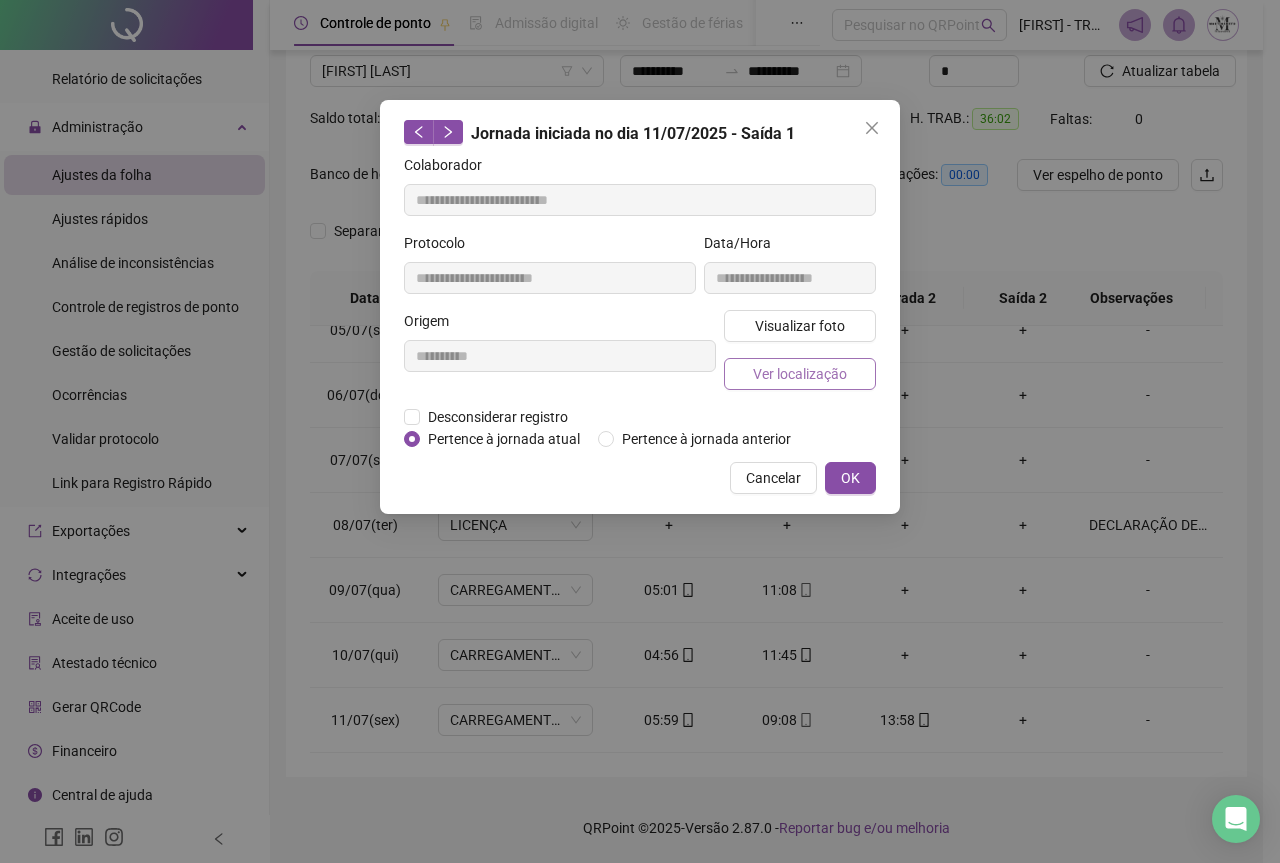 click on "Ver localização" at bounding box center [800, 374] 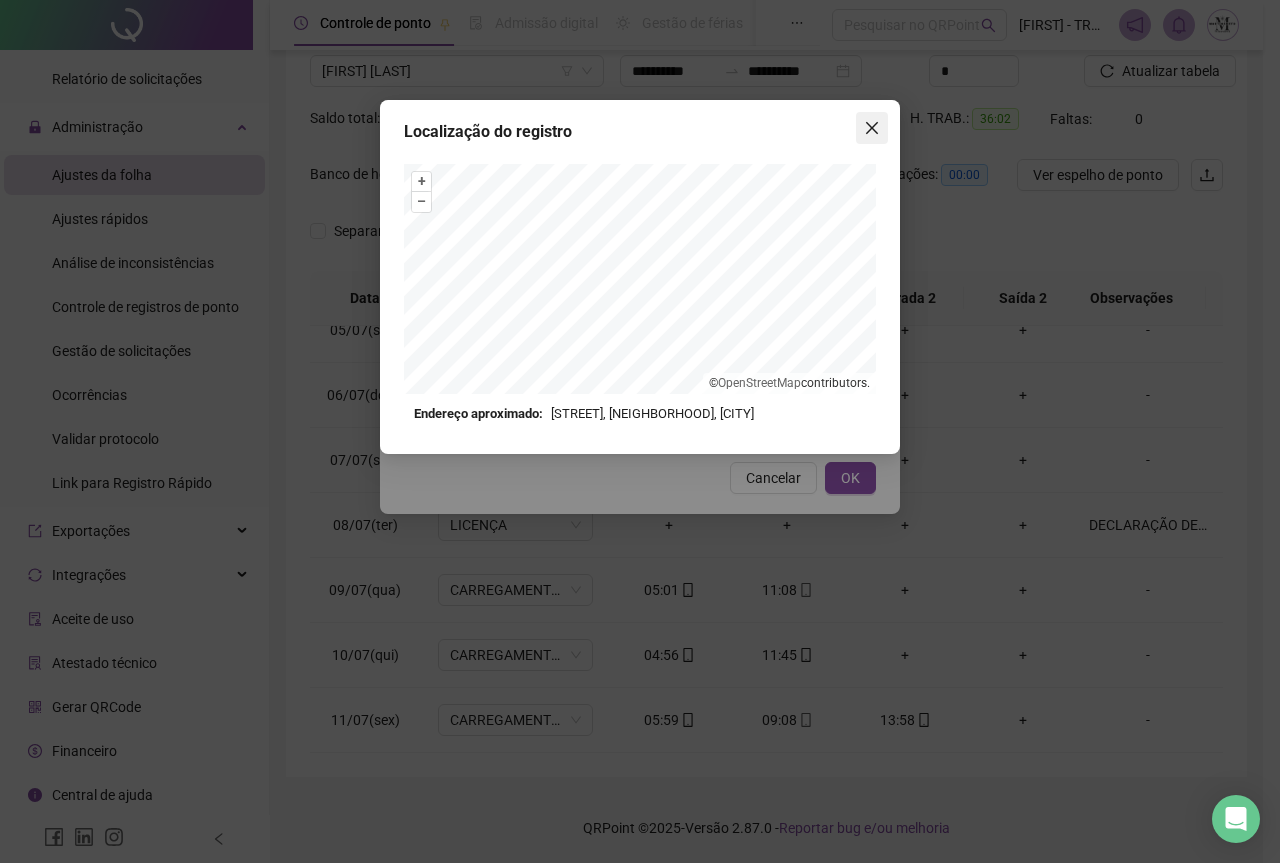 click 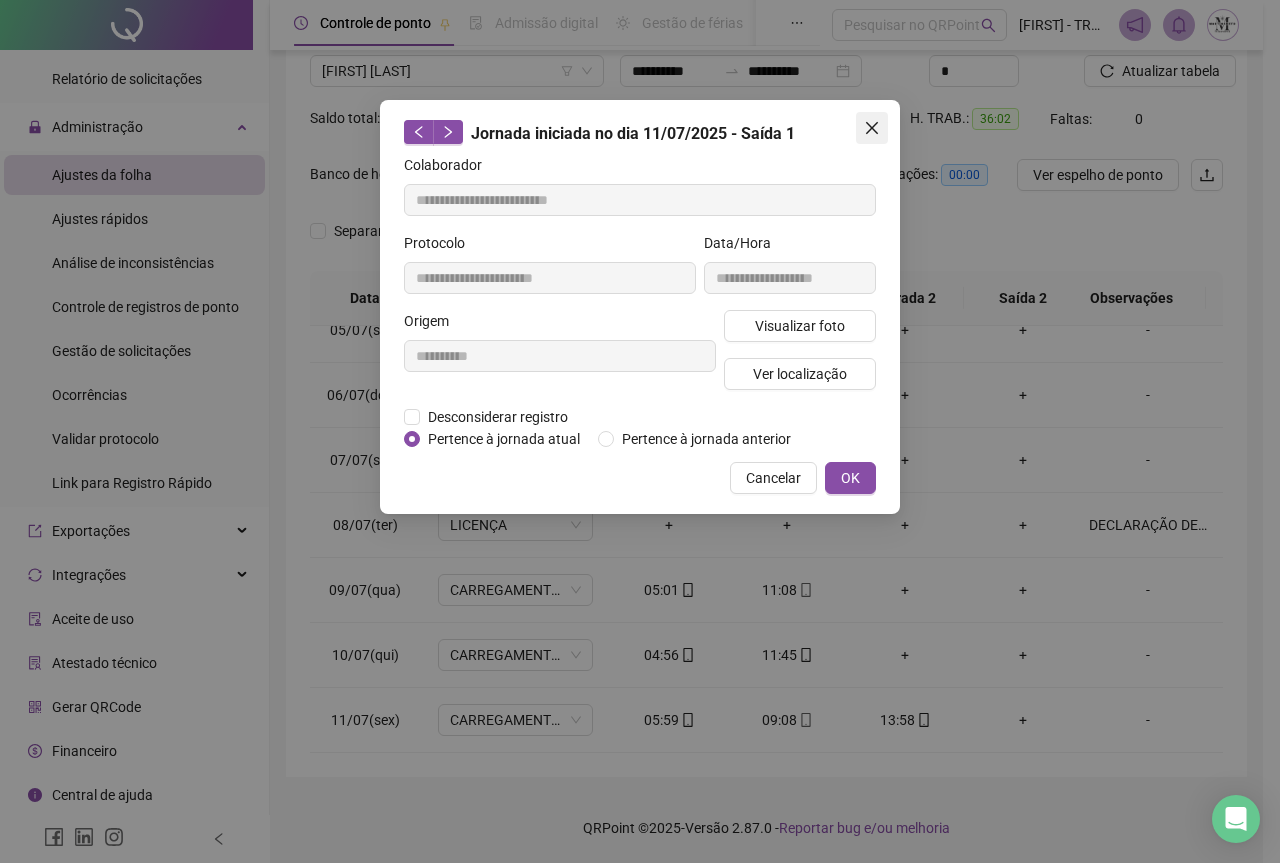 click at bounding box center (872, 128) 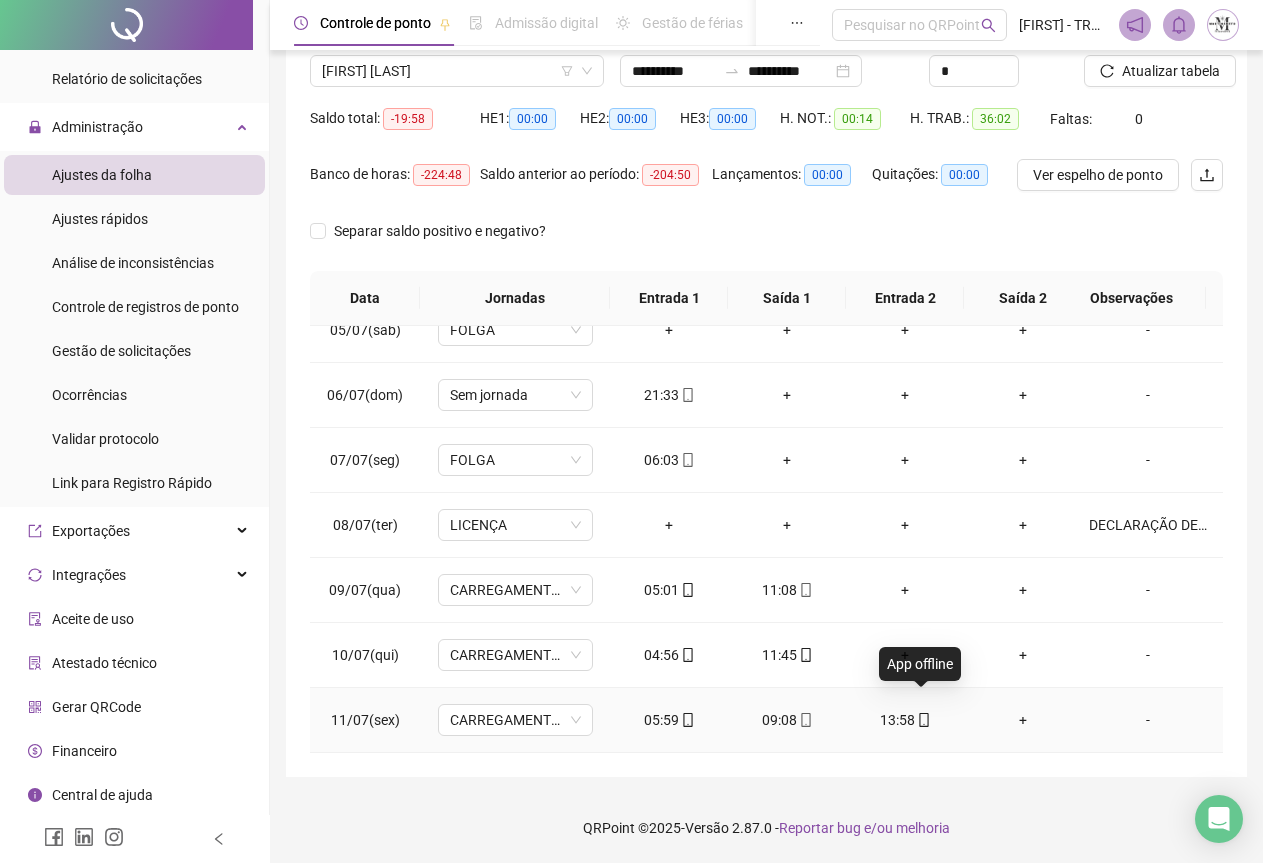 click 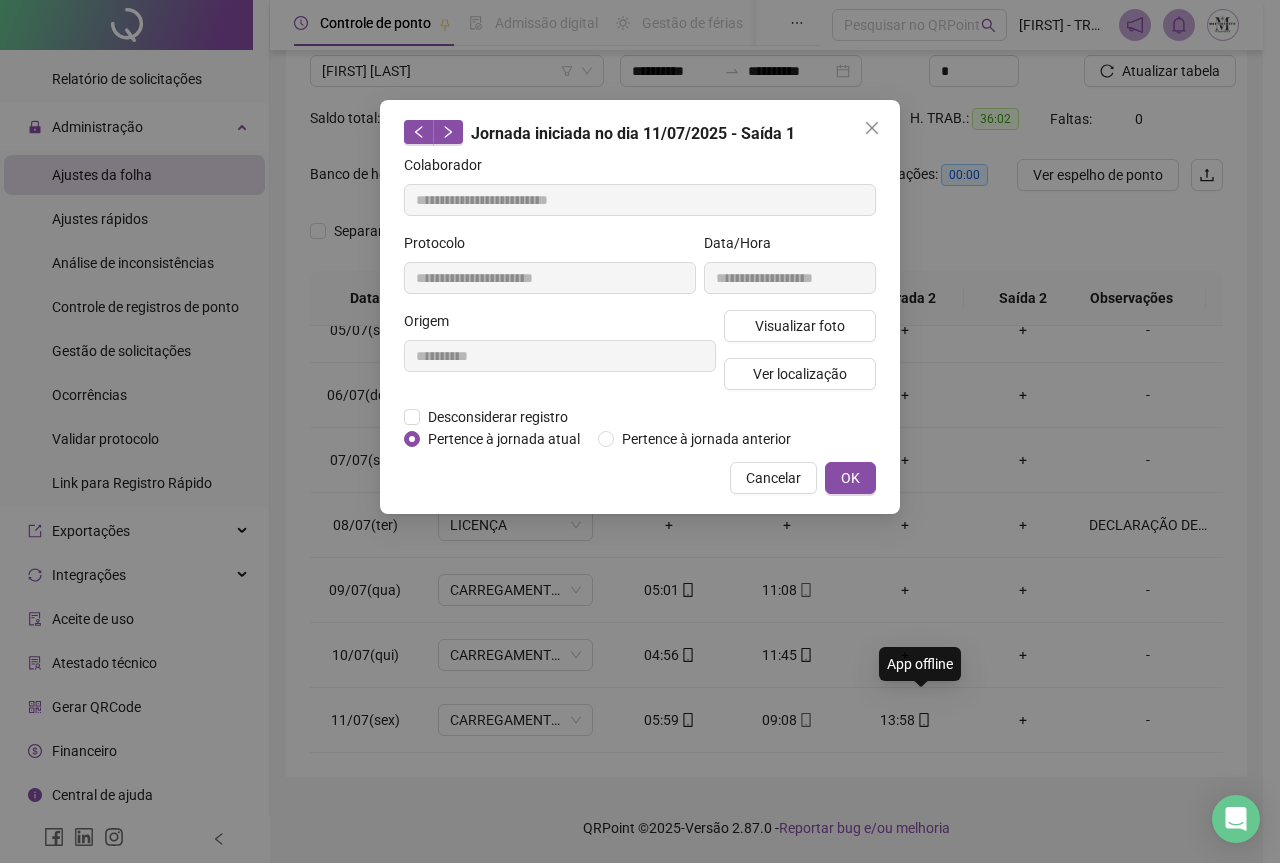 type on "**********" 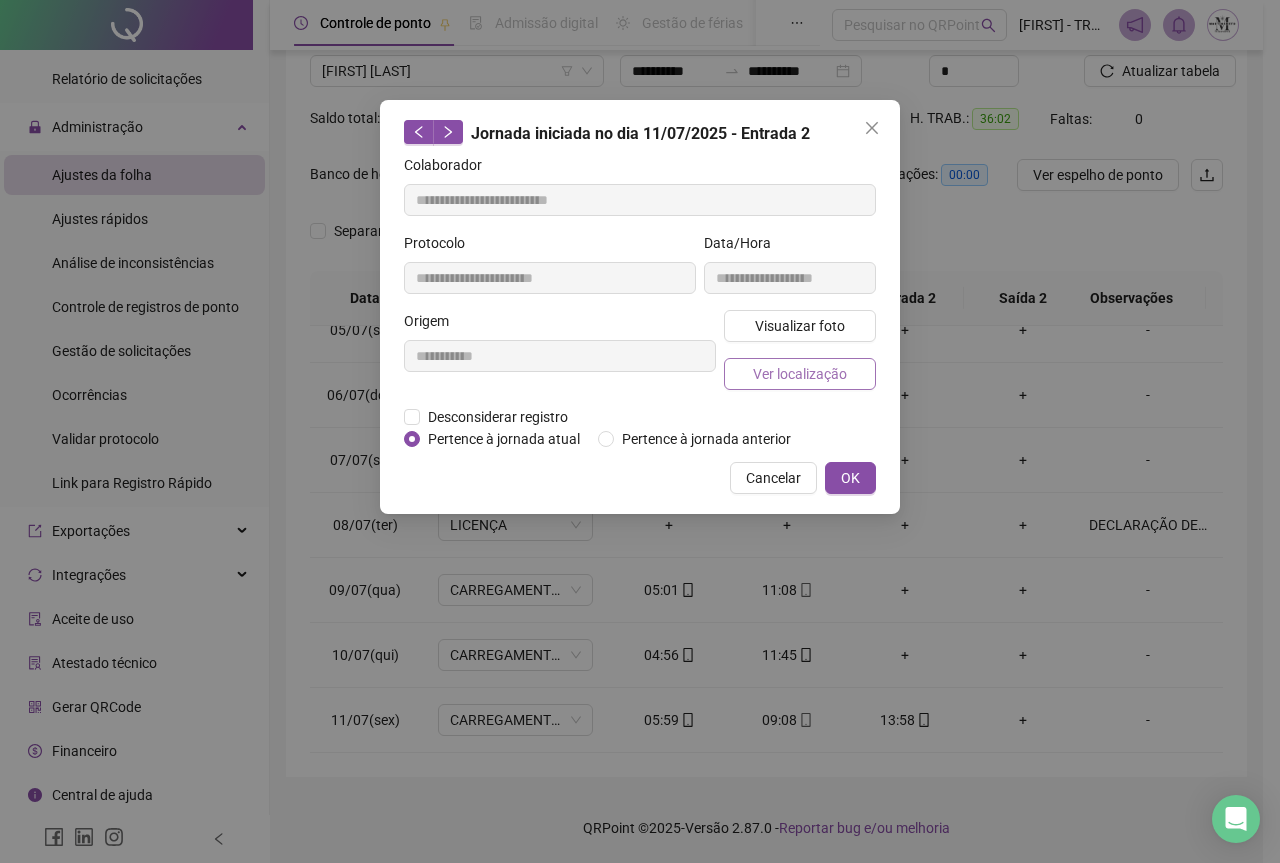 click on "Ver localização" at bounding box center (800, 374) 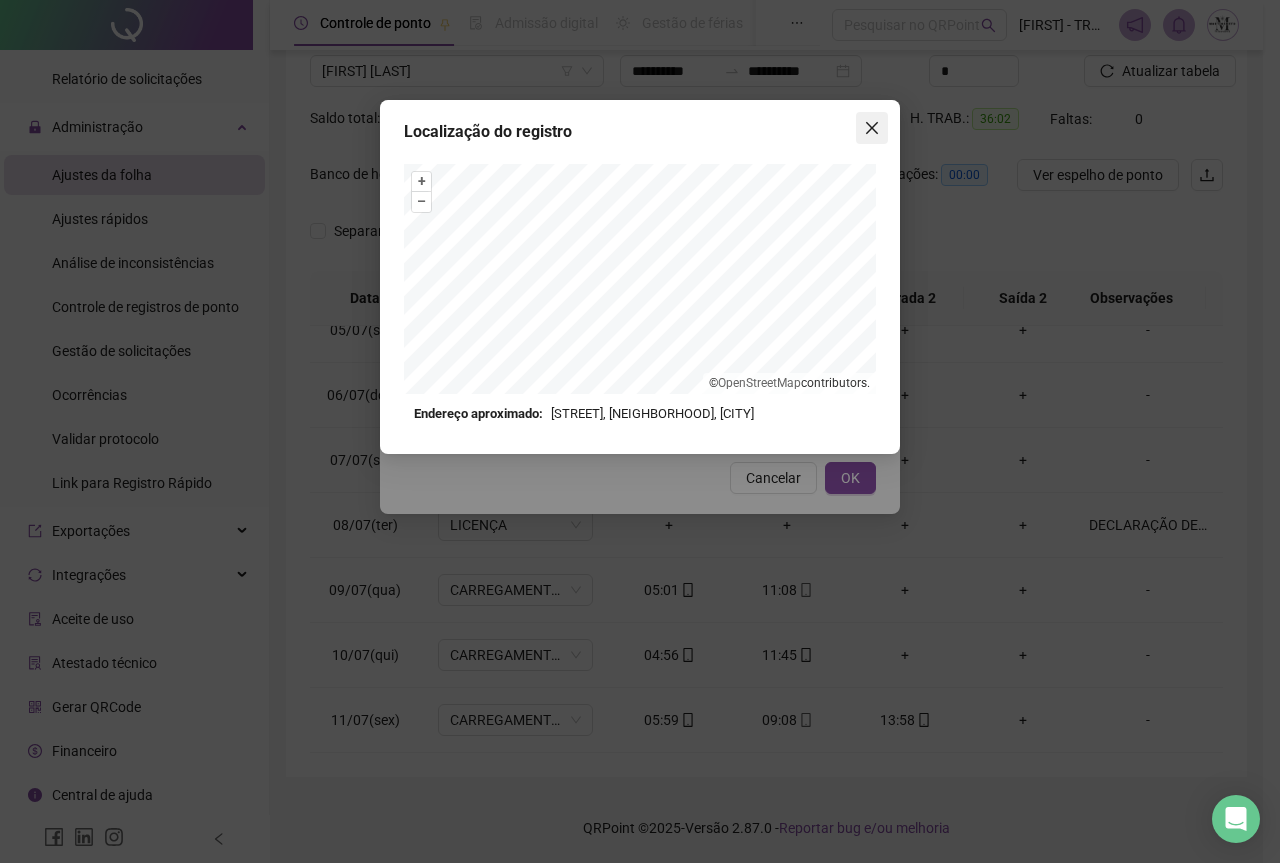 click 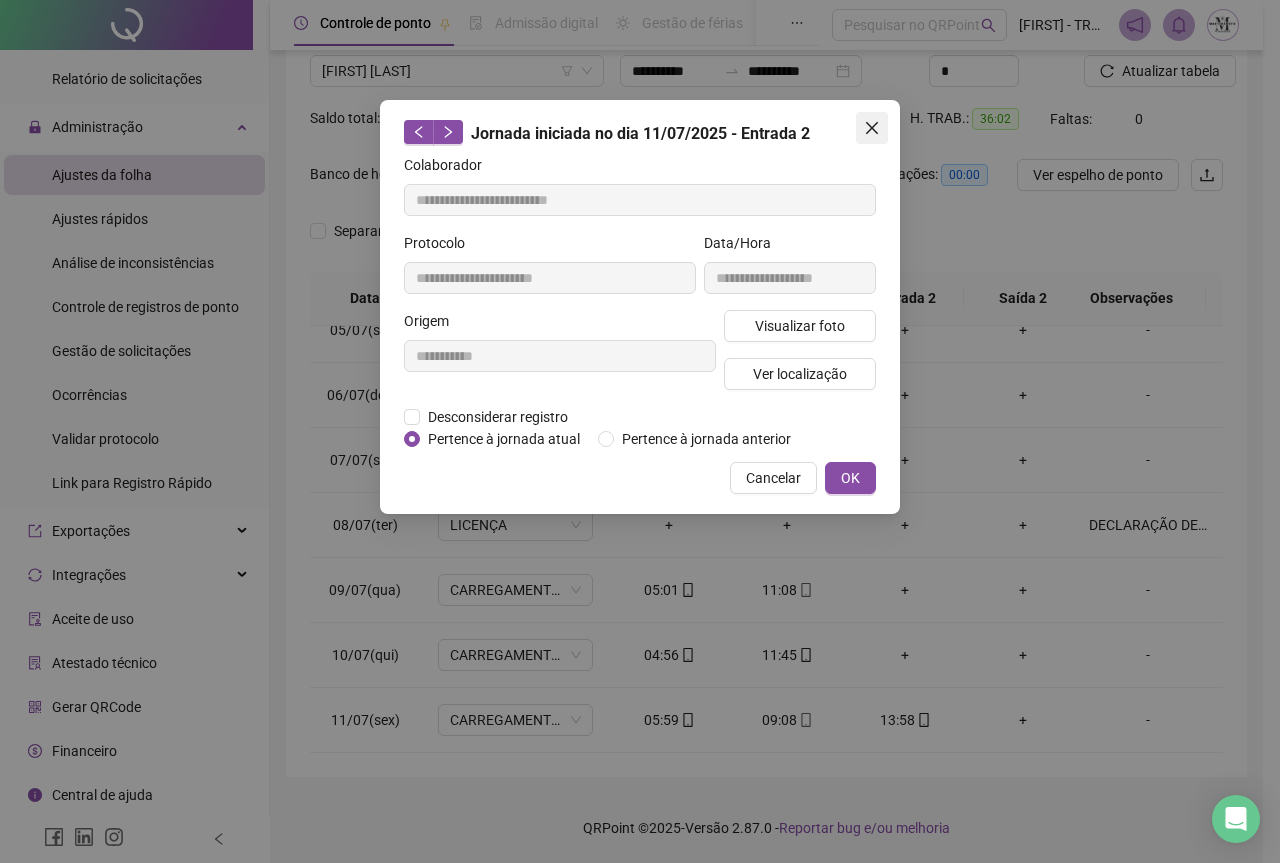 click 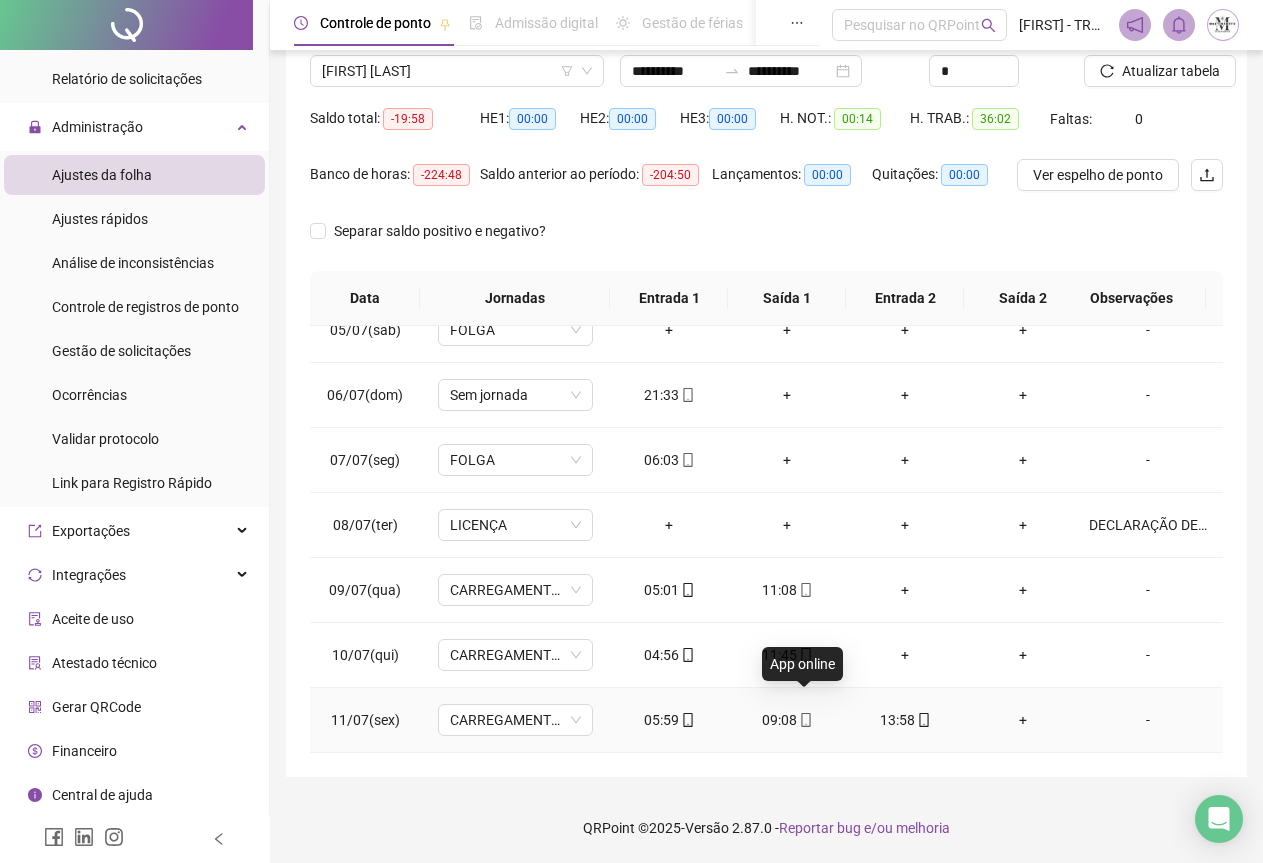 click 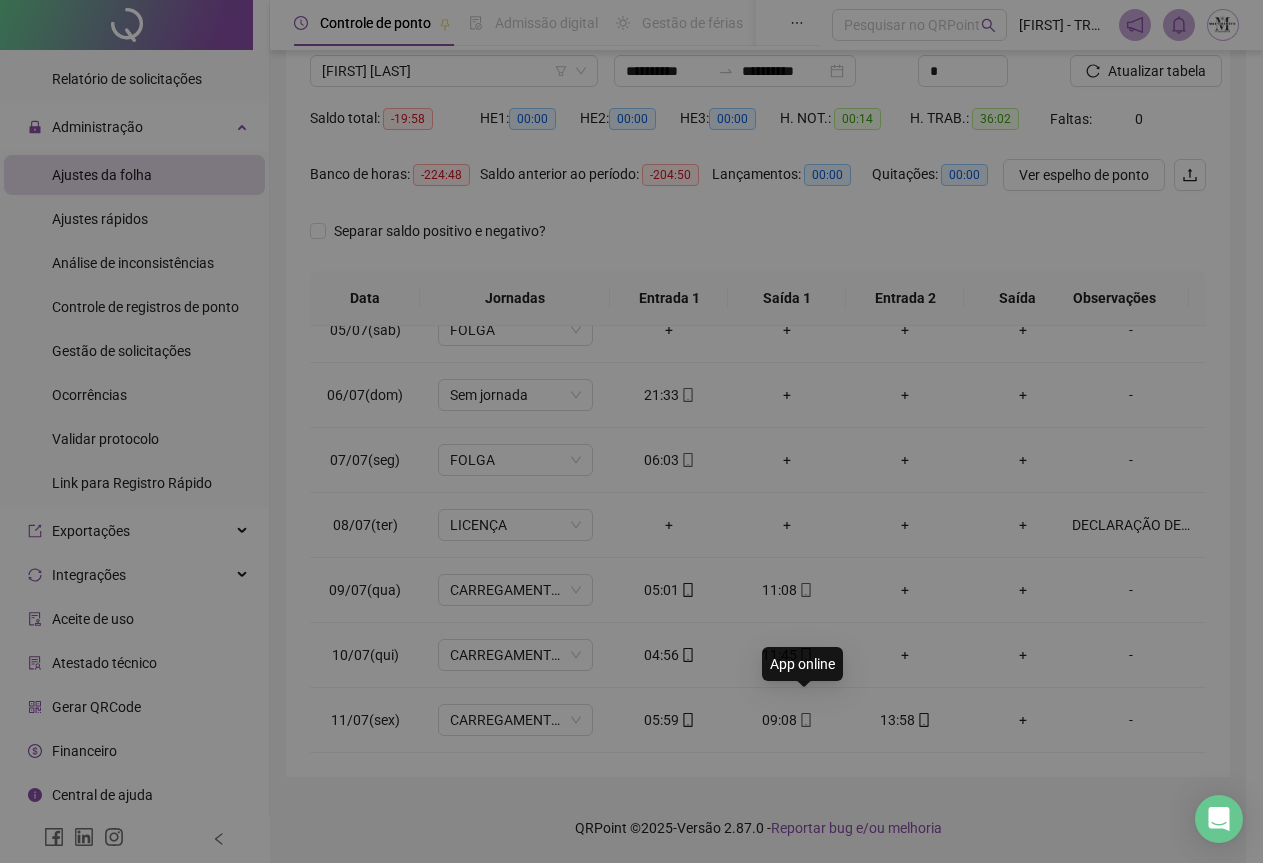 type on "**********" 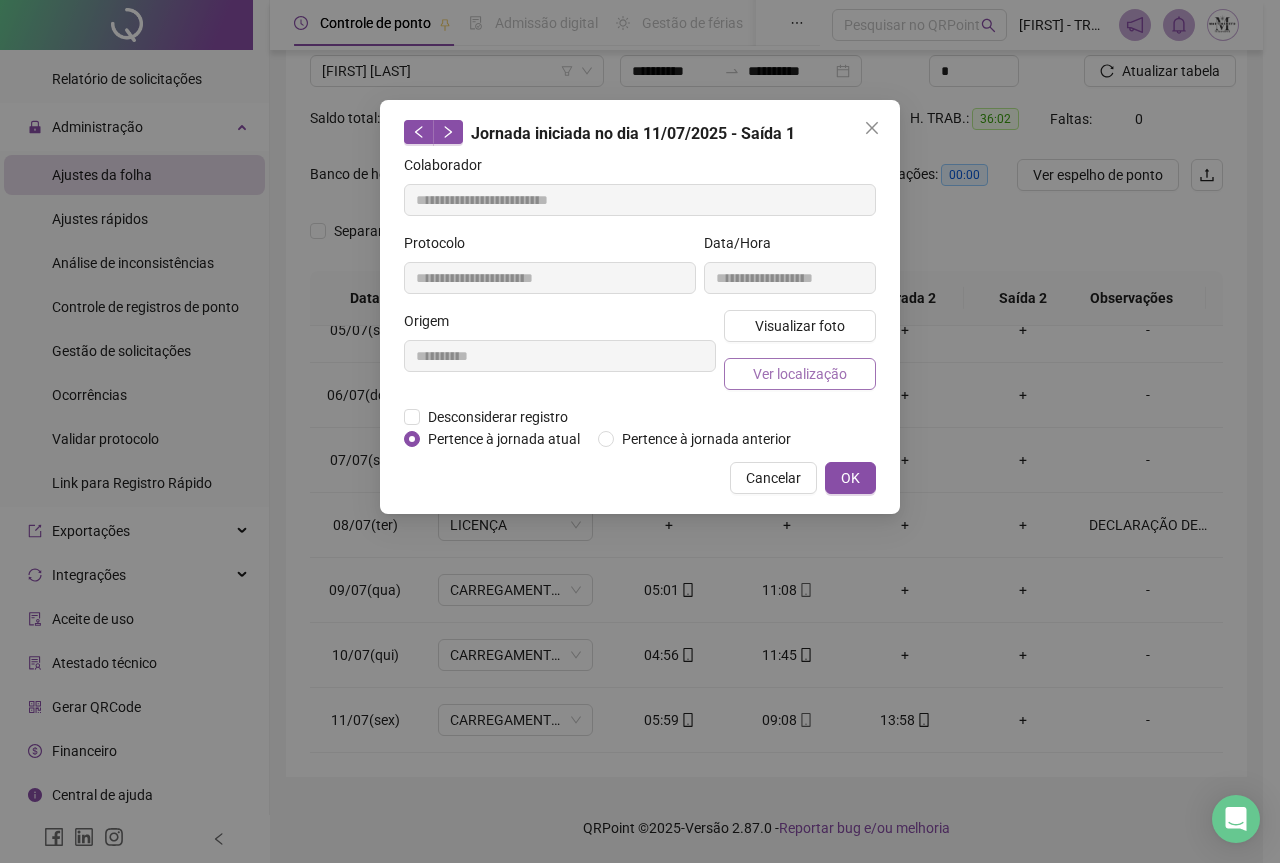 click on "Ver localização" at bounding box center (800, 374) 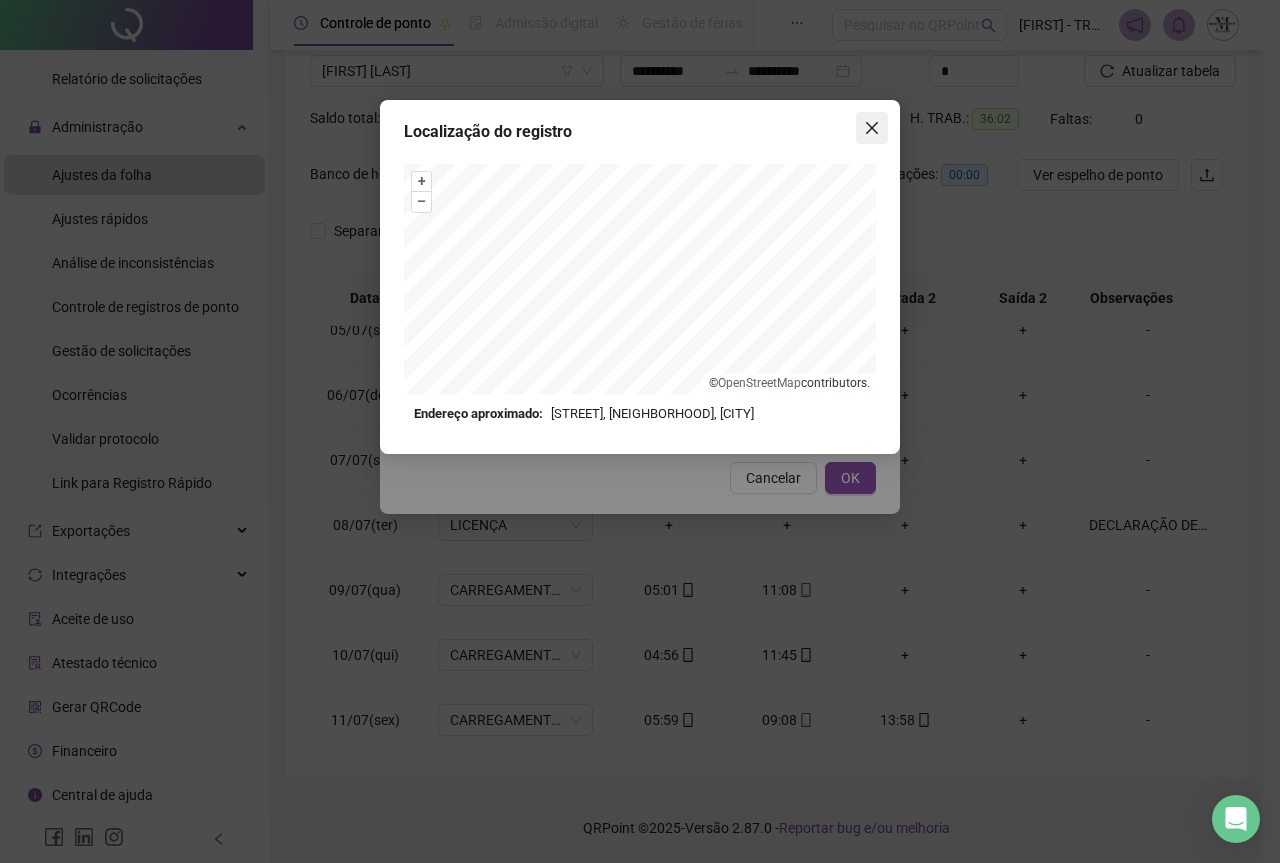 click at bounding box center [872, 128] 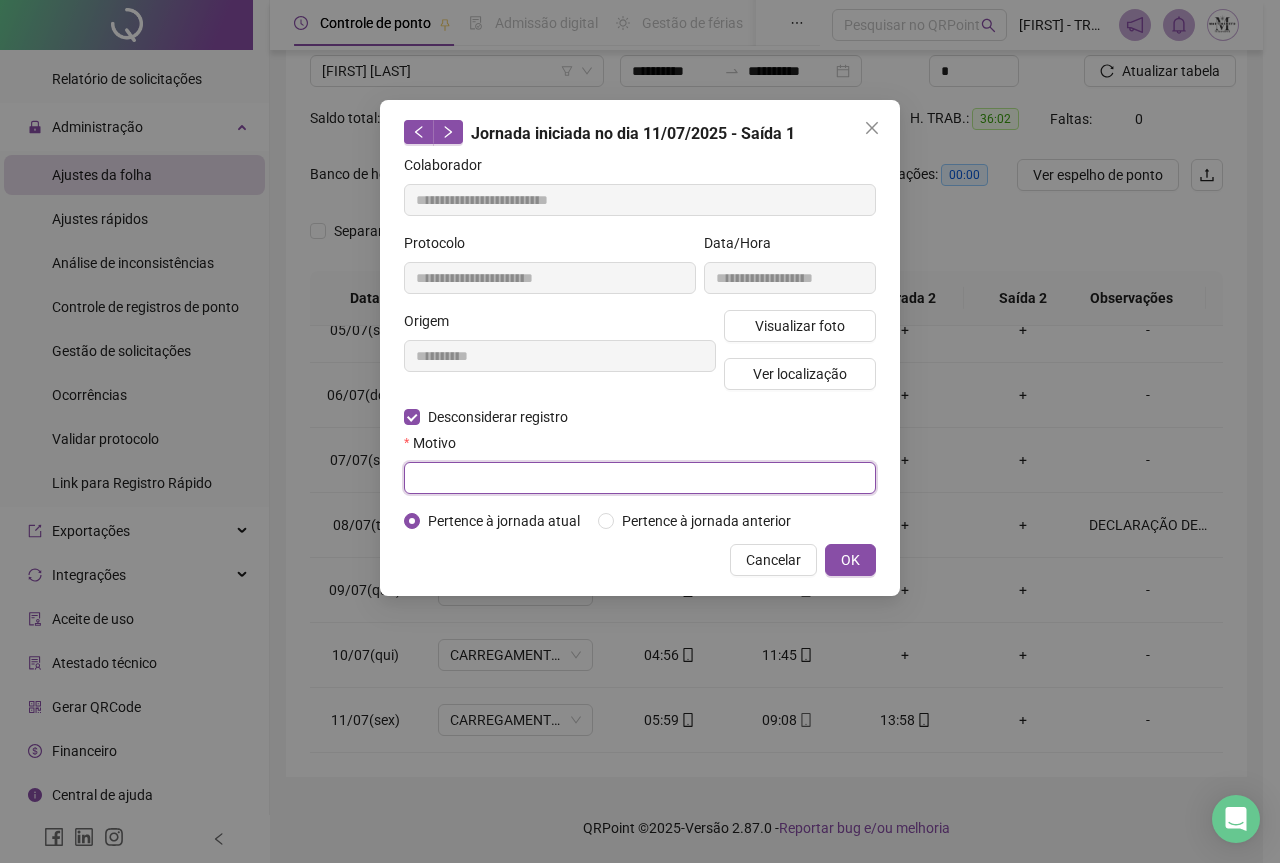 click at bounding box center [640, 478] 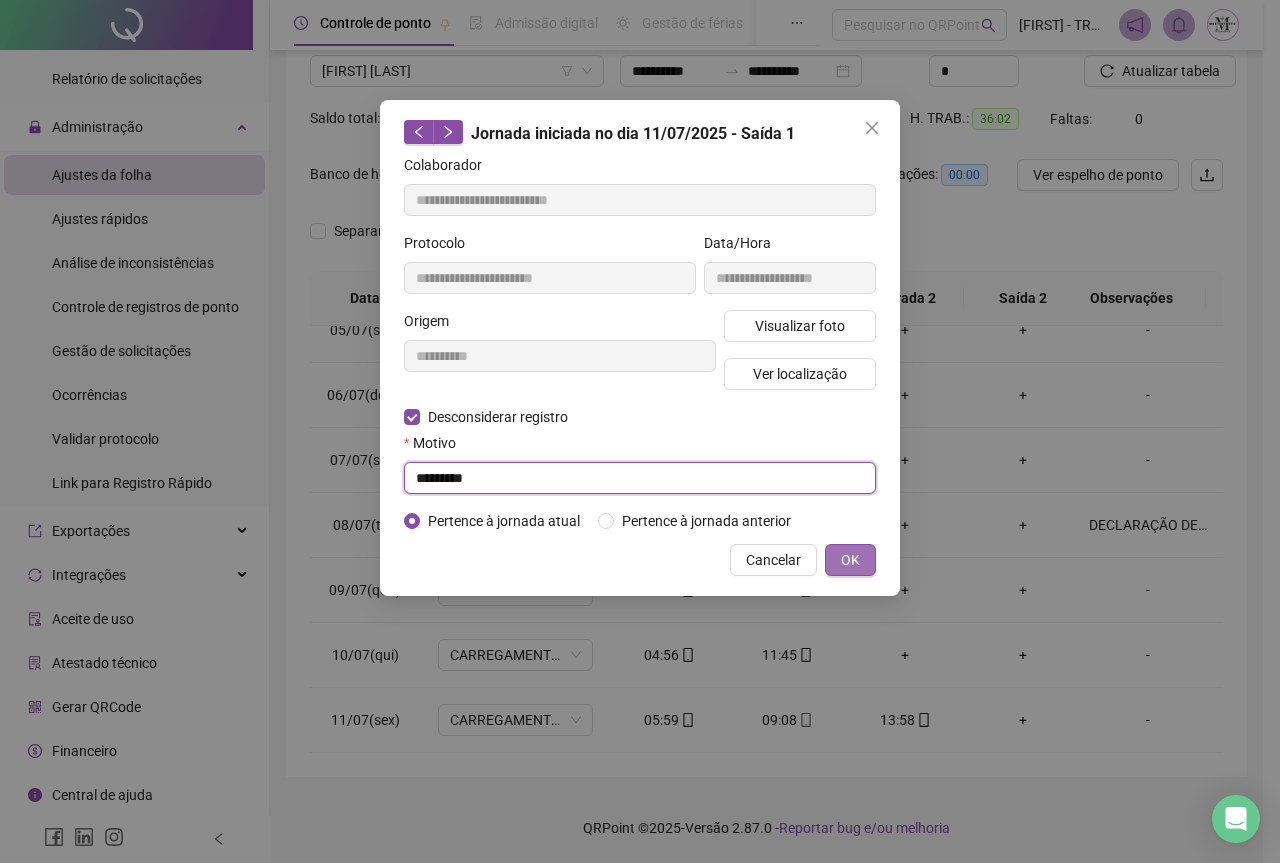 type on "*********" 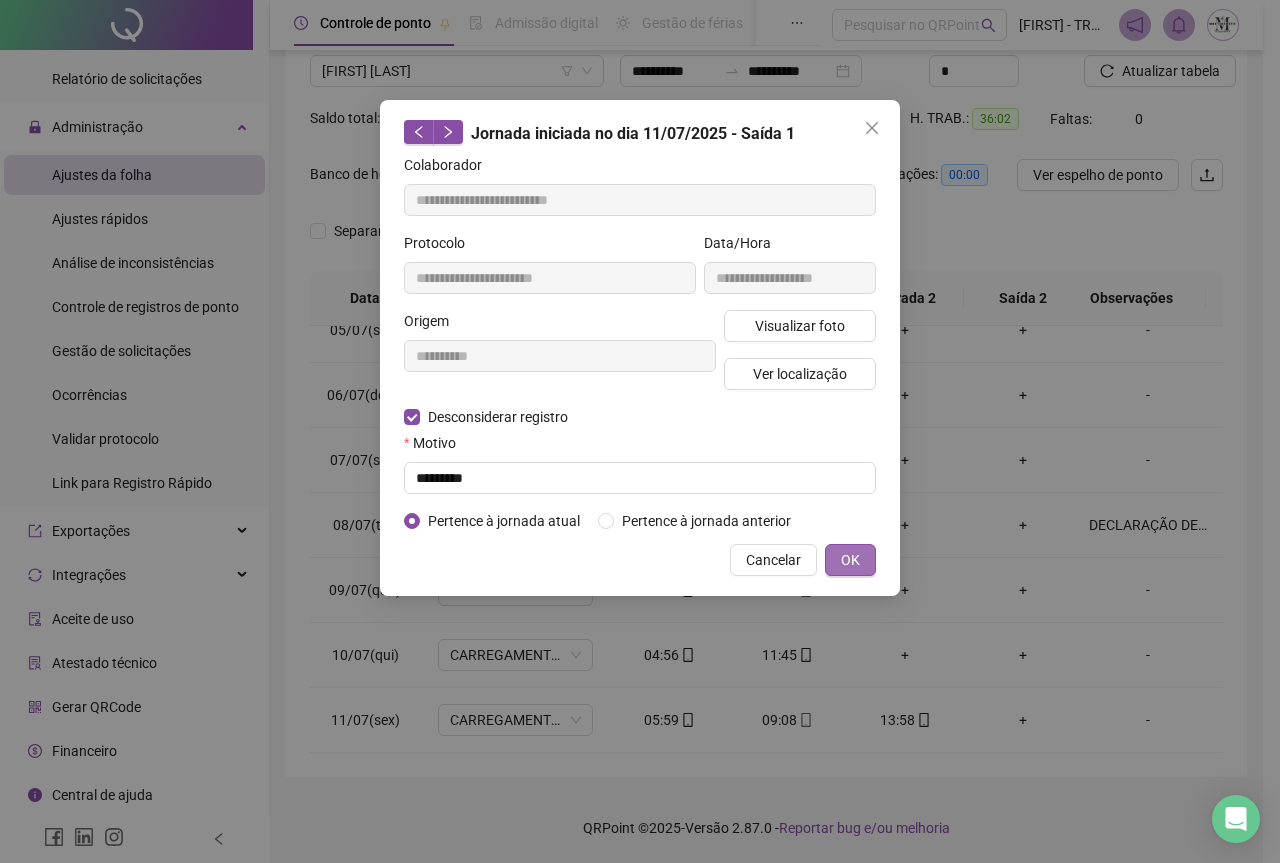 click on "OK" at bounding box center (850, 560) 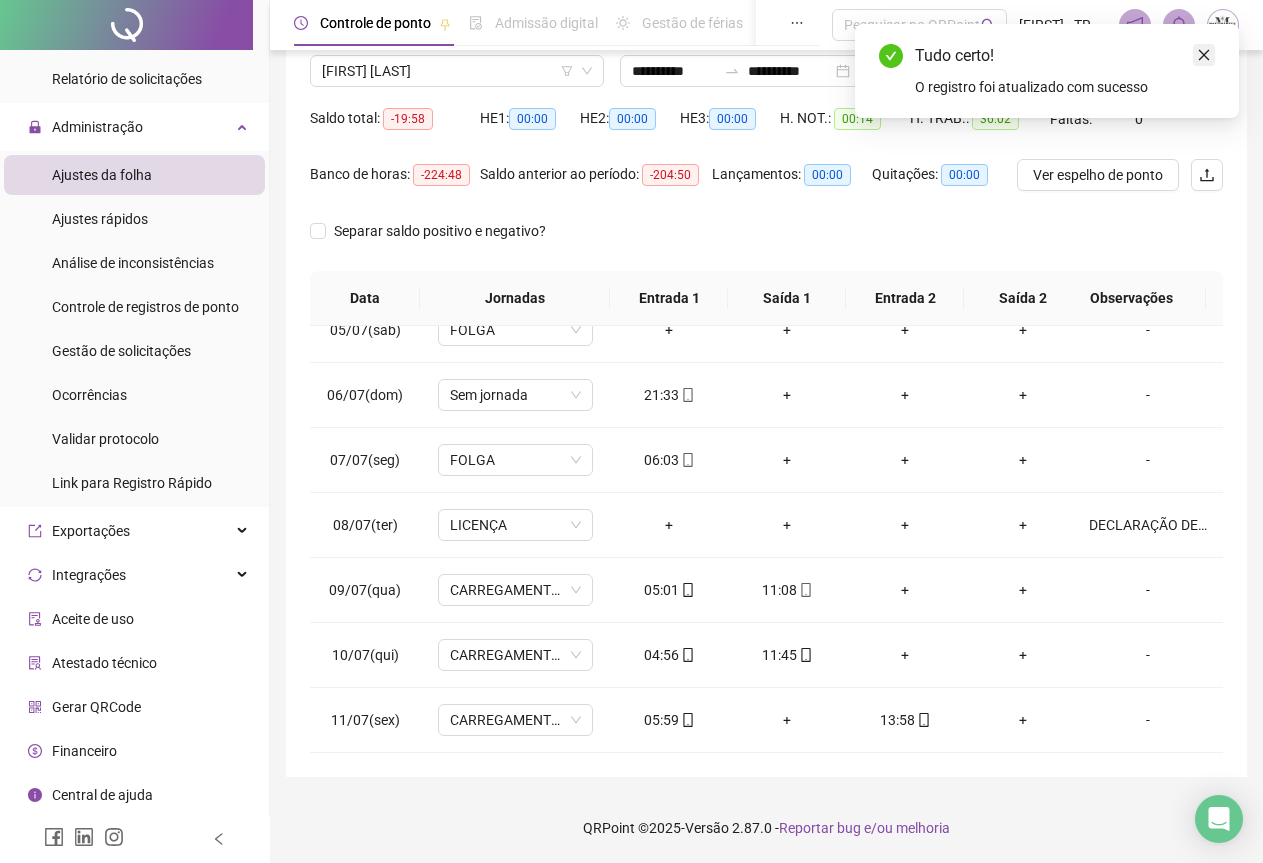 click 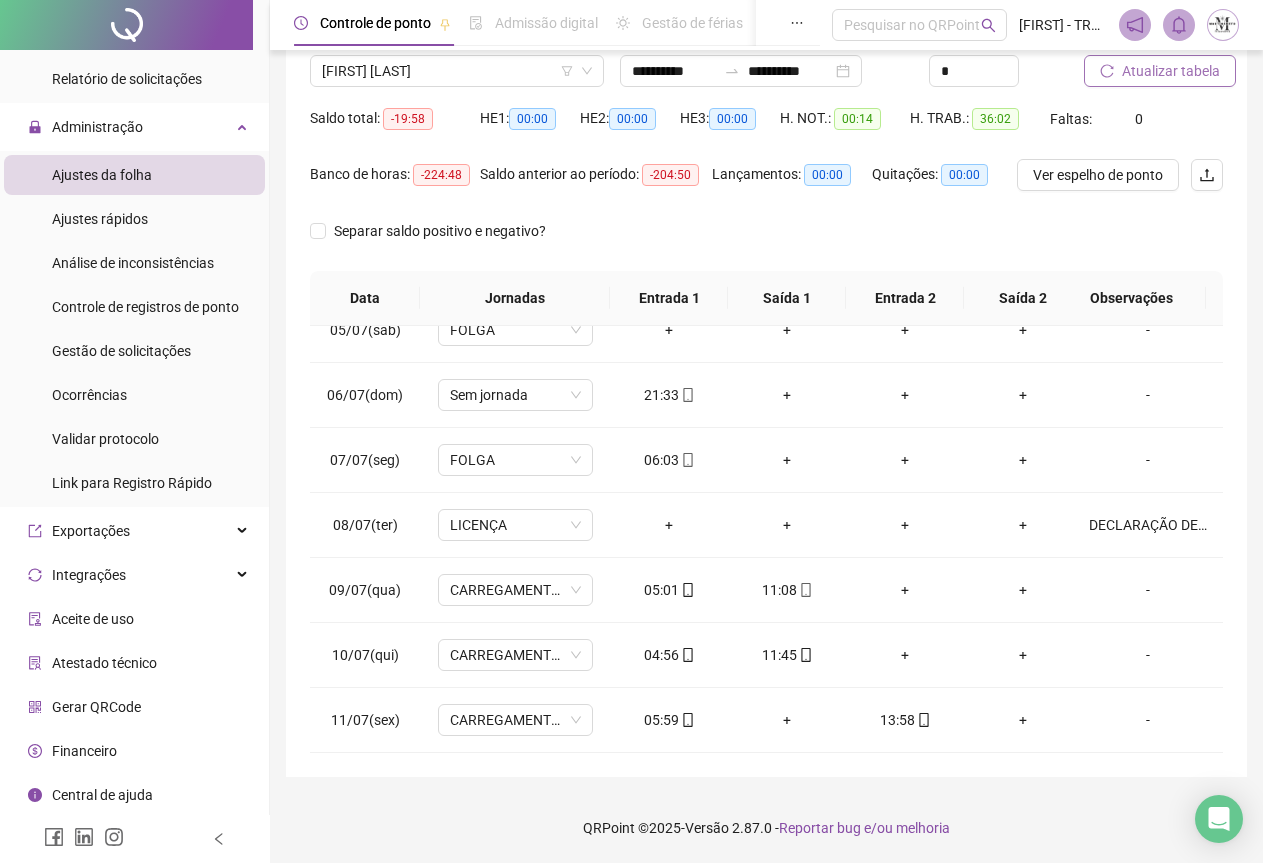 click on "Atualizar tabela" at bounding box center [1171, 71] 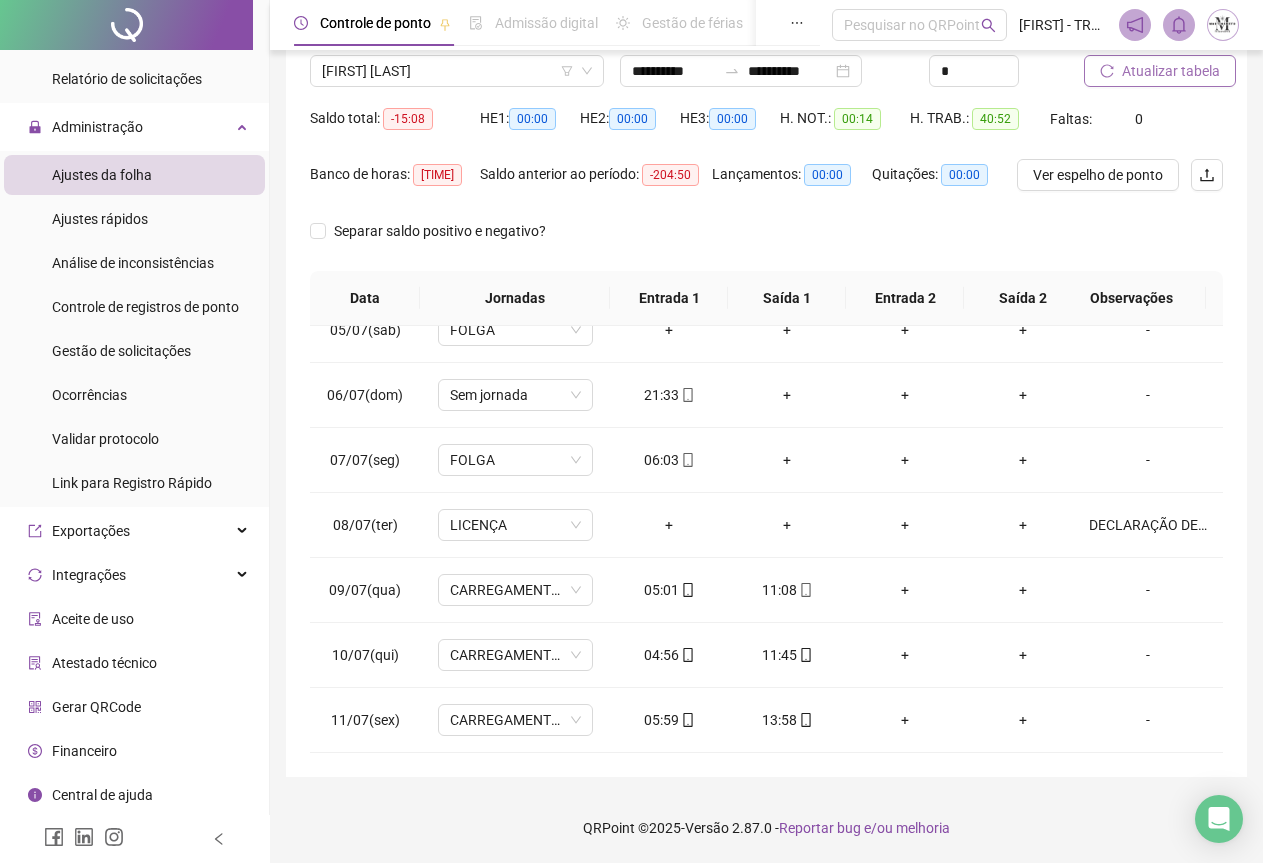 click on "Atualizar tabela" at bounding box center [1171, 71] 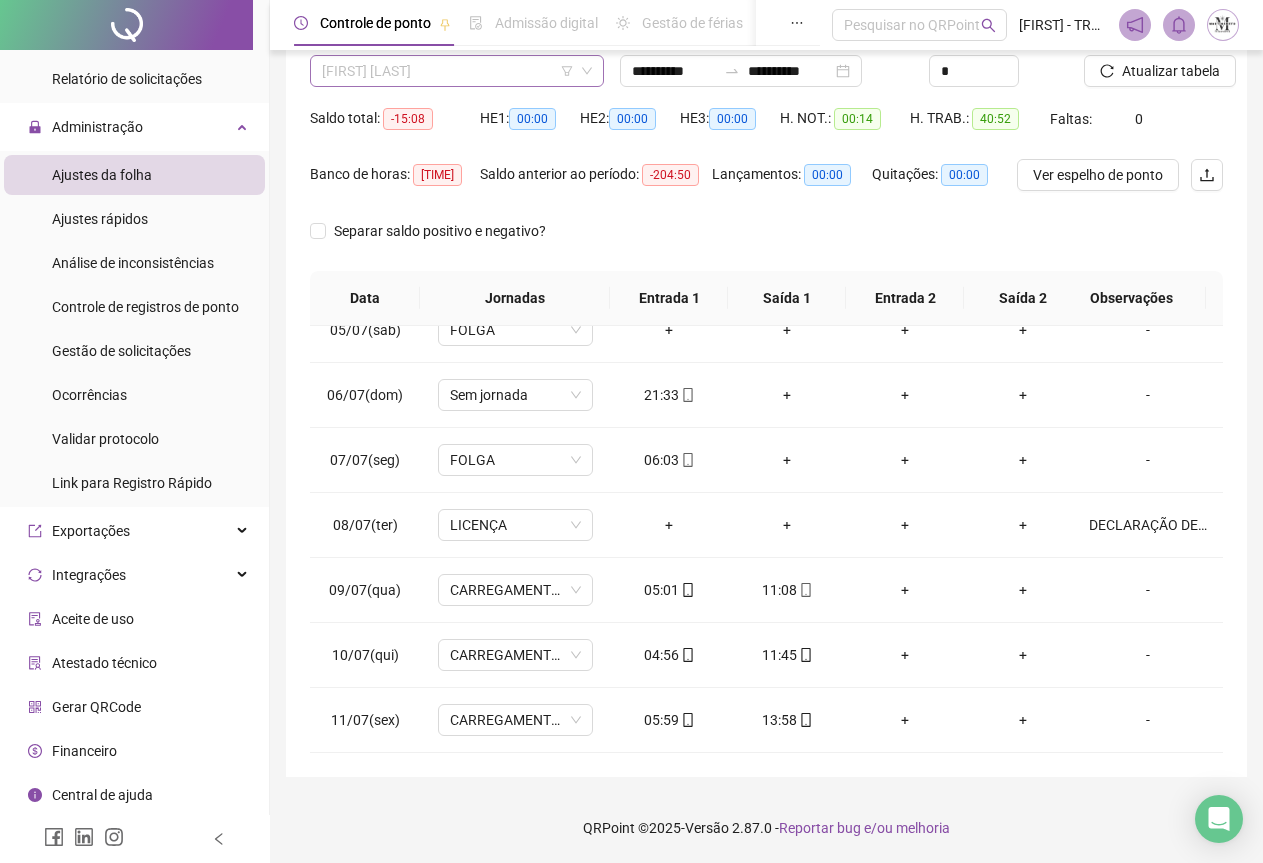 click on "[FIRST] [LAST]" at bounding box center [457, 71] 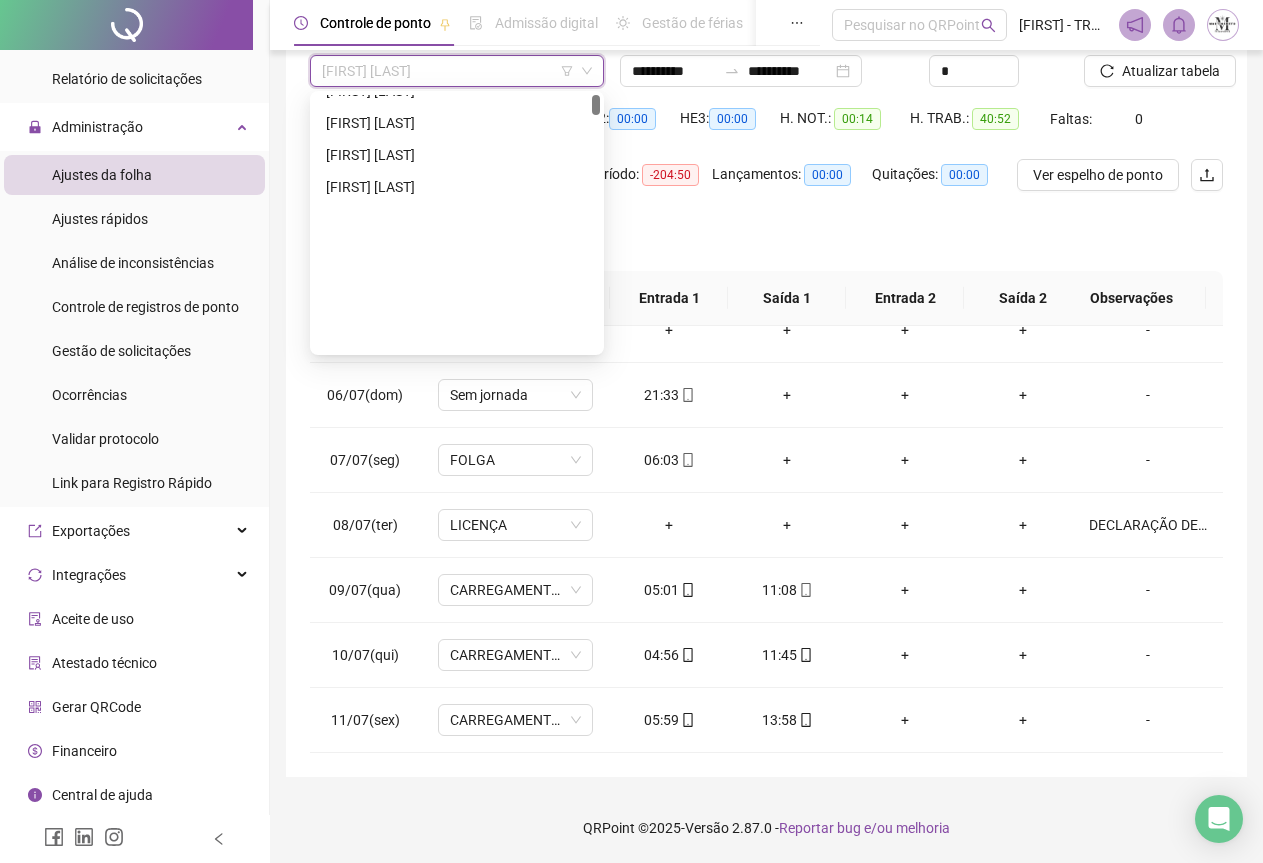 scroll, scrollTop: 0, scrollLeft: 0, axis: both 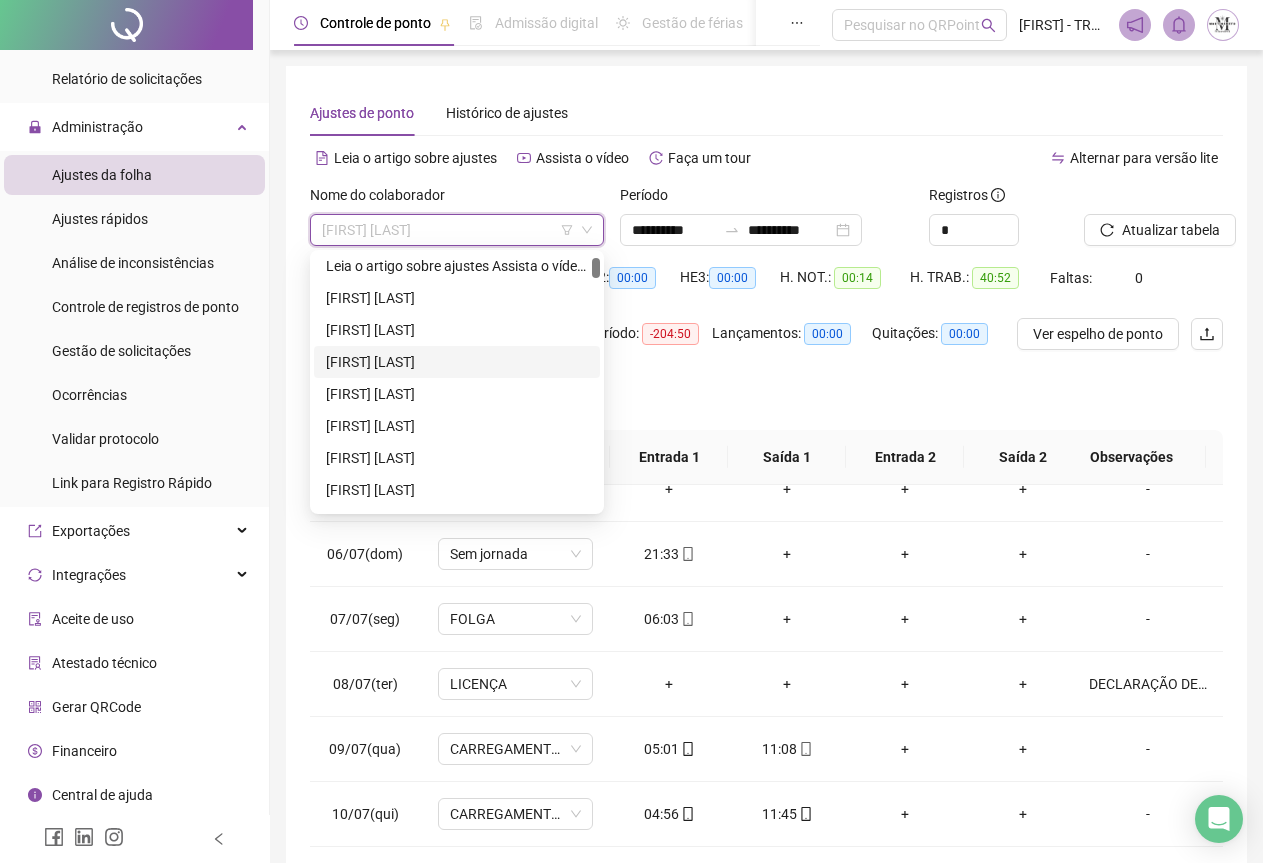 click on "[FIRST] [LAST]" at bounding box center (457, 362) 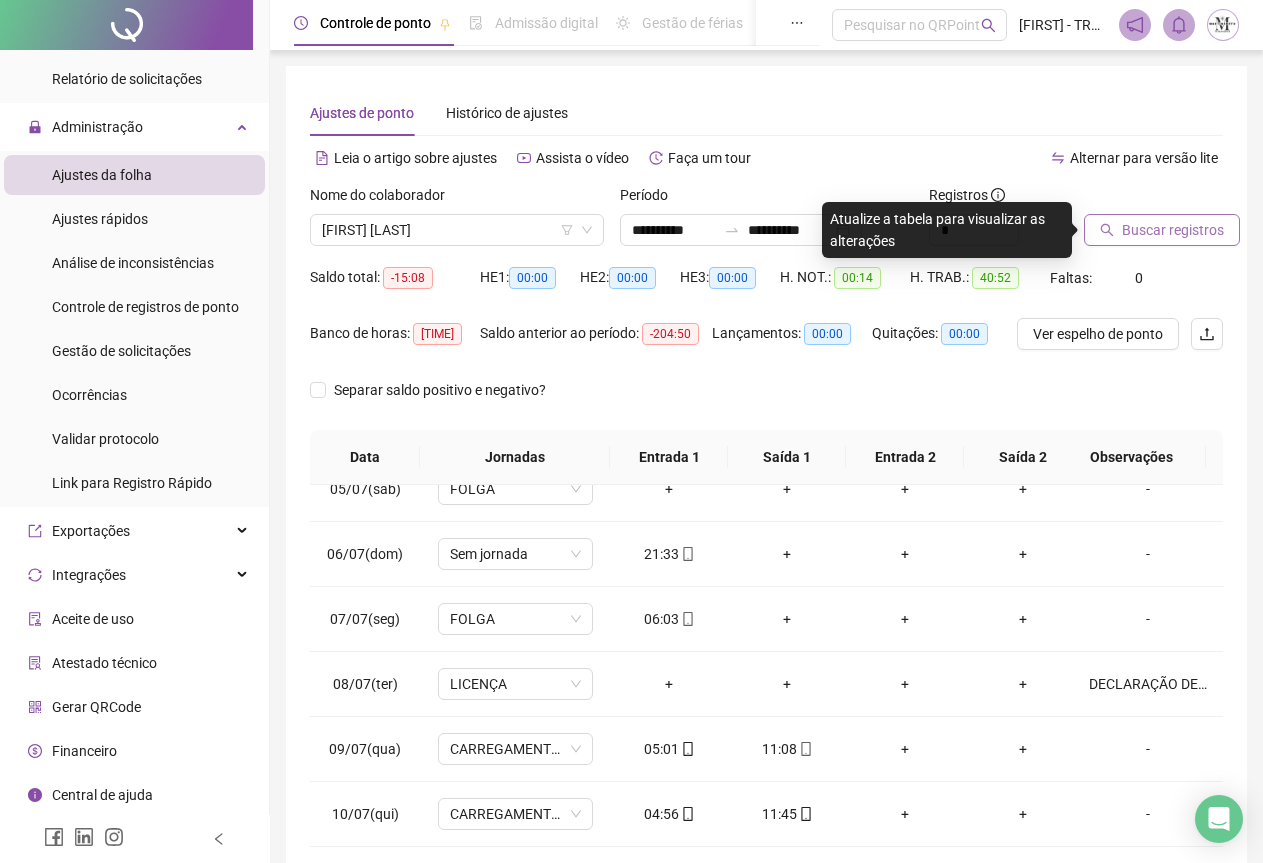 click on "Buscar registros" at bounding box center [1173, 230] 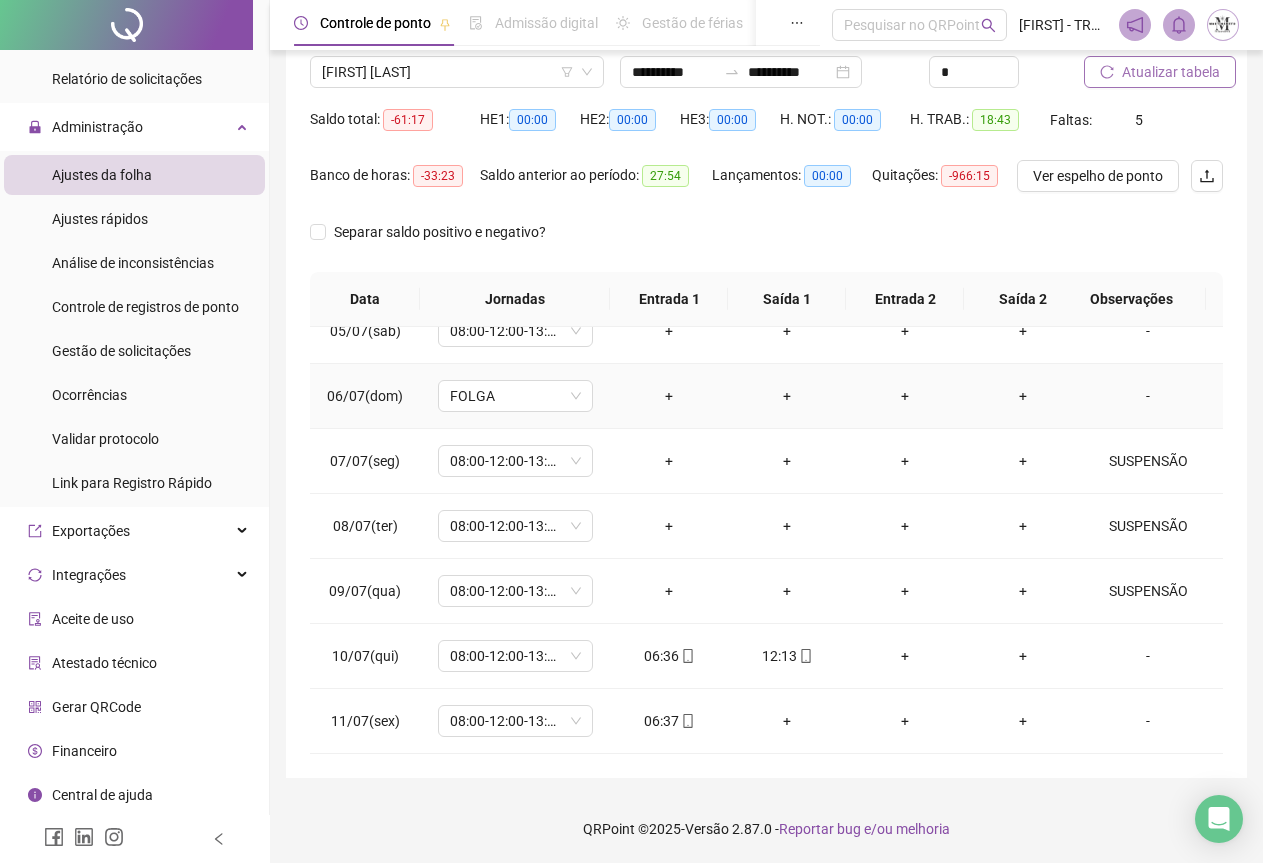 scroll, scrollTop: 159, scrollLeft: 0, axis: vertical 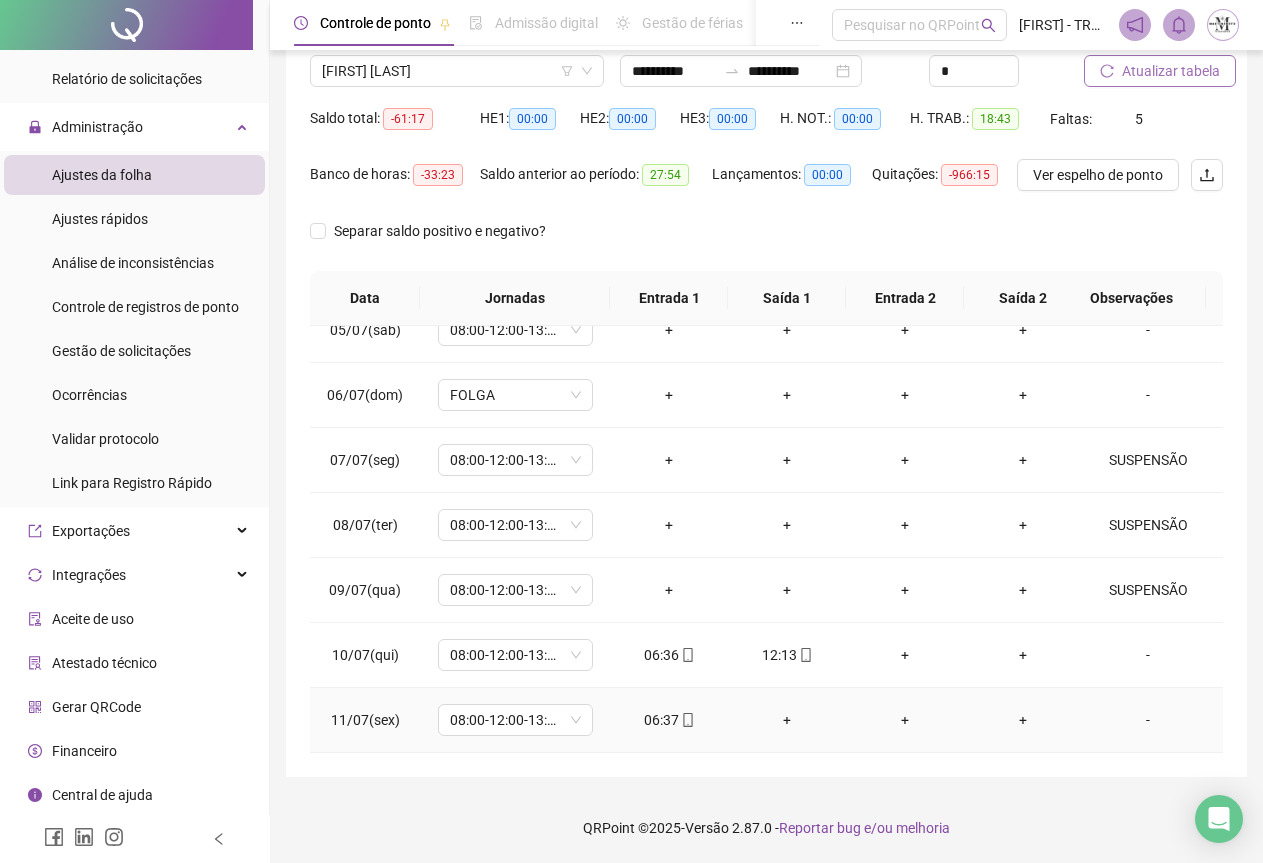 click on "+" at bounding box center (787, 720) 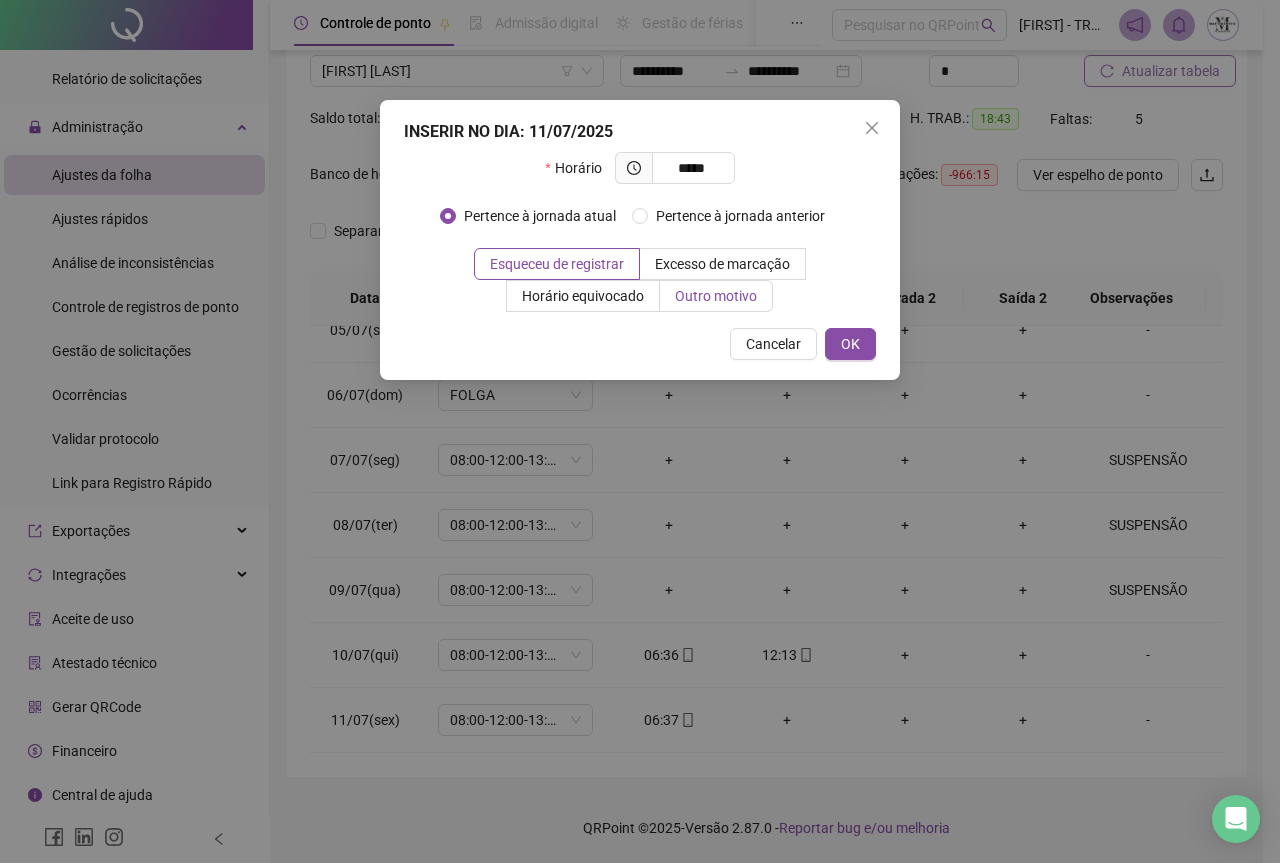 type on "*****" 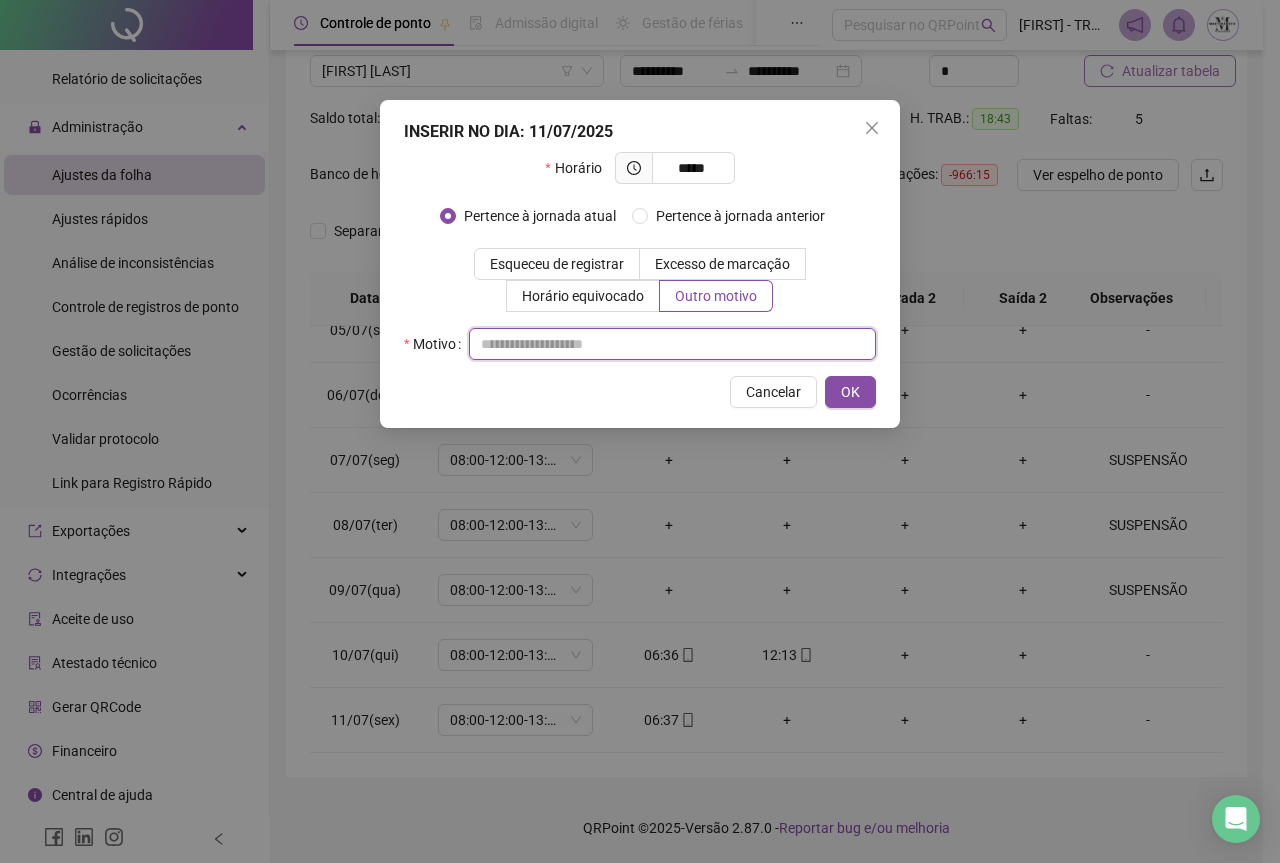 click at bounding box center (672, 344) 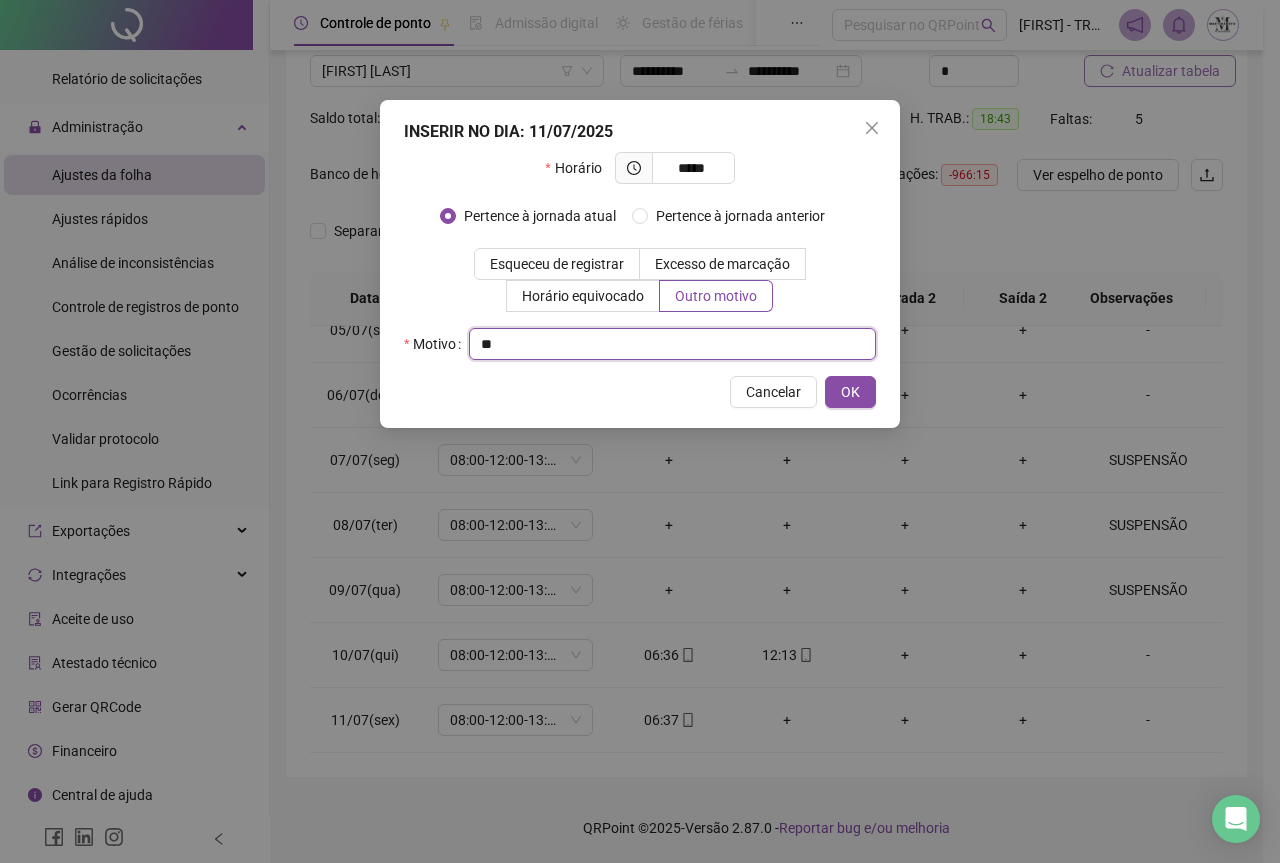 type on "*" 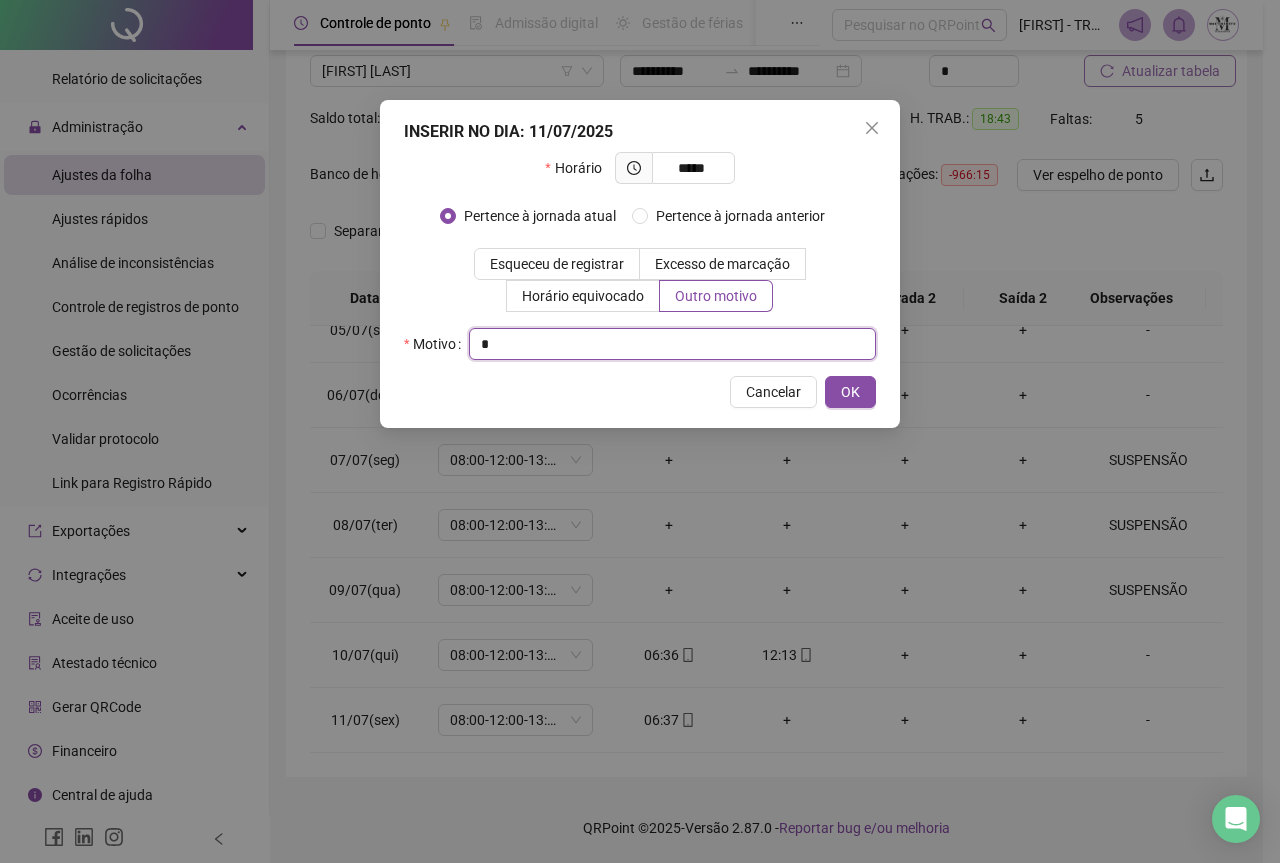 type 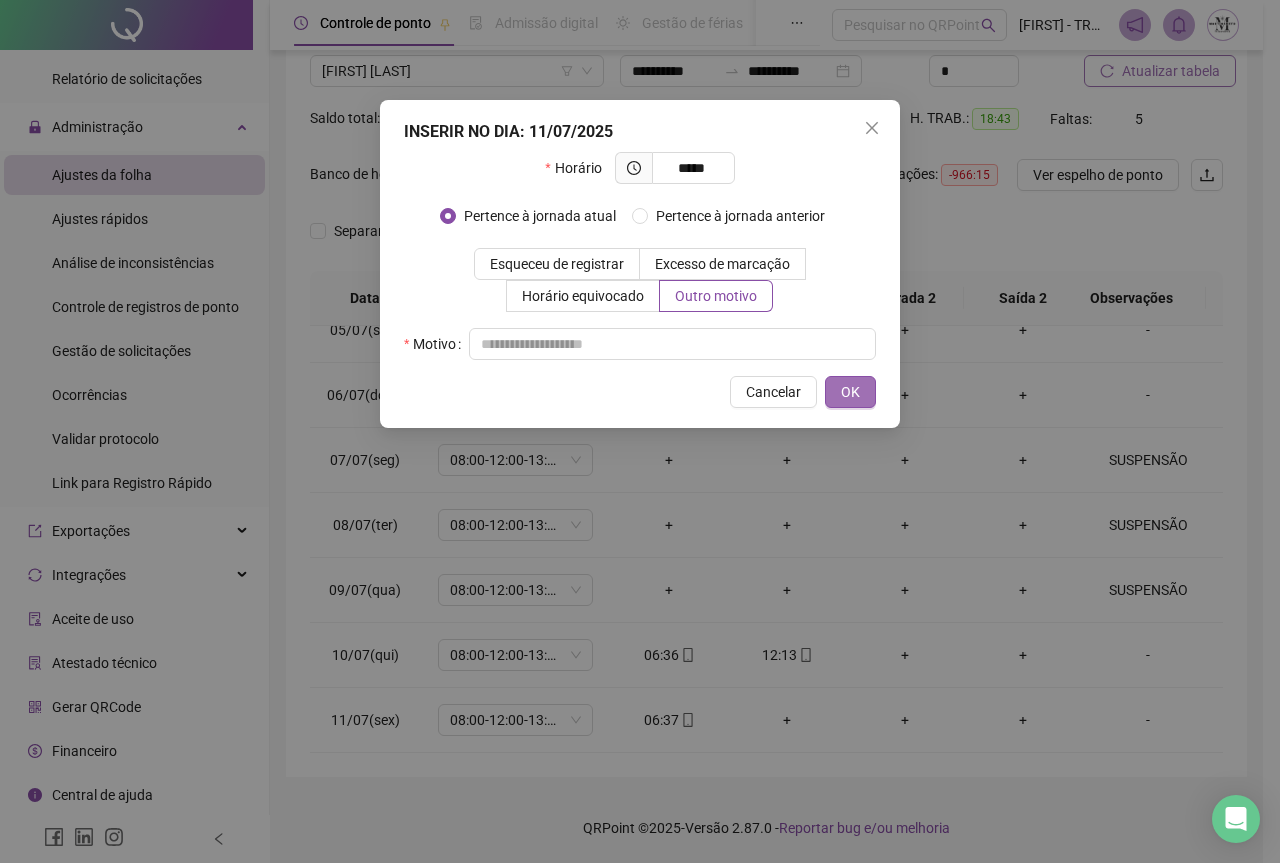 click on "OK" at bounding box center [850, 392] 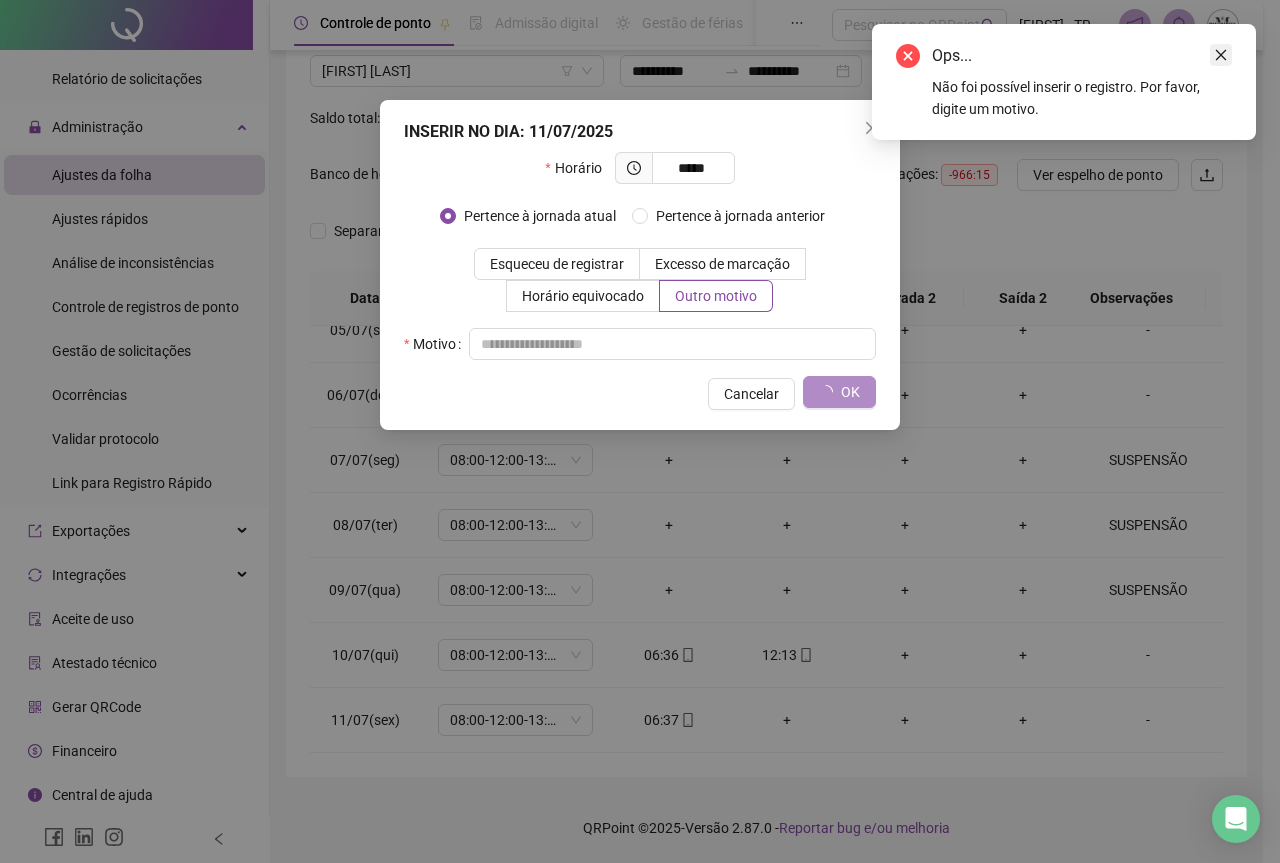 click at bounding box center (1221, 55) 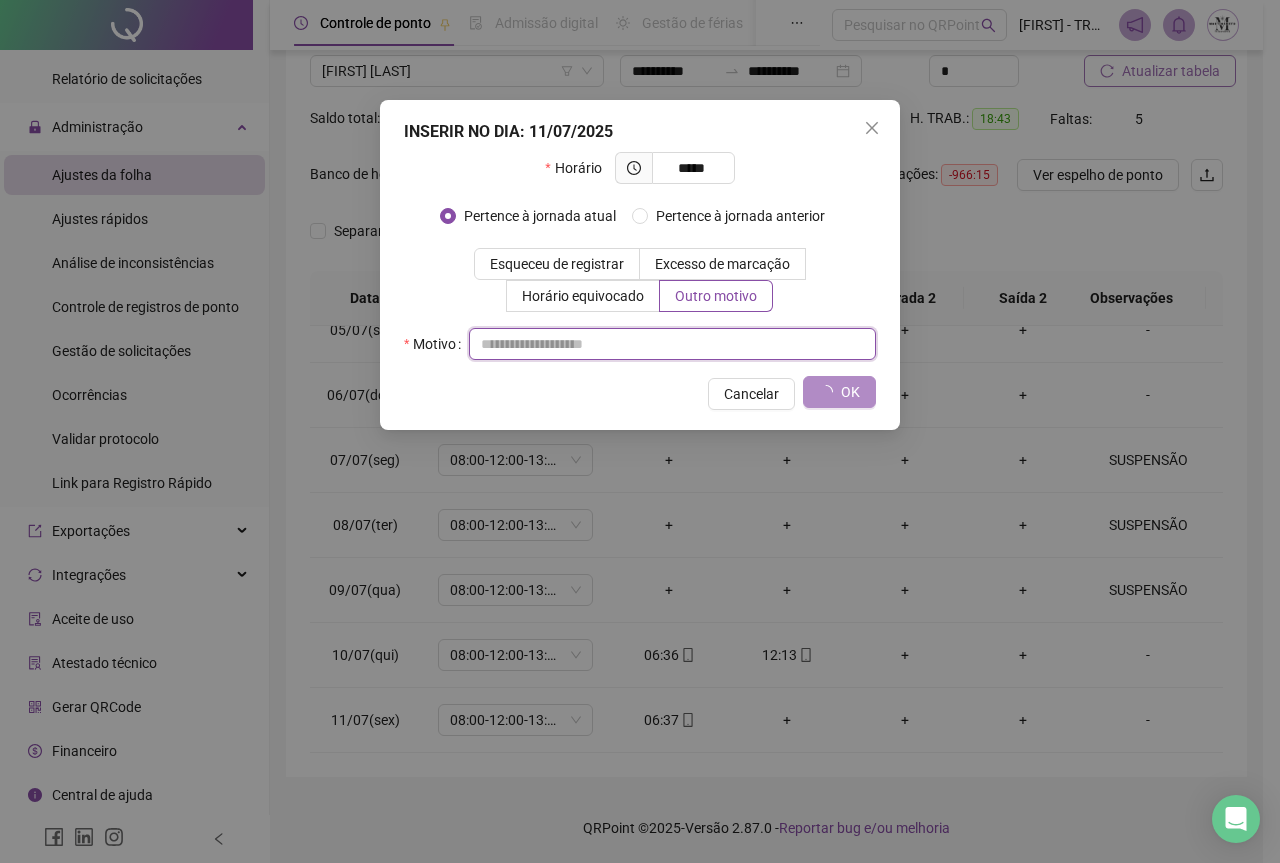 click at bounding box center (672, 344) 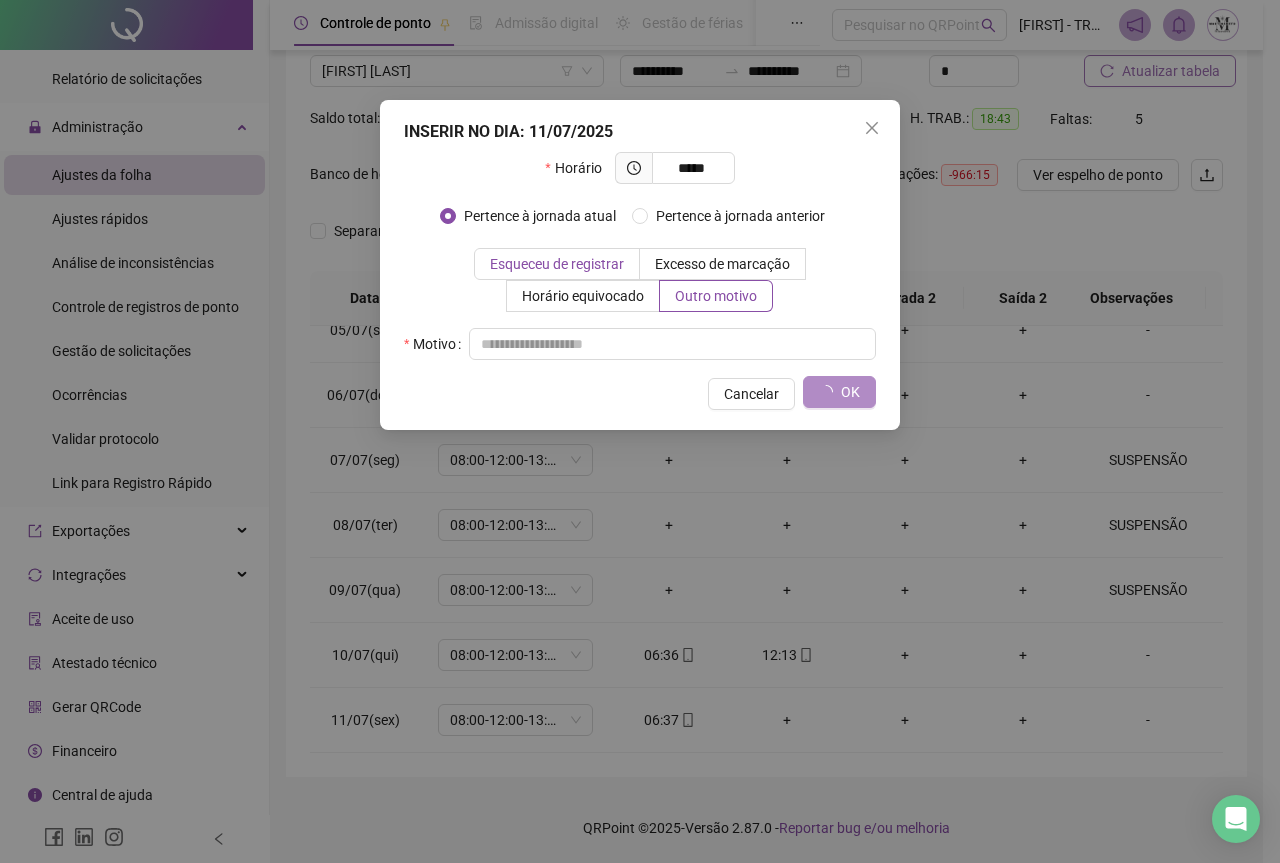 click on "Esqueceu de registrar" at bounding box center (557, 264) 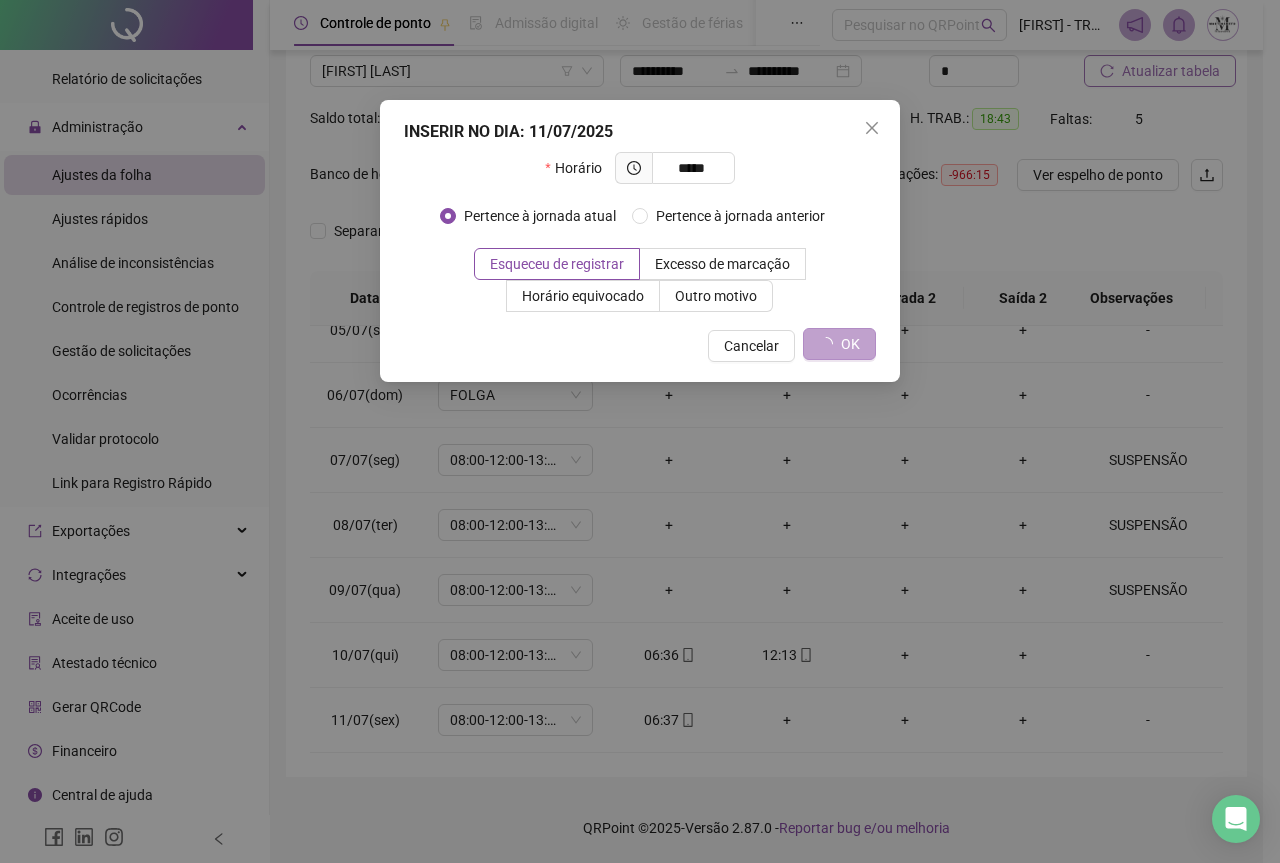 click 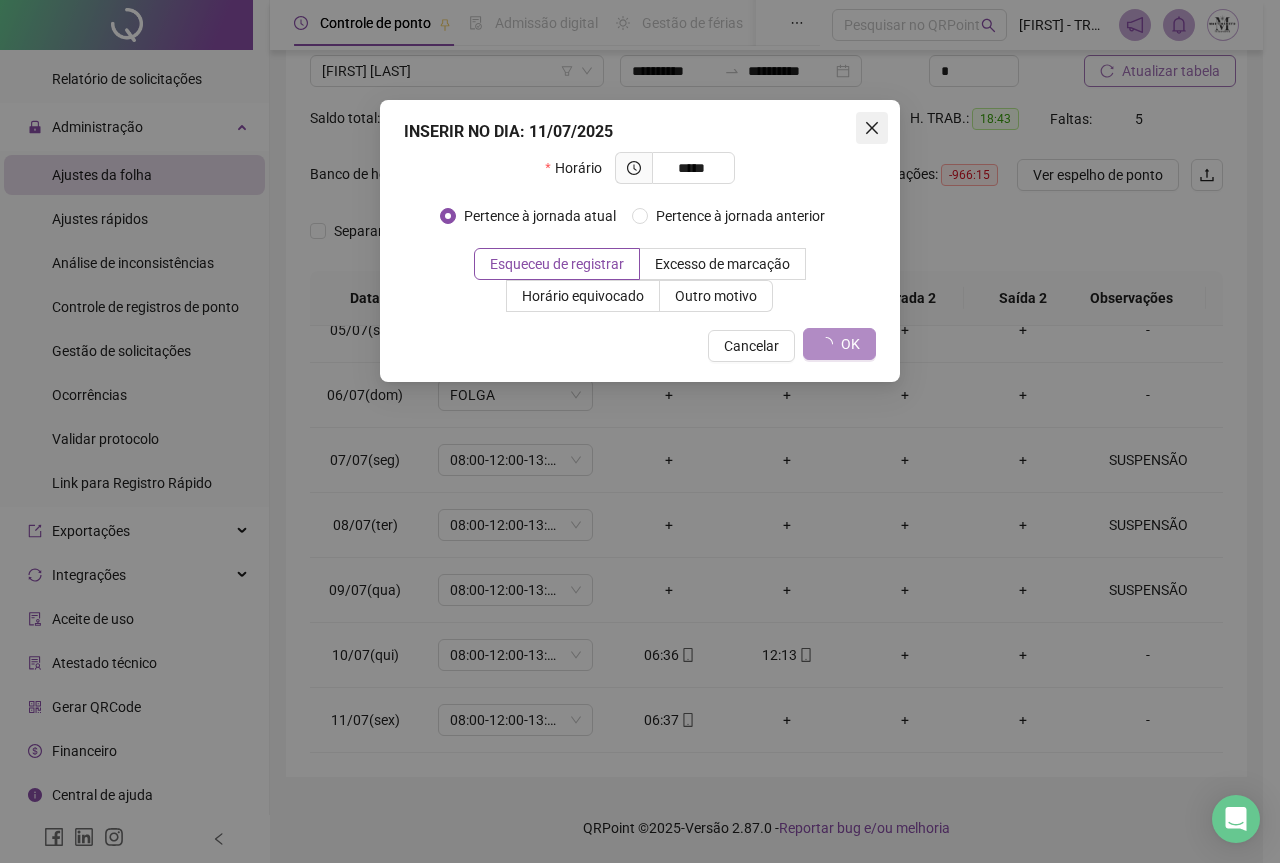 click 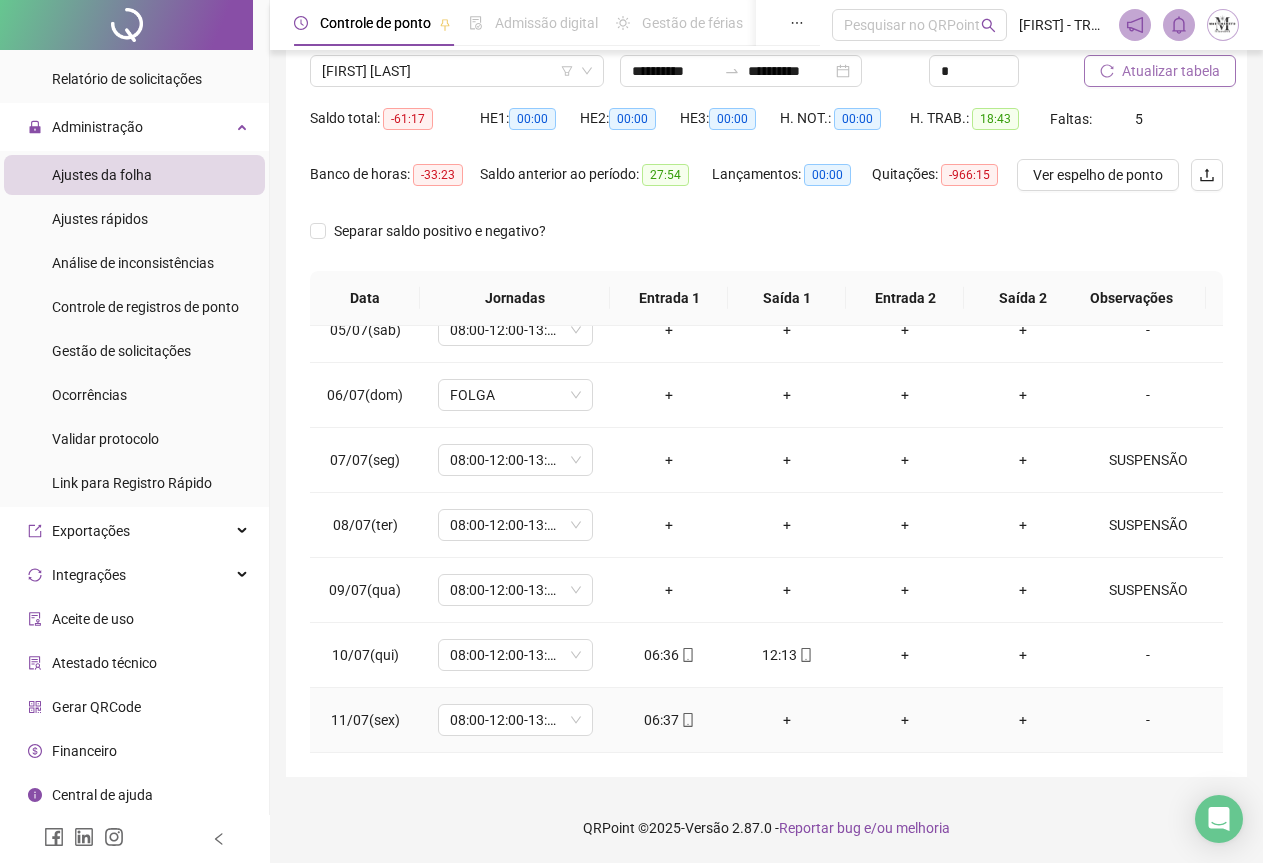 click on "+" at bounding box center (787, 720) 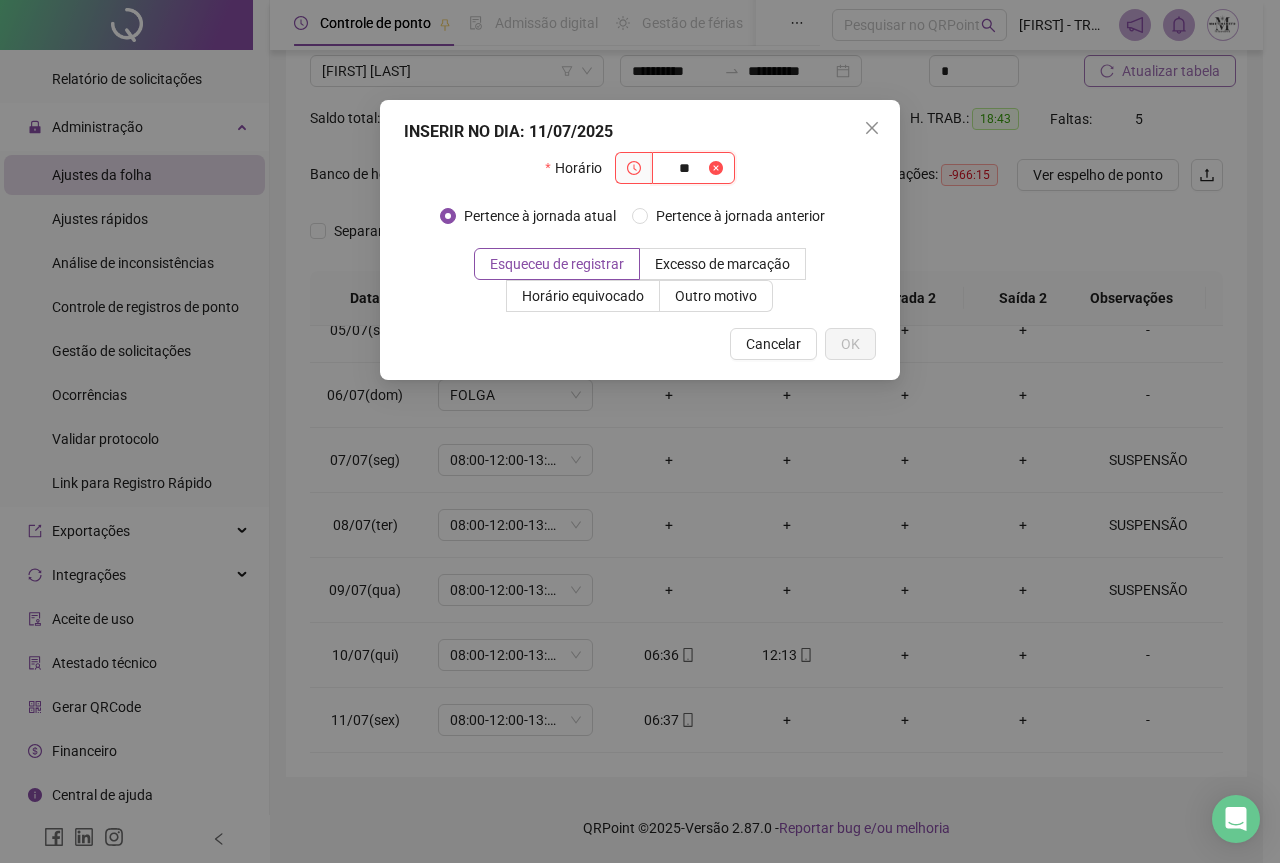 type on "*" 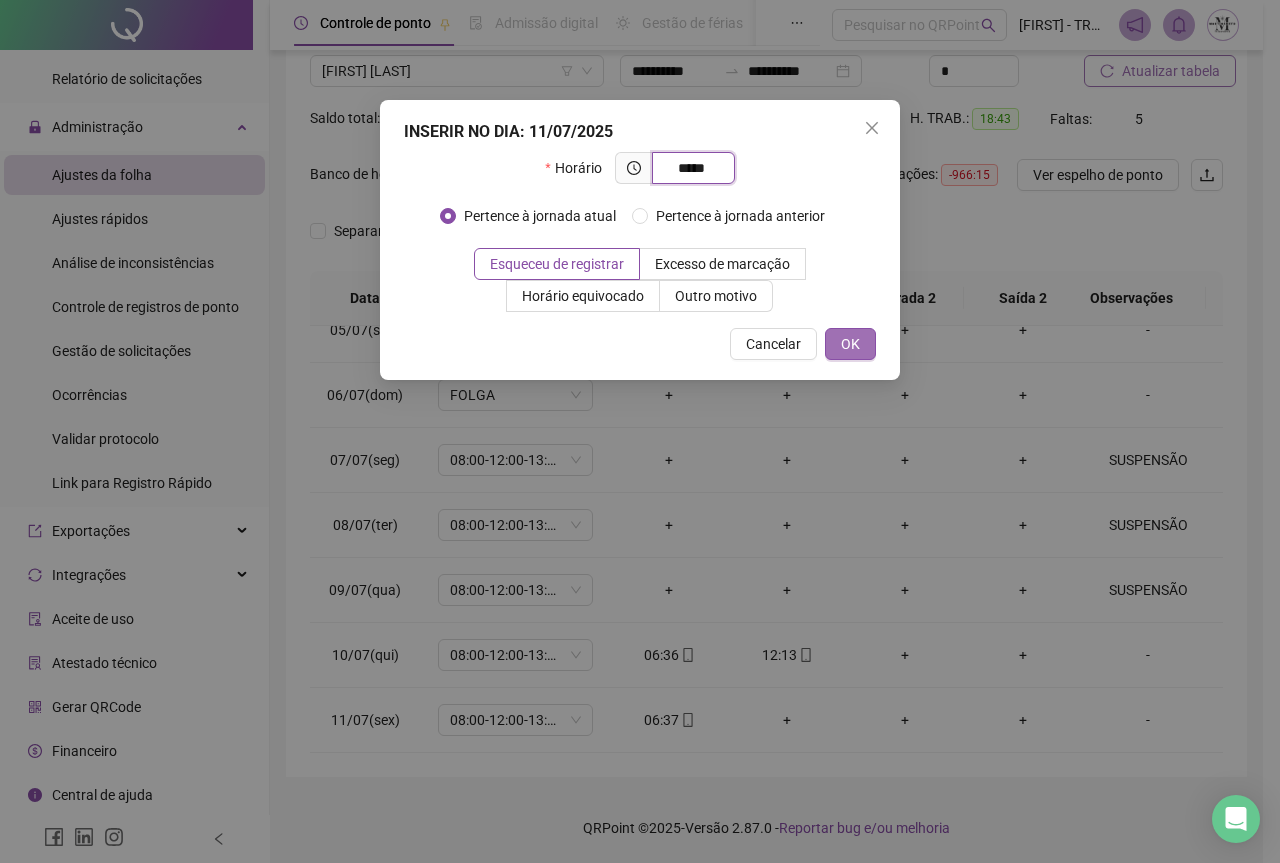 type on "*****" 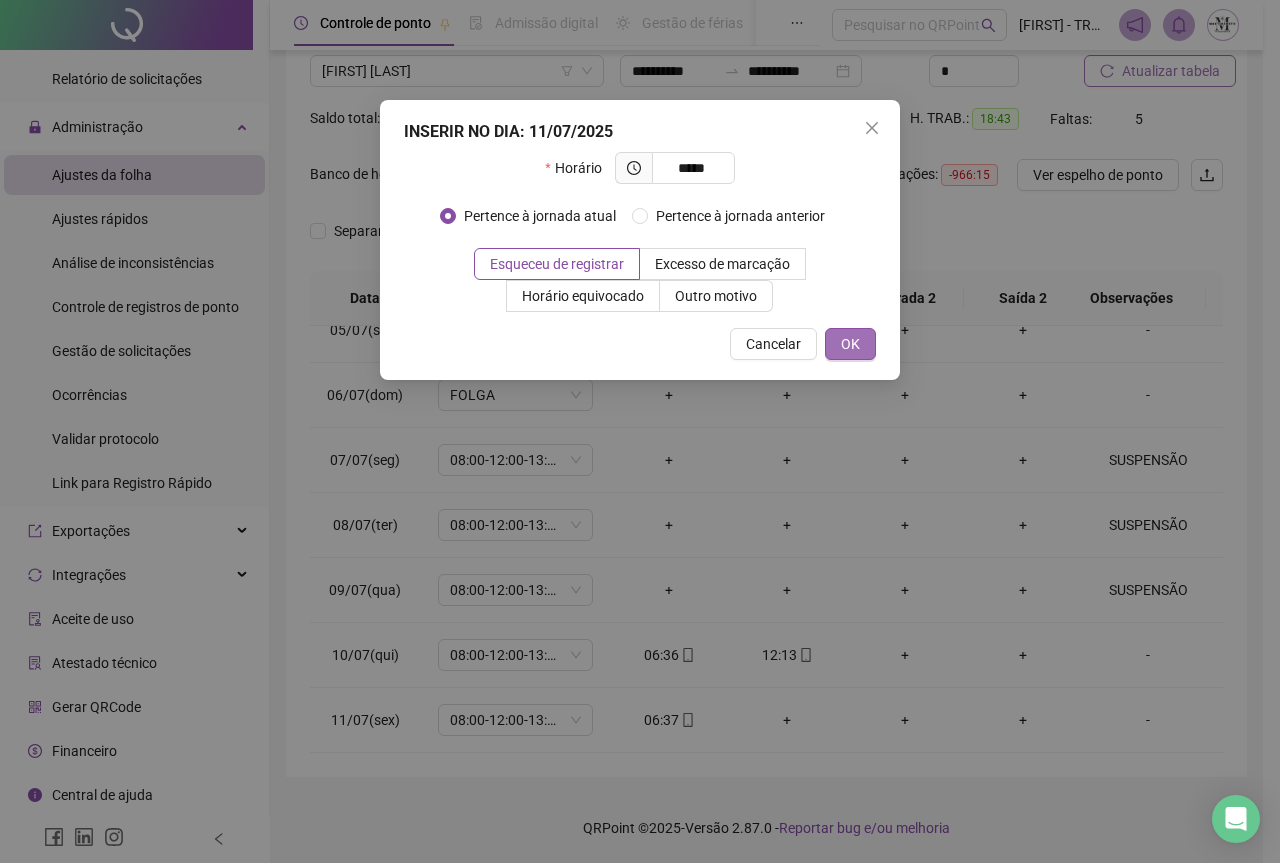 click on "OK" at bounding box center (850, 344) 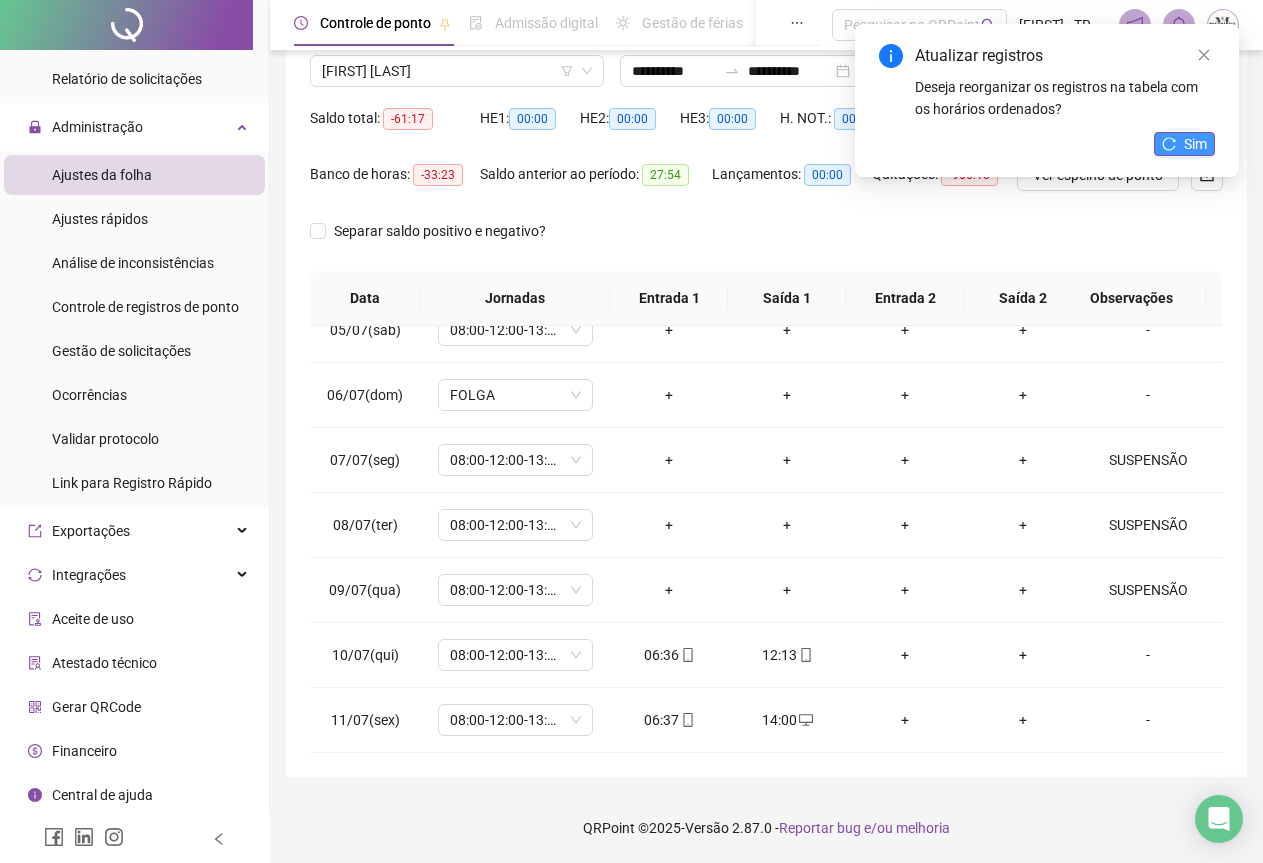 click on "Sim" at bounding box center [1195, 144] 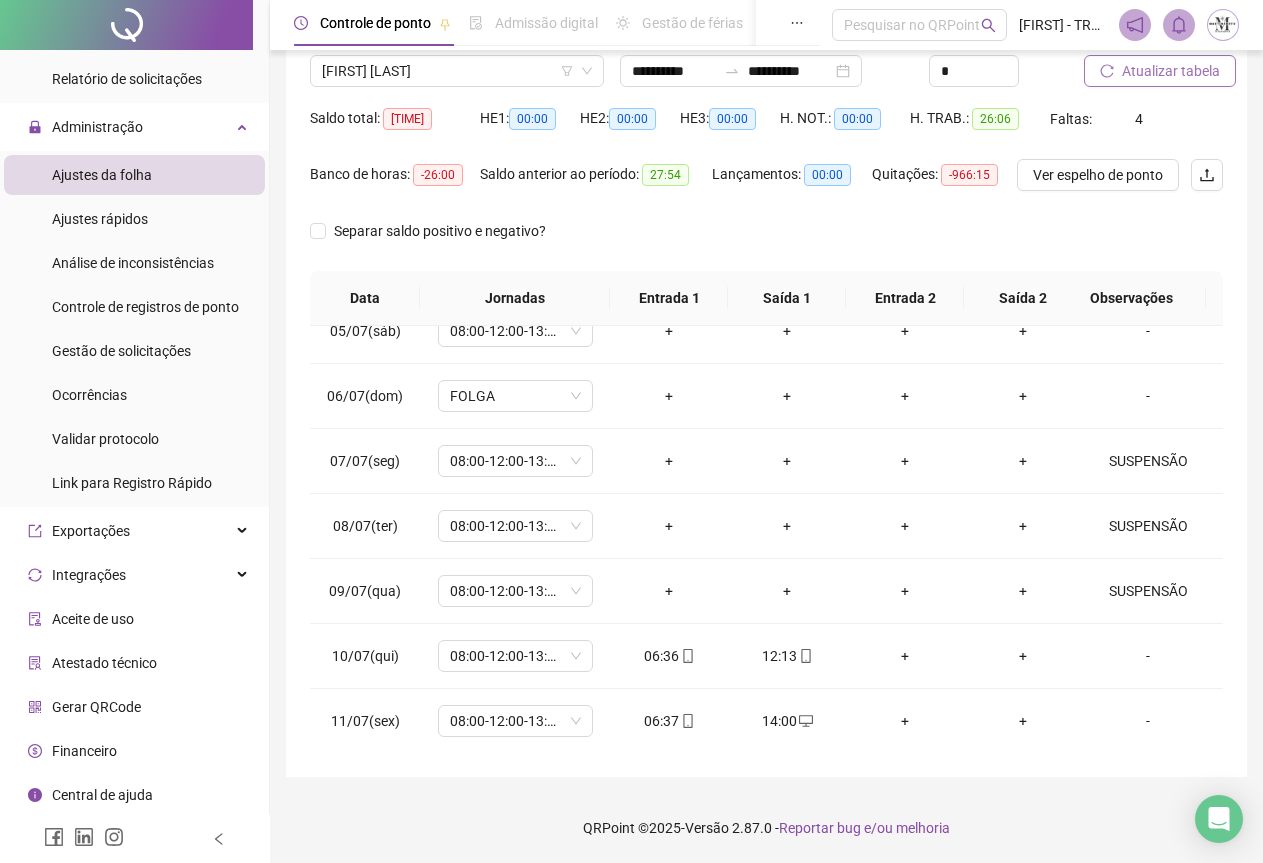 scroll, scrollTop: 305, scrollLeft: 0, axis: vertical 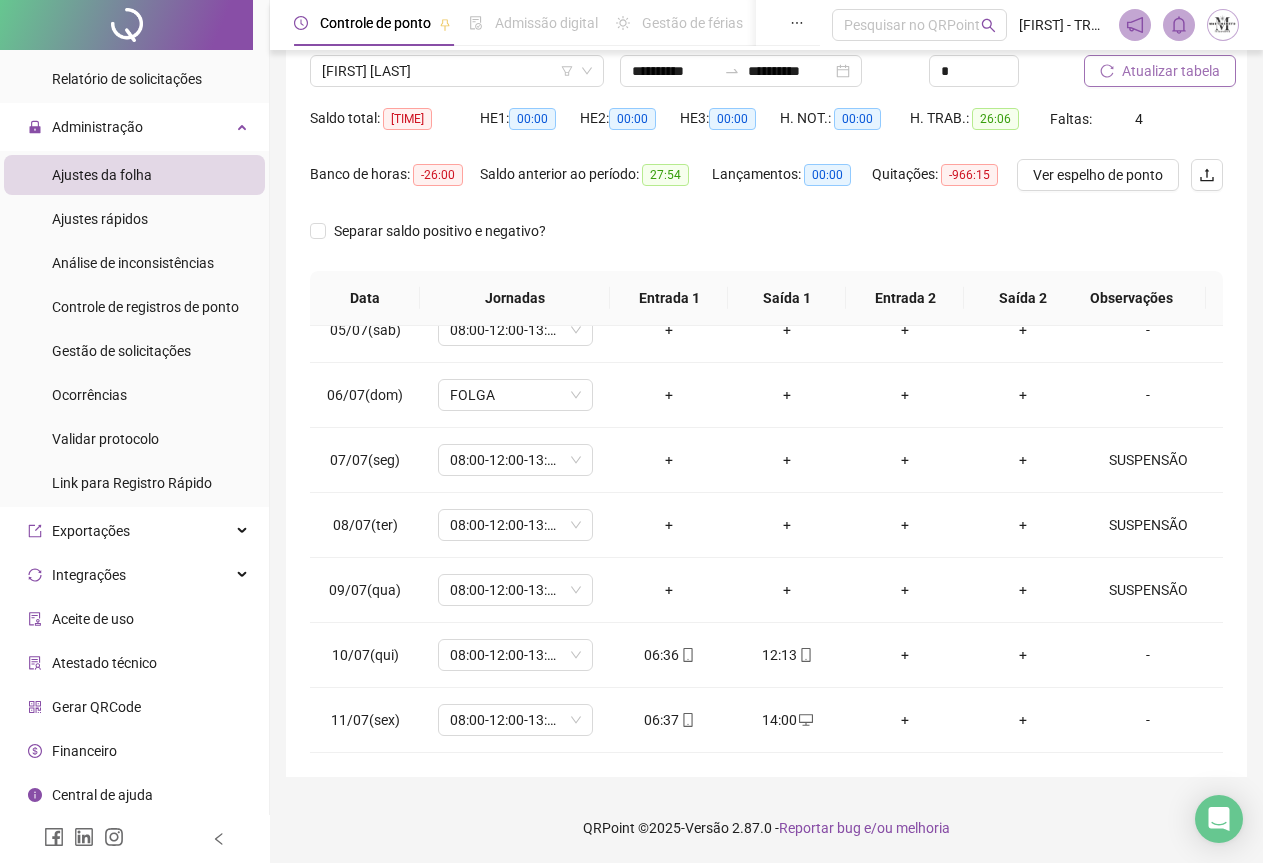 click on "Atualizar tabela" at bounding box center [1171, 71] 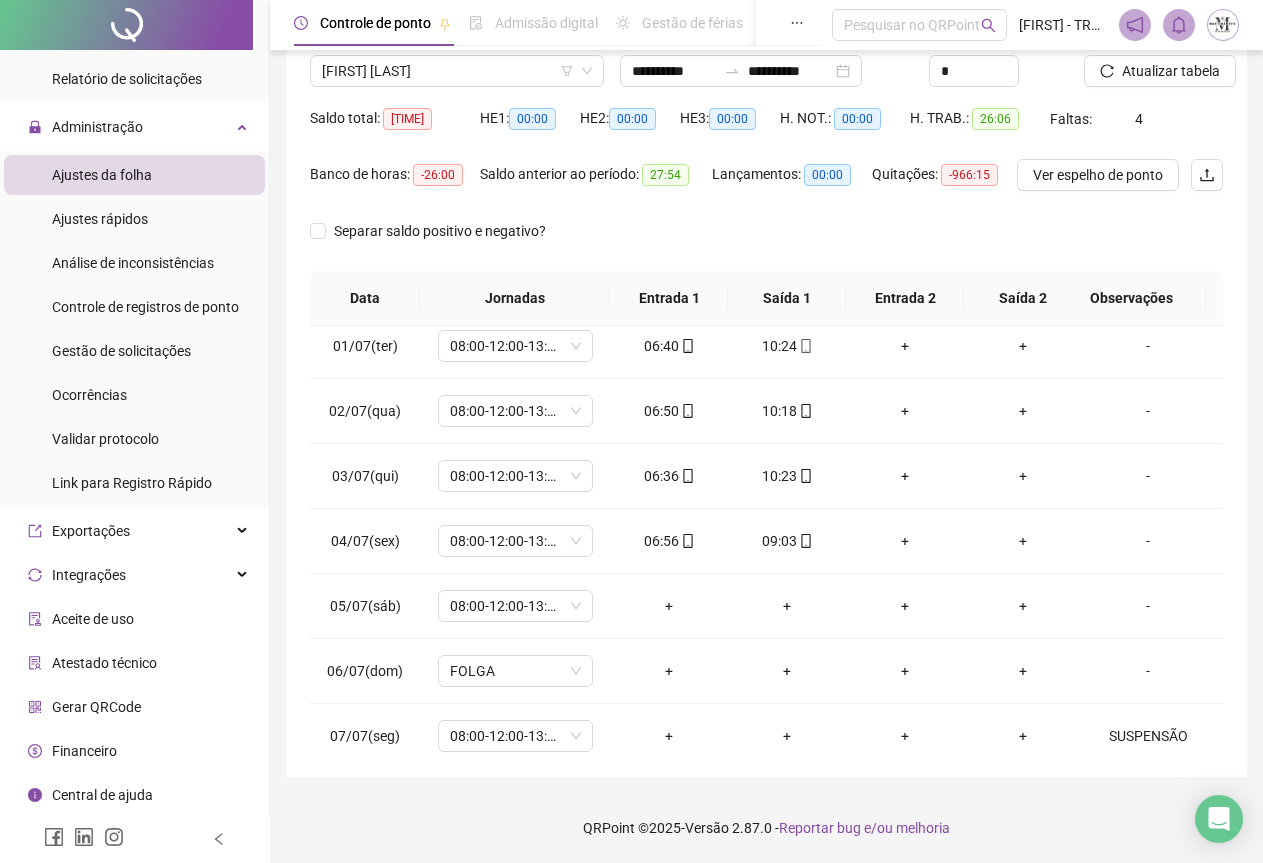 scroll, scrollTop: 0, scrollLeft: 0, axis: both 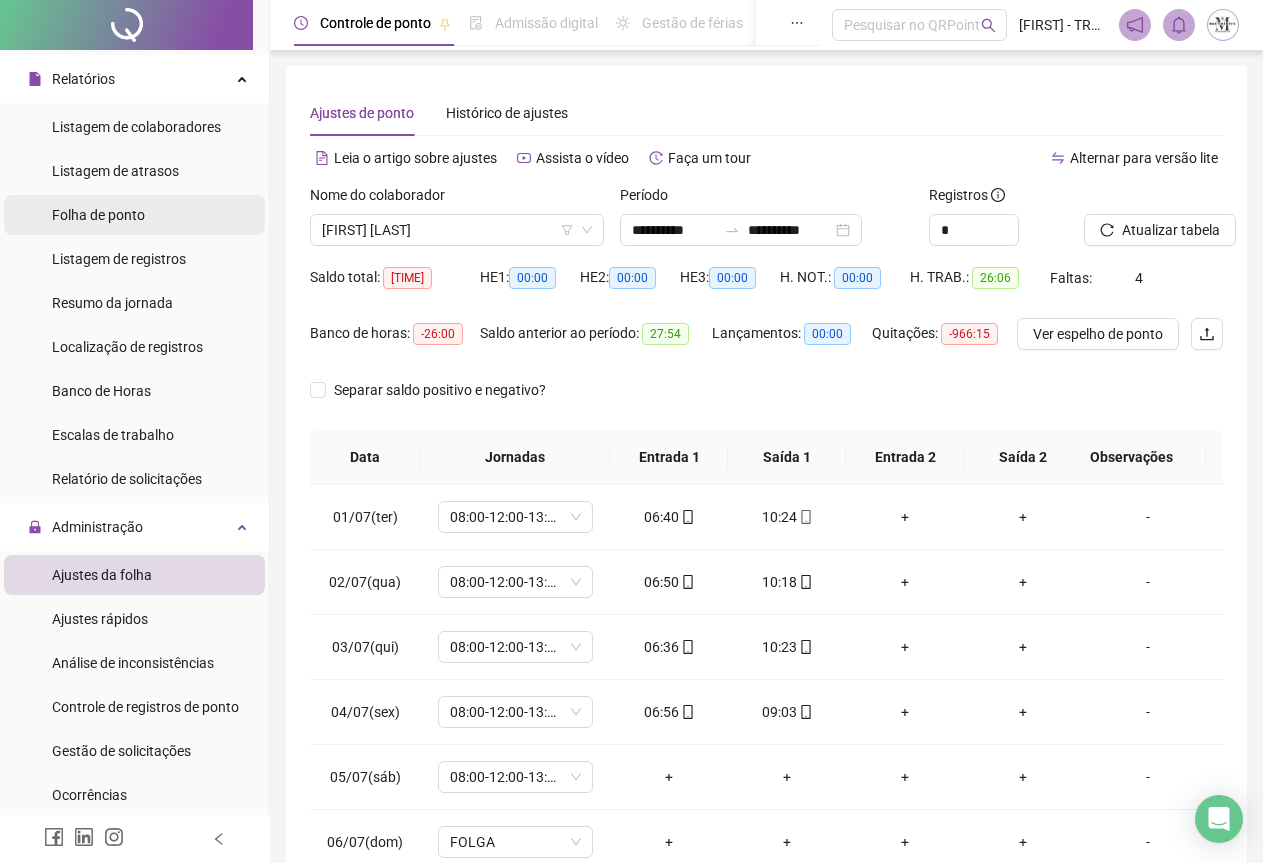 click on "Folha de ponto" at bounding box center [98, 215] 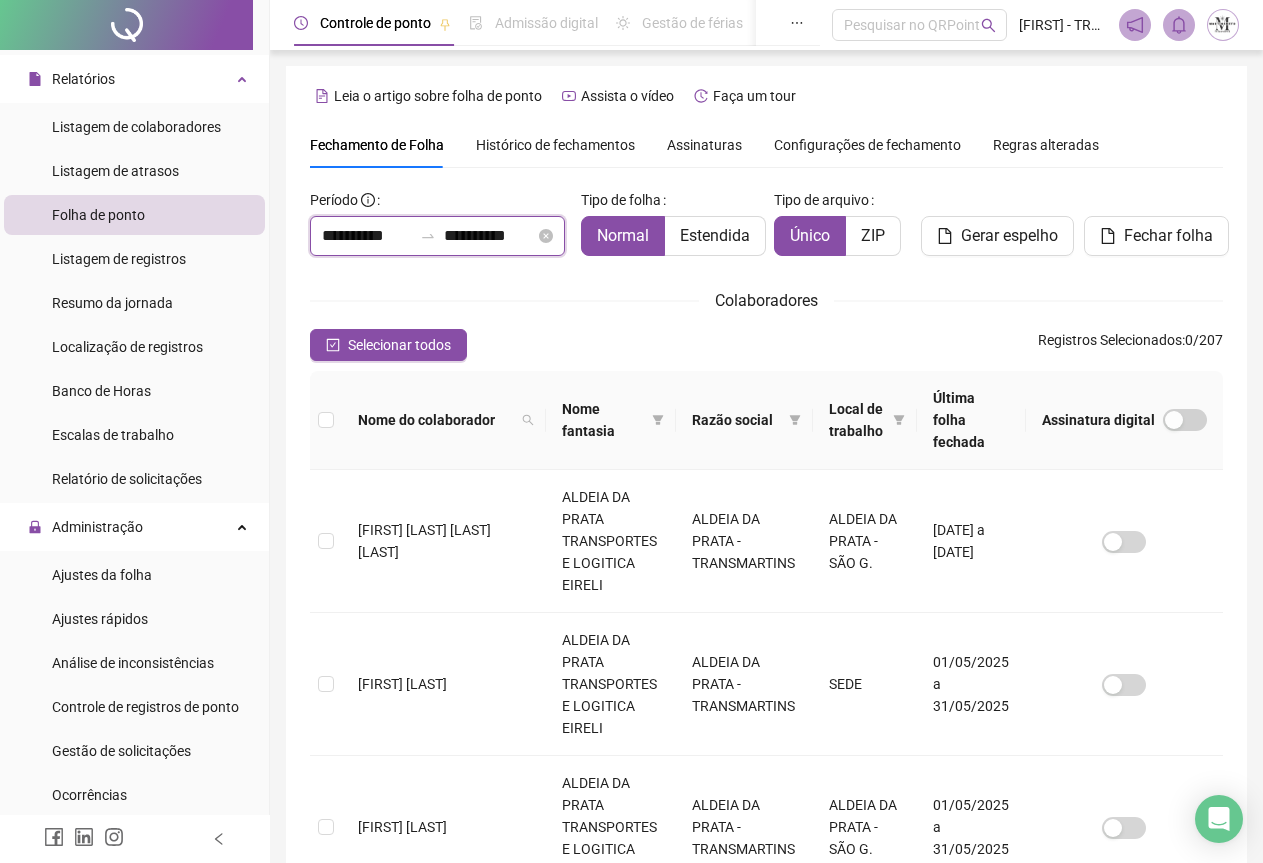 click on "**********" at bounding box center (489, 236) 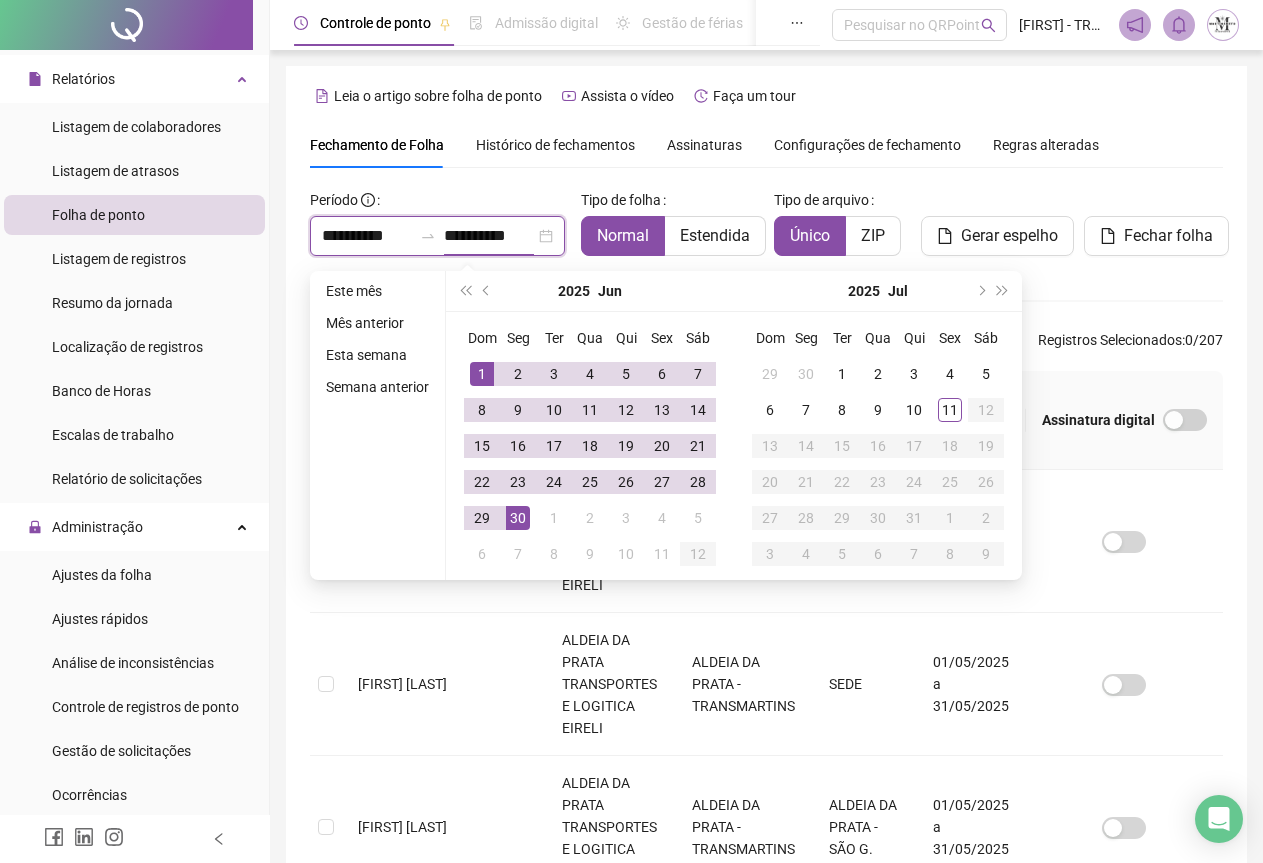 type on "**********" 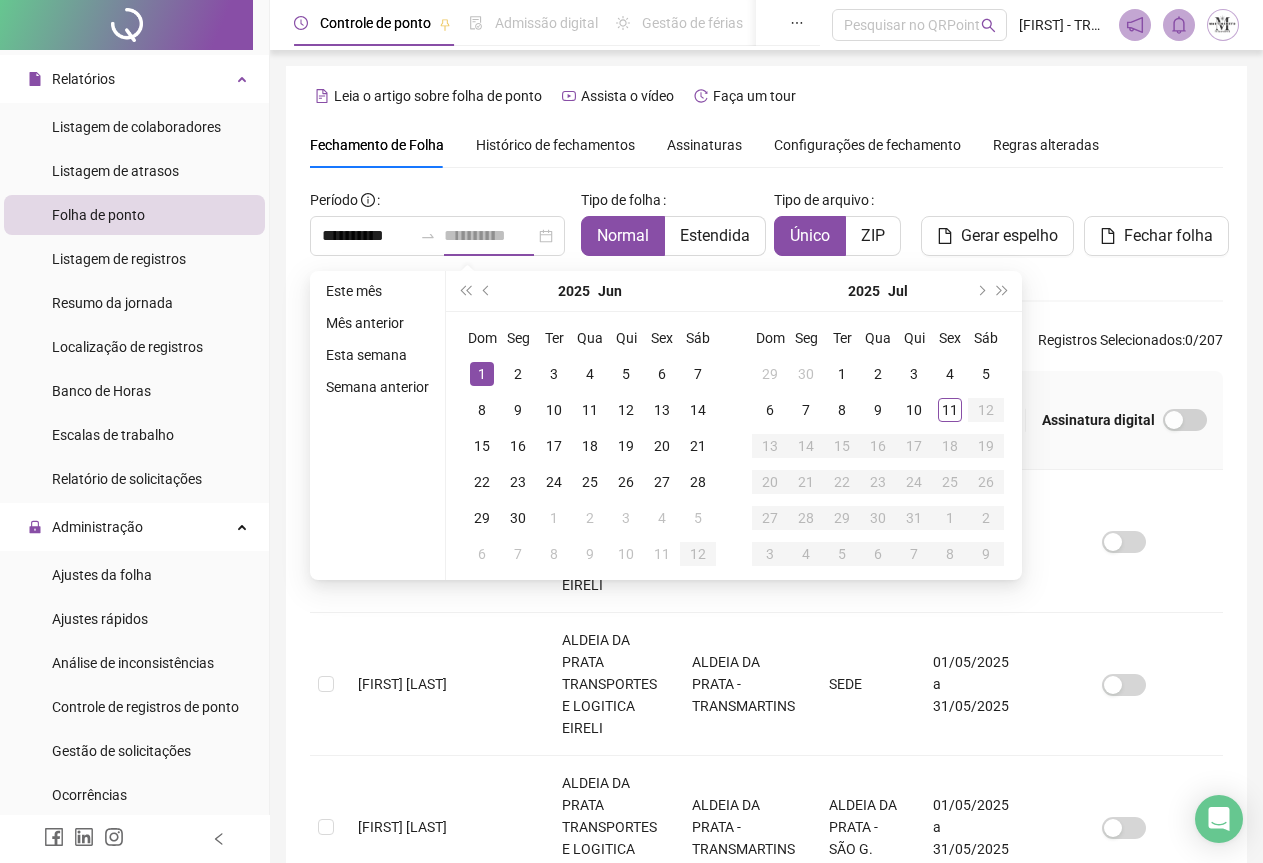 click on "1" at bounding box center (482, 374) 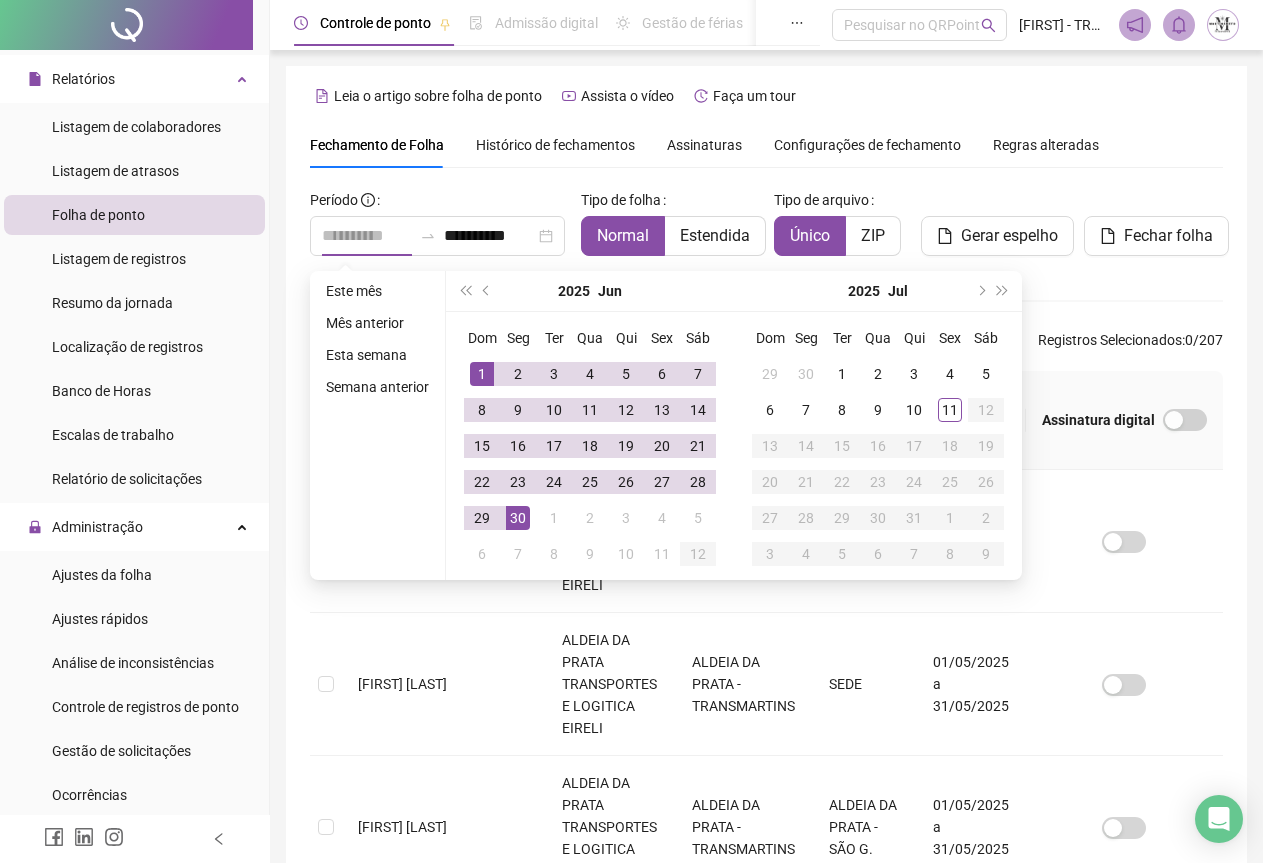 click on "30" at bounding box center [518, 518] 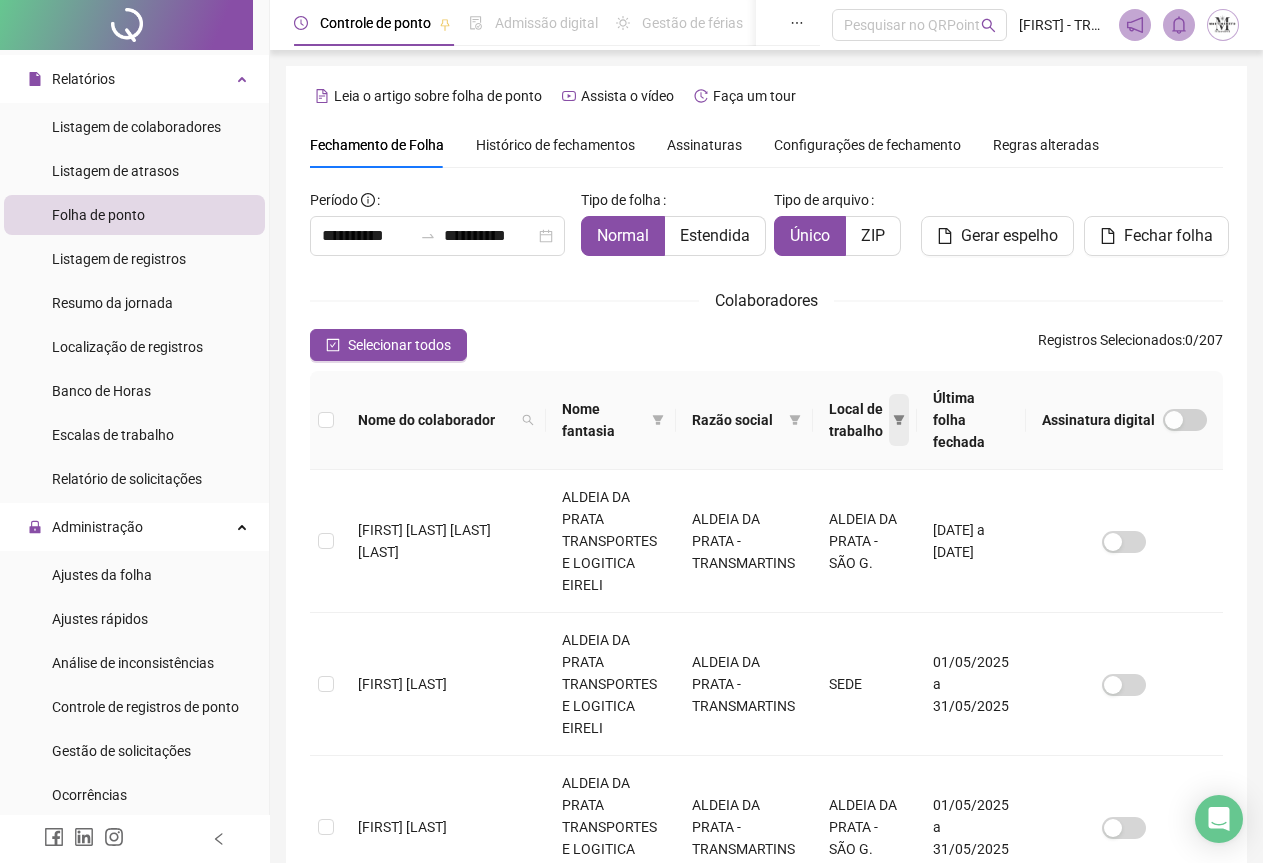 click 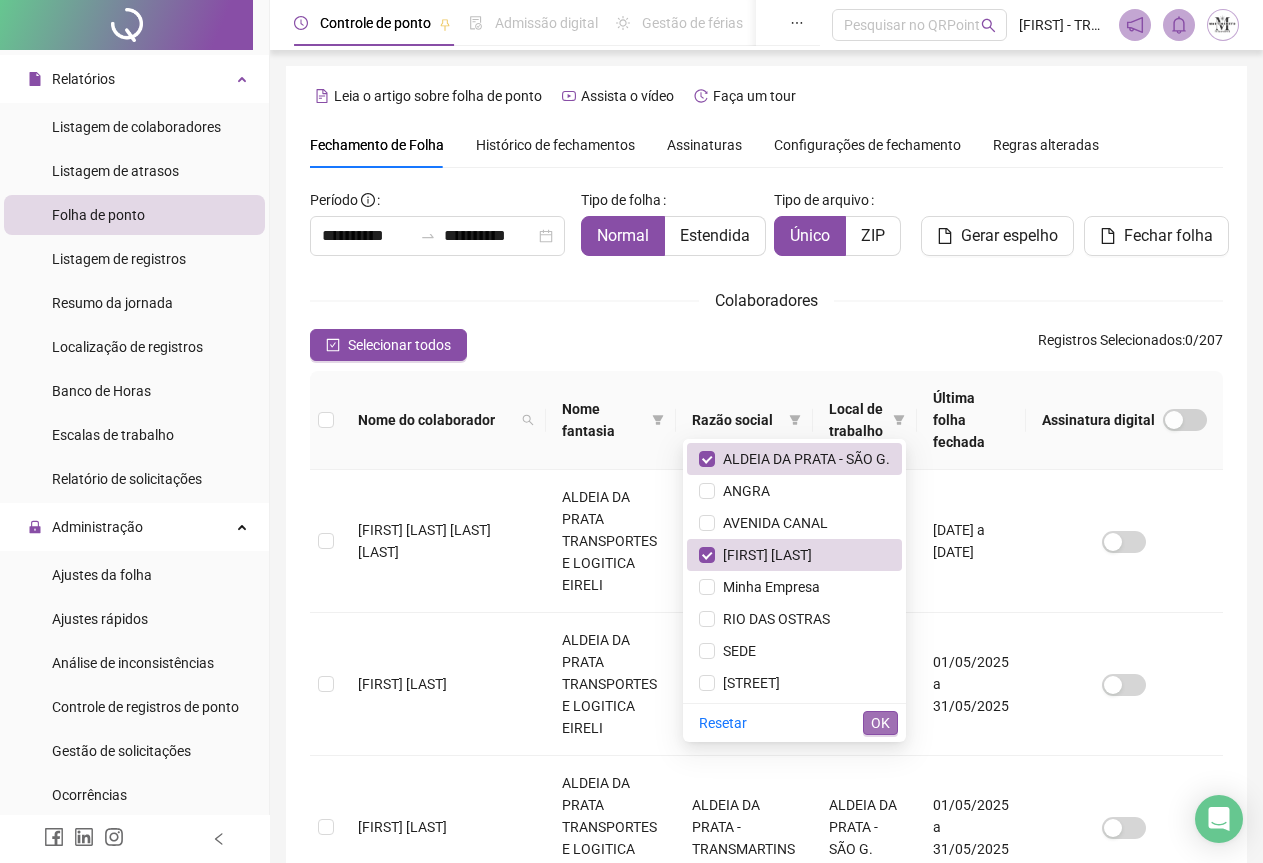 click on "OK" at bounding box center (880, 723) 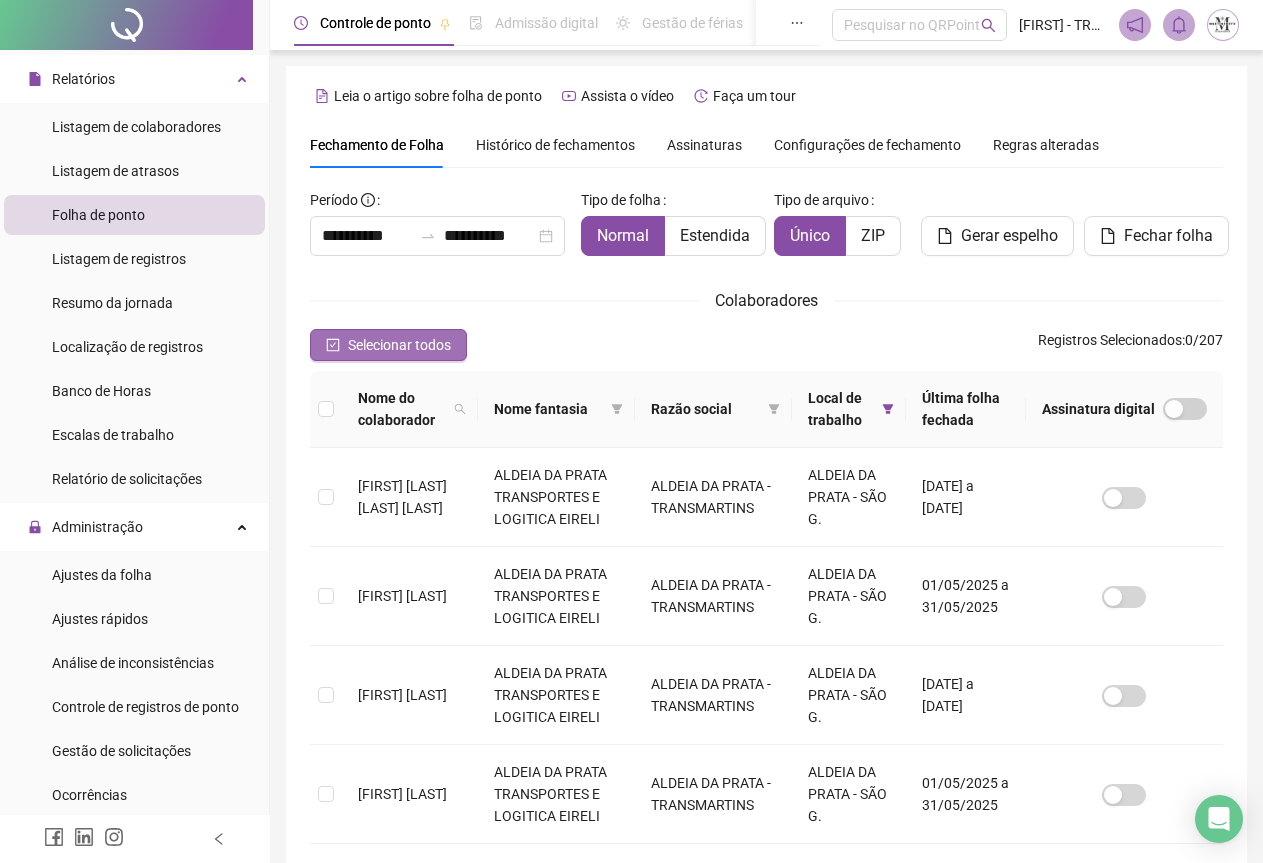 click on "Selecionar todos" at bounding box center [399, 345] 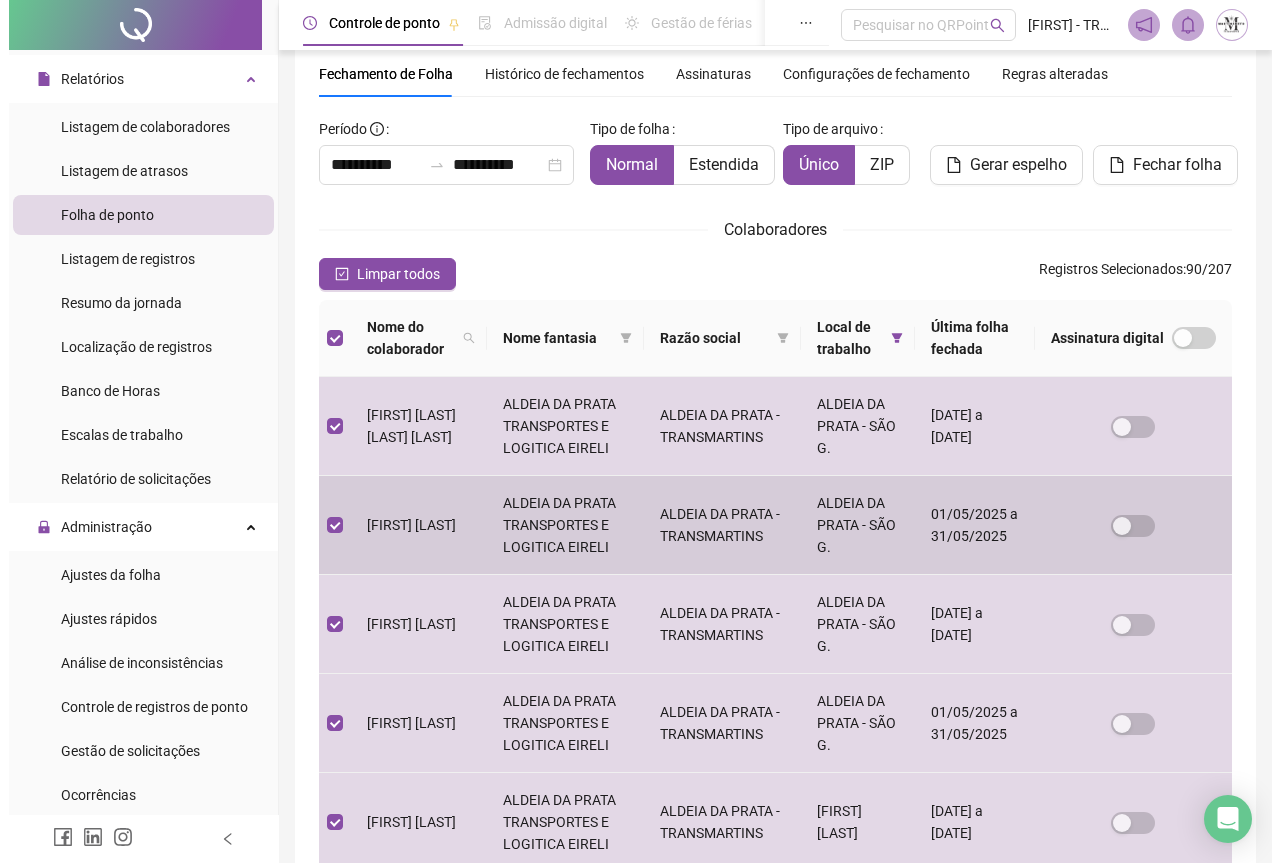 scroll, scrollTop: 0, scrollLeft: 0, axis: both 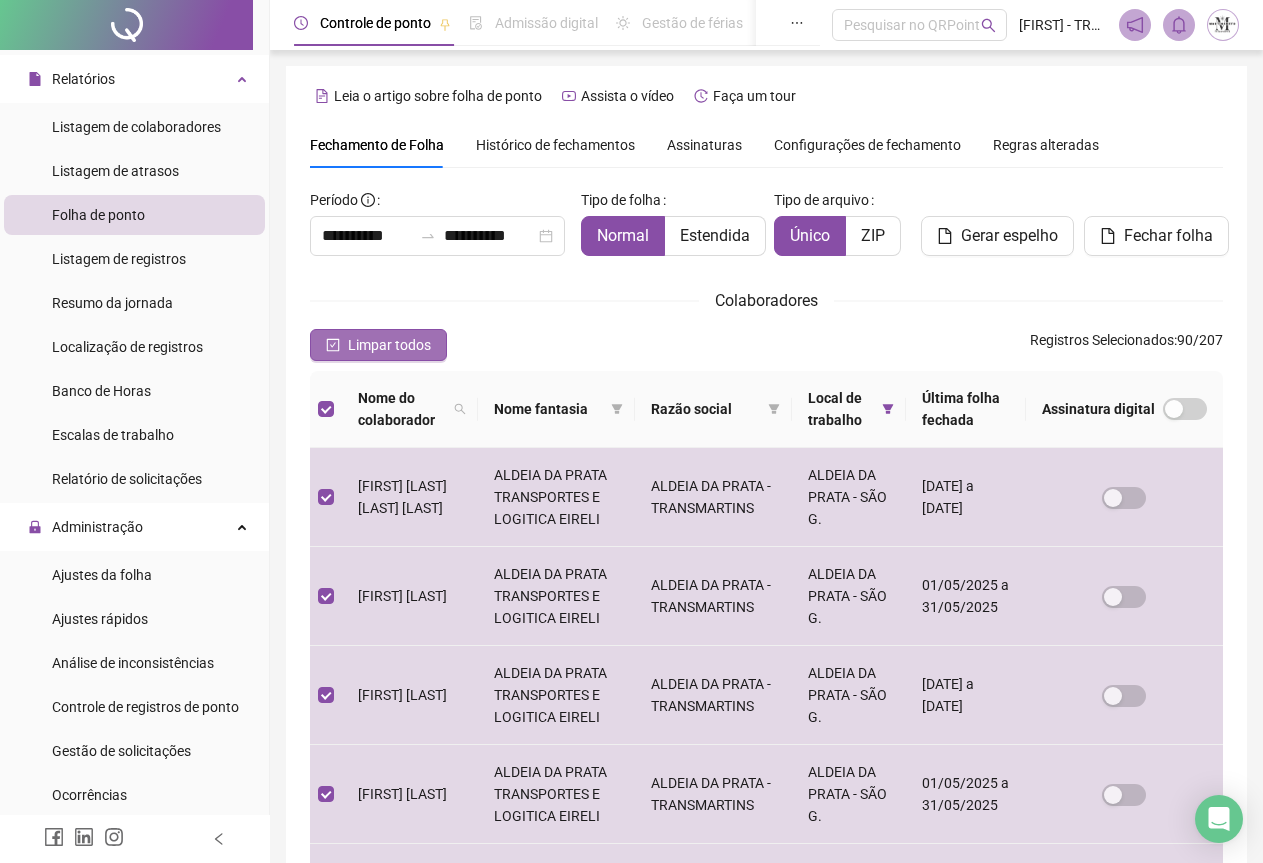 click on "Limpar todos" at bounding box center [389, 345] 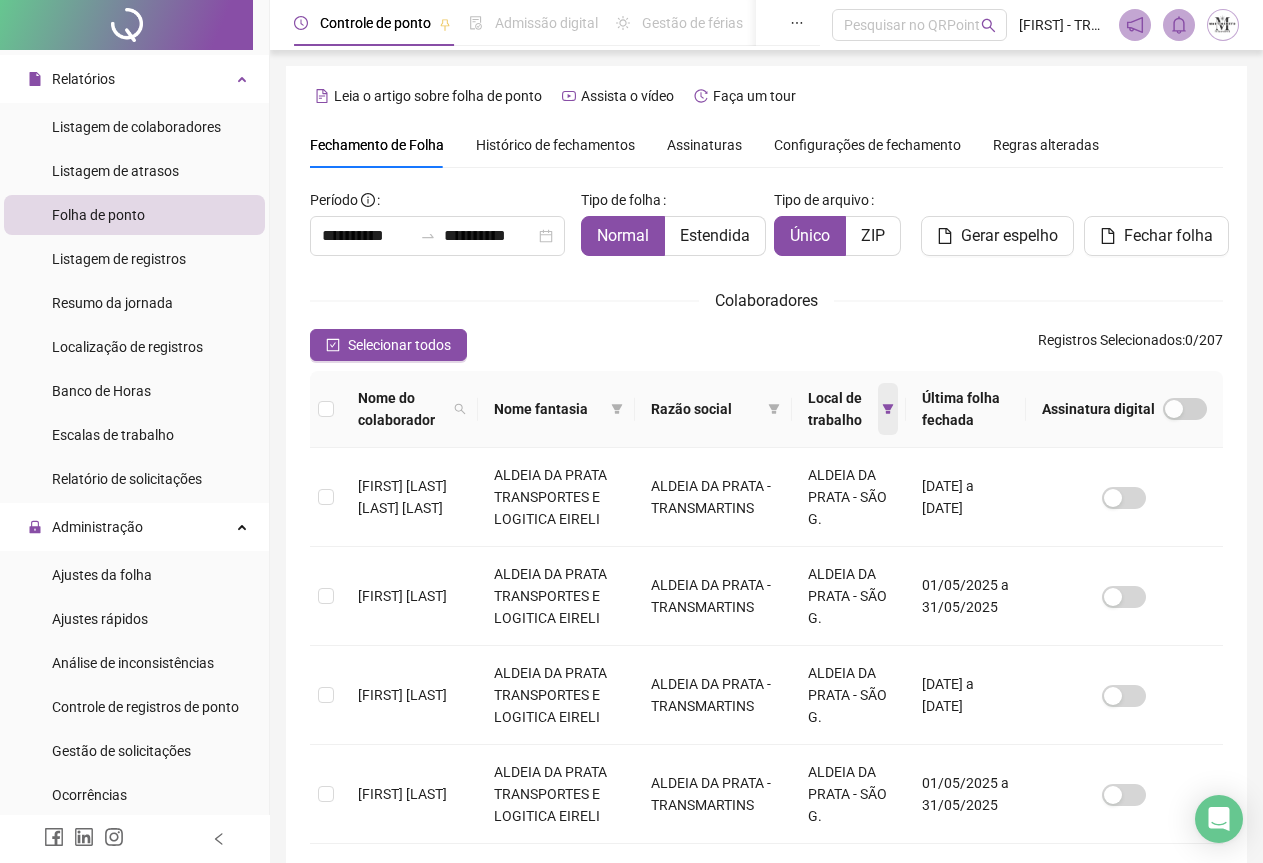 click 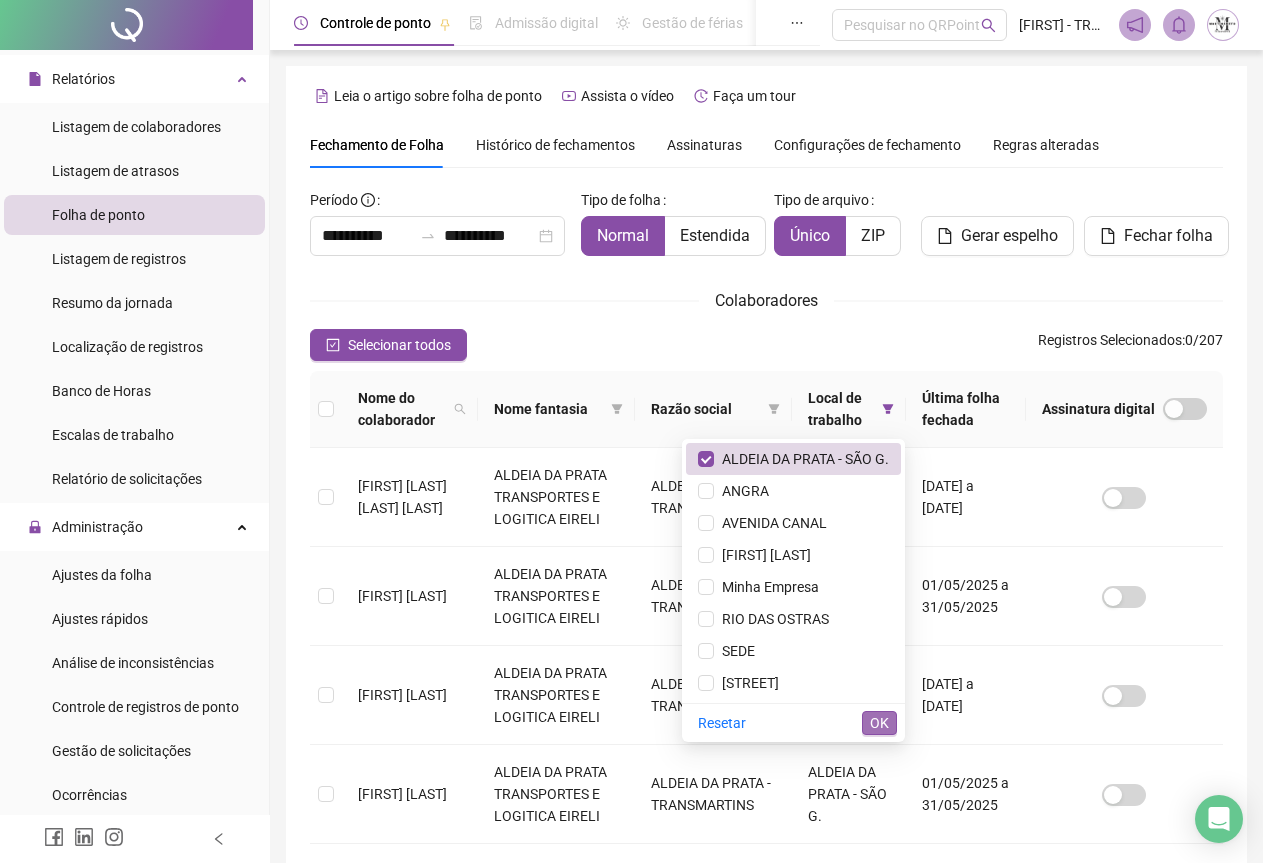 click on "OK" at bounding box center (879, 723) 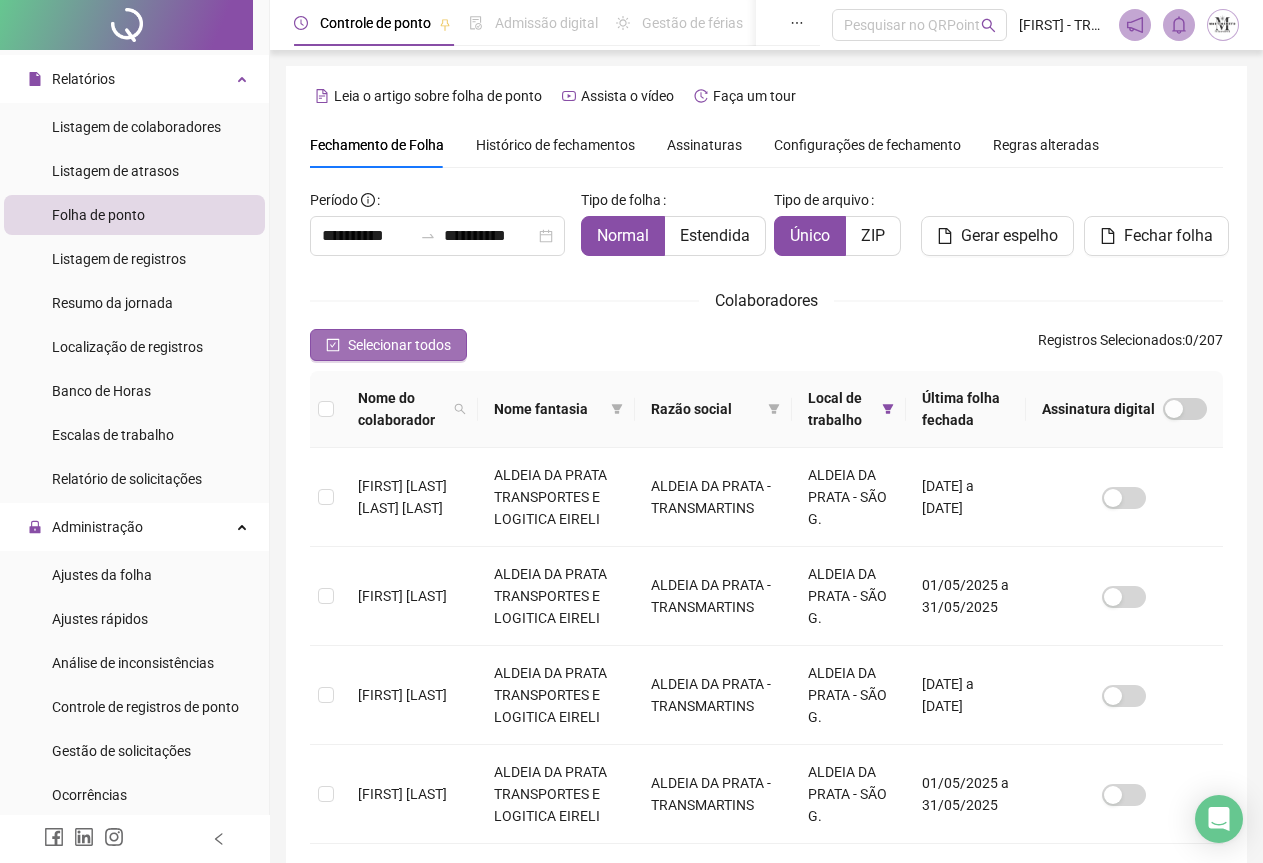 click on "Selecionar todos" at bounding box center [399, 345] 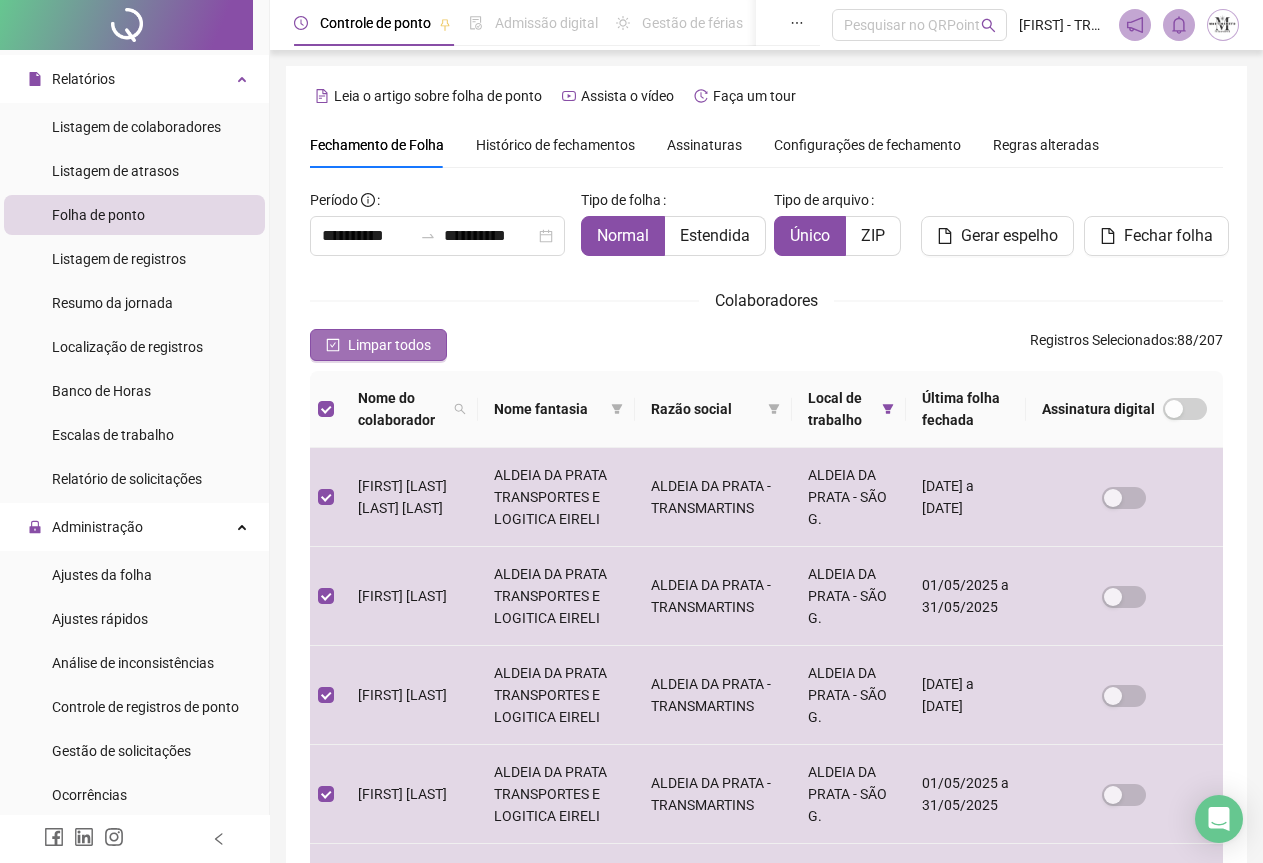 click on "Limpar todos" at bounding box center [389, 345] 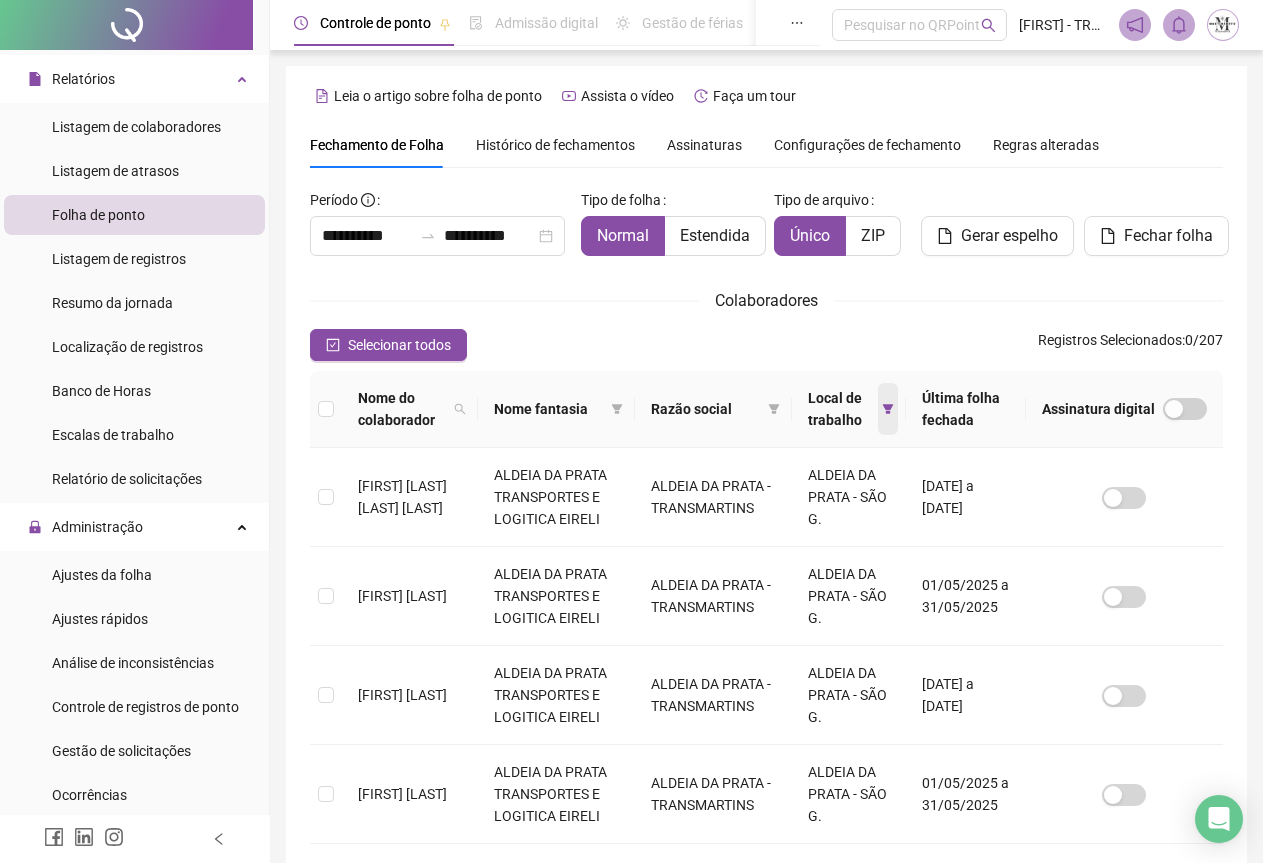 click 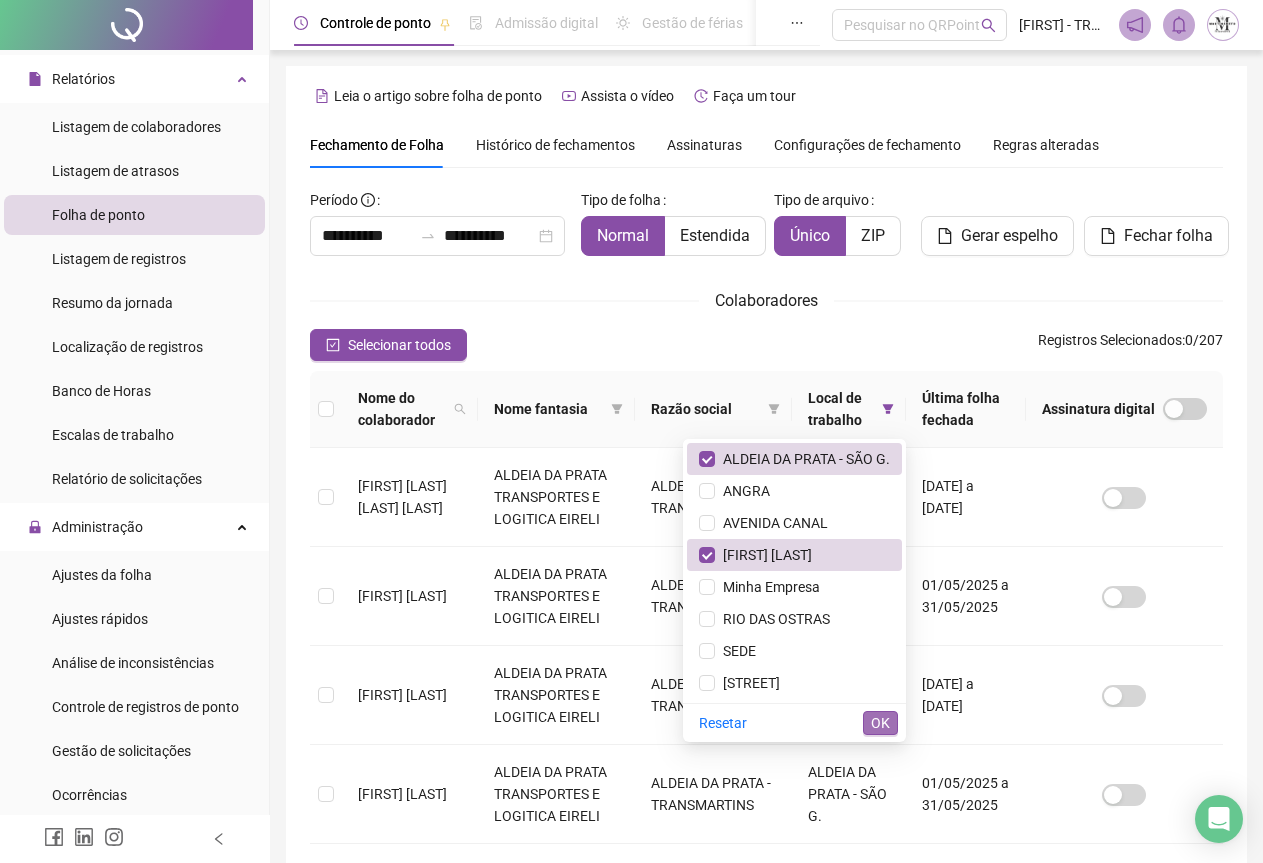 click on "OK" at bounding box center (880, 723) 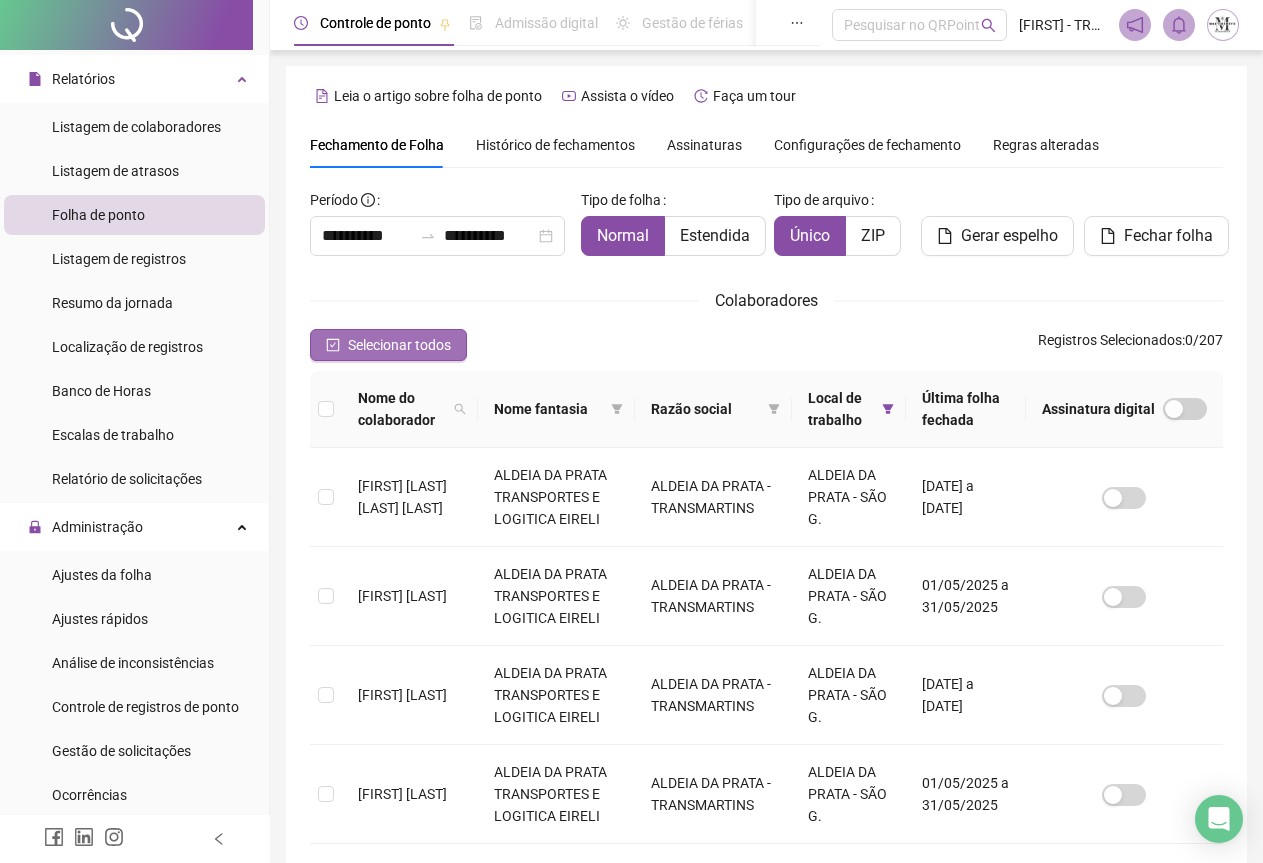 click on "Selecionar todos" at bounding box center (399, 345) 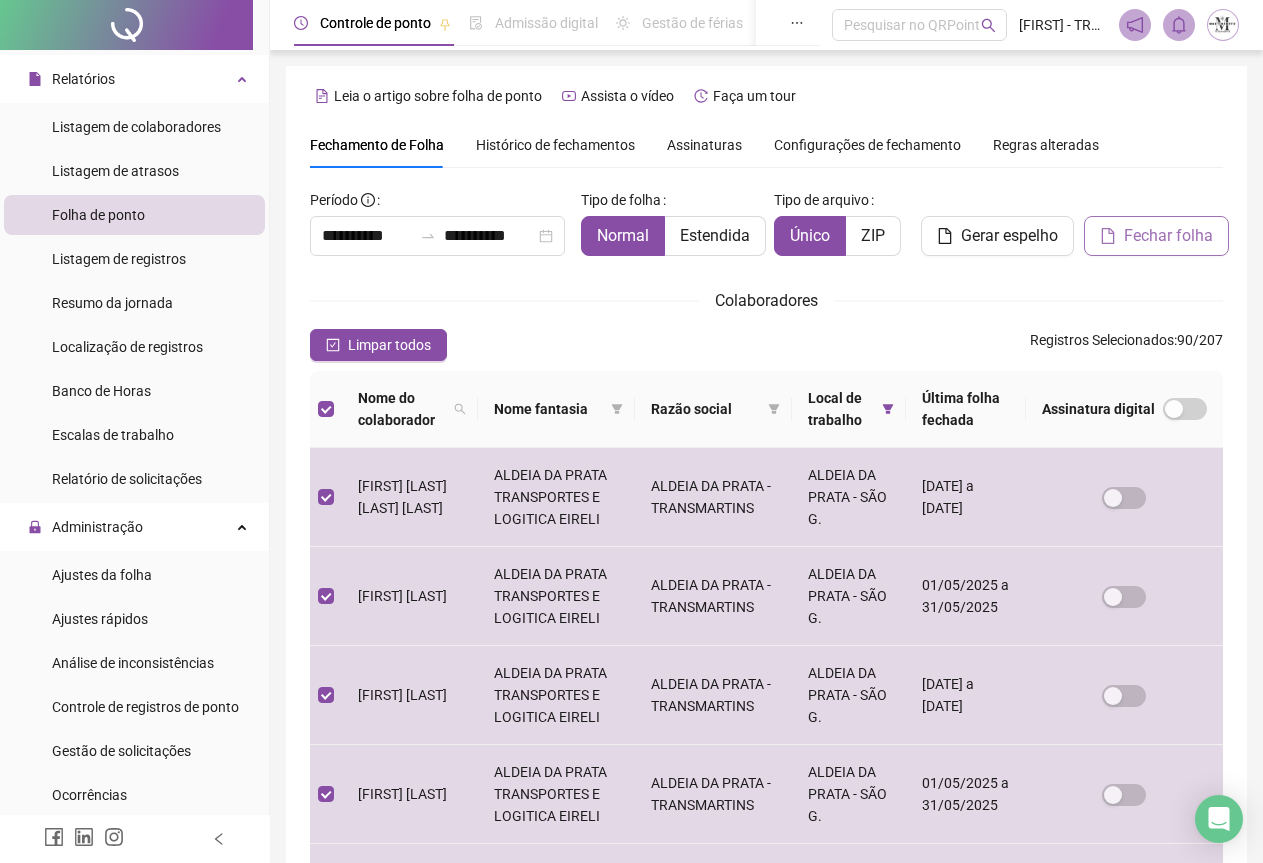click on "Fechar folha" at bounding box center [1168, 236] 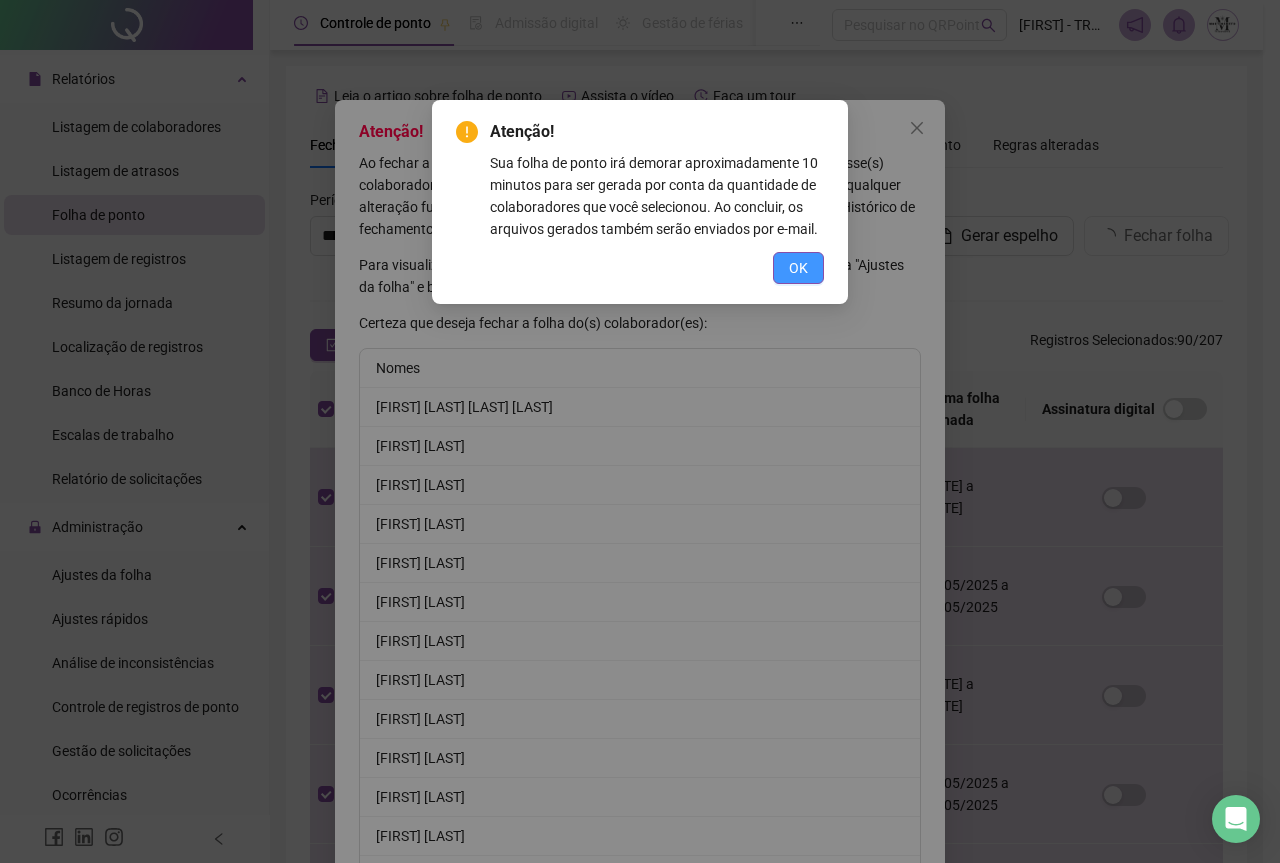 click on "OK" at bounding box center [798, 268] 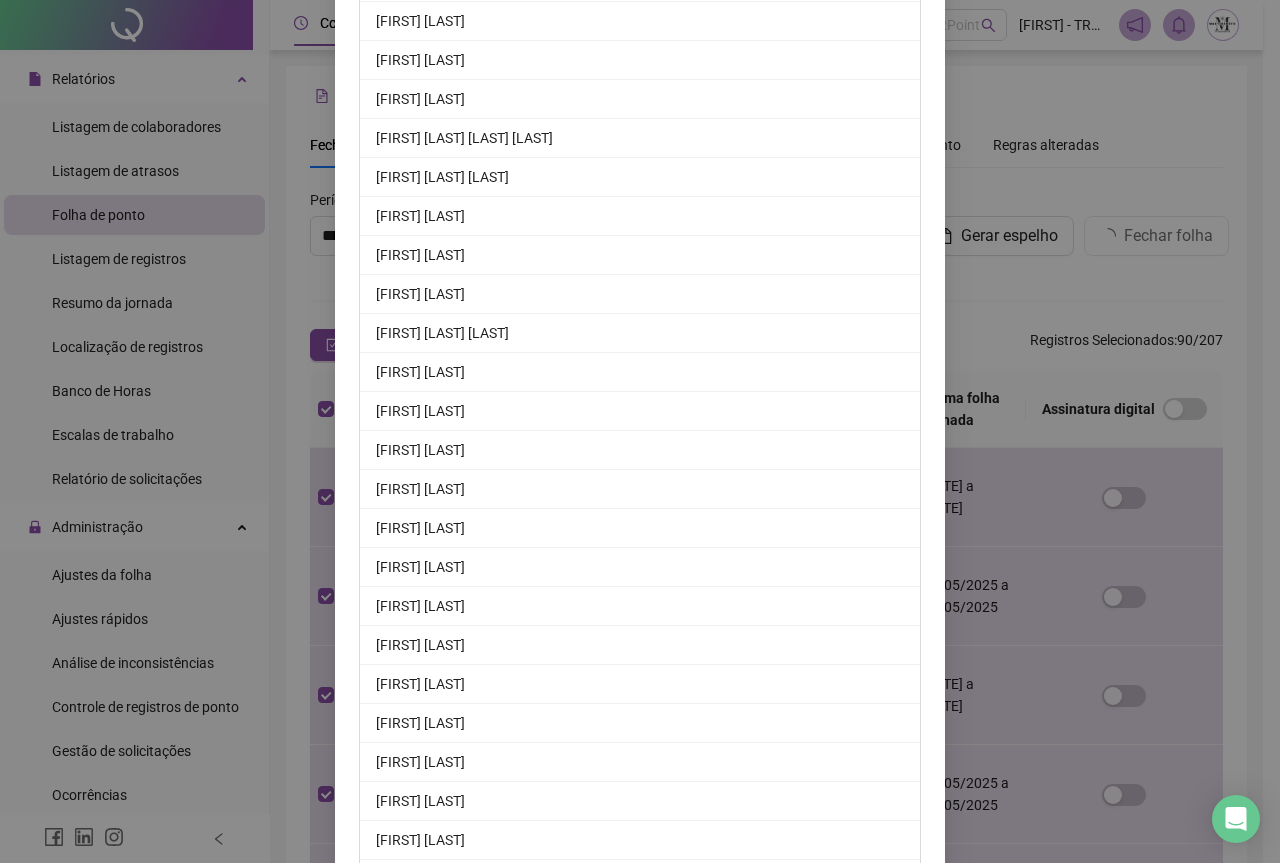 scroll, scrollTop: 3123, scrollLeft: 0, axis: vertical 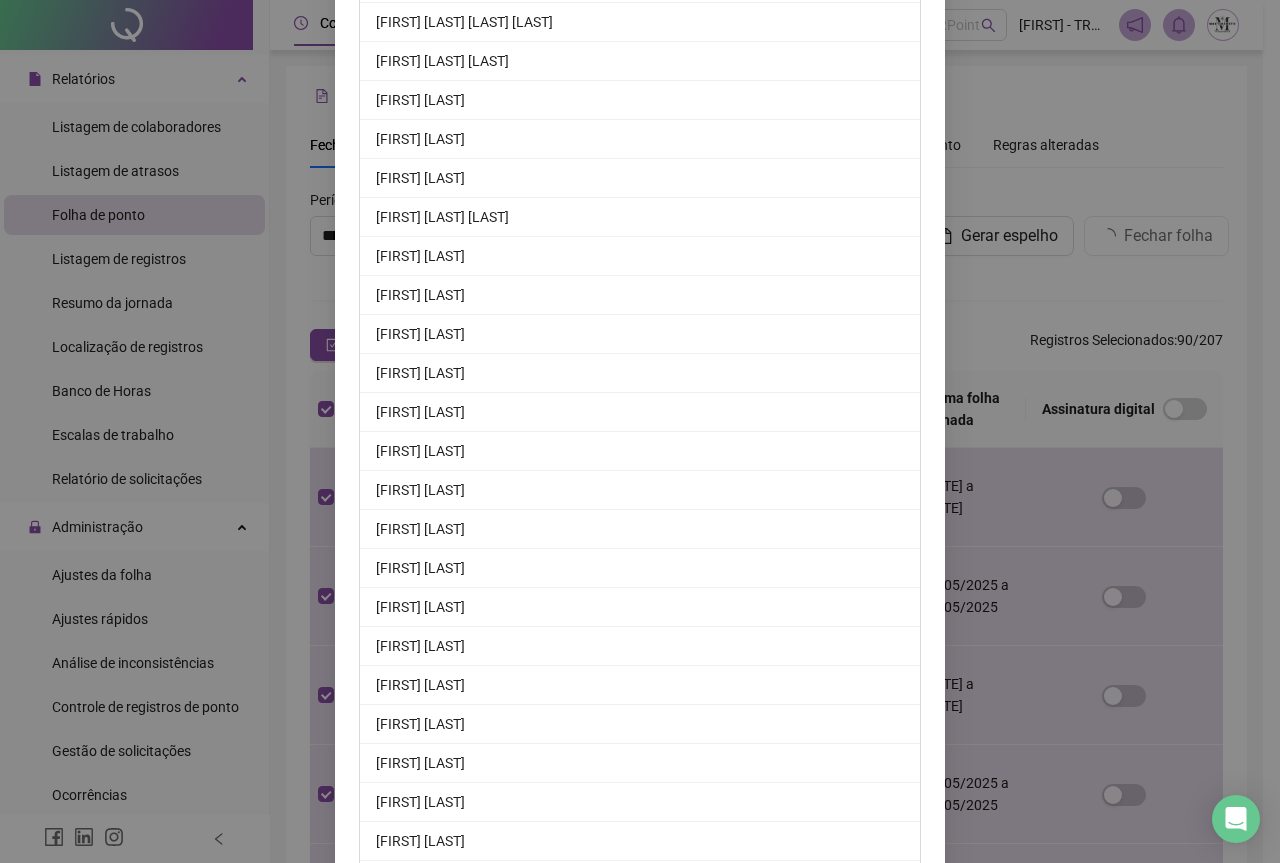 click on "Sim, confirmar fechamento" at bounding box center (821, 1045) 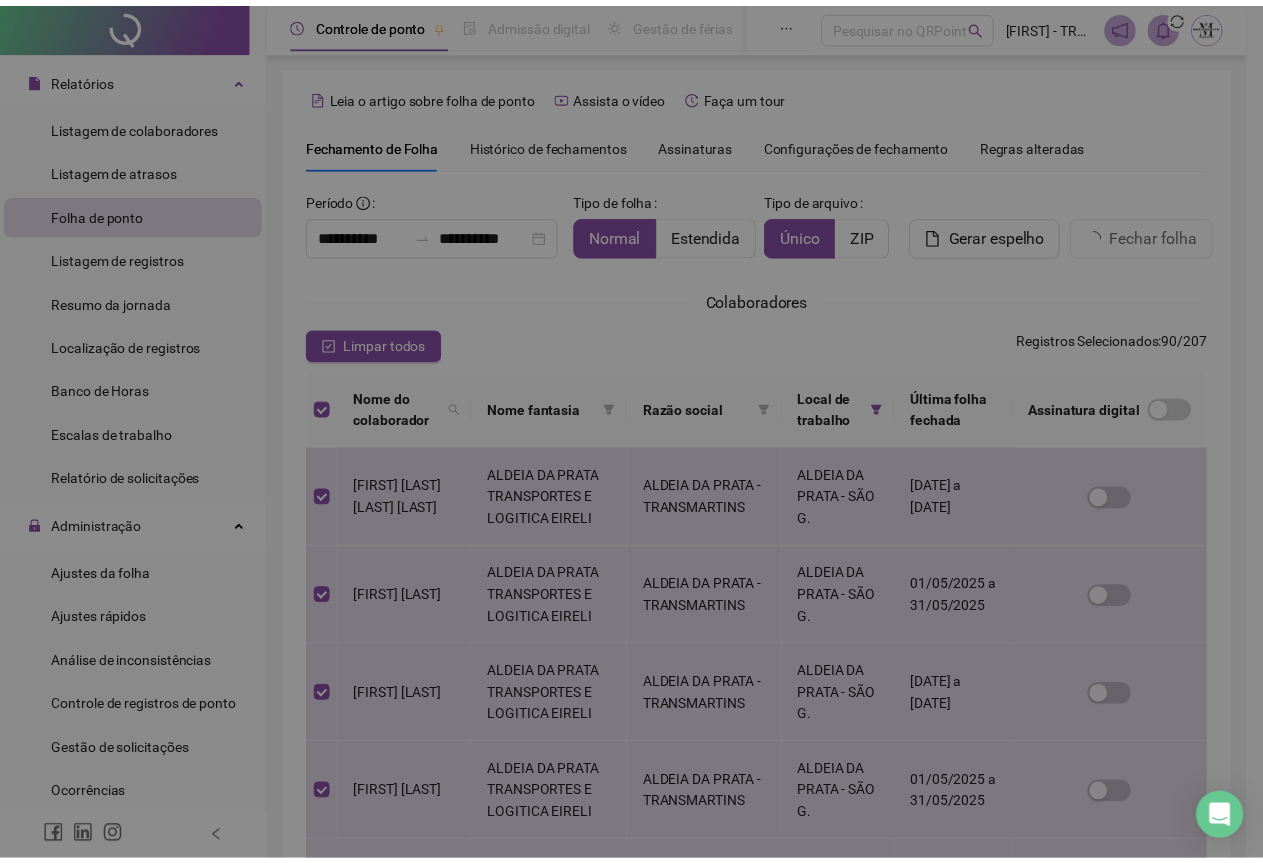 scroll, scrollTop: 3025, scrollLeft: 0, axis: vertical 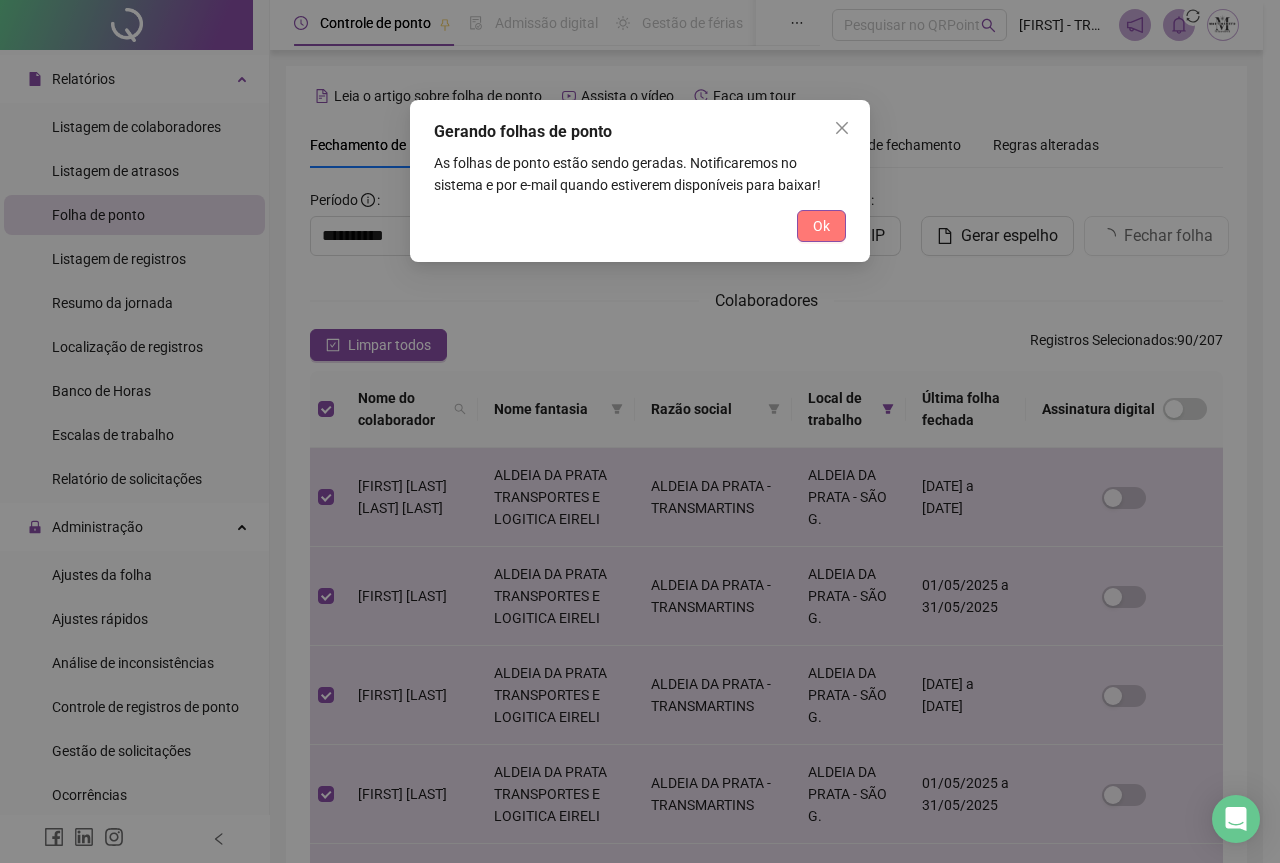 click on "Ok" at bounding box center [821, 226] 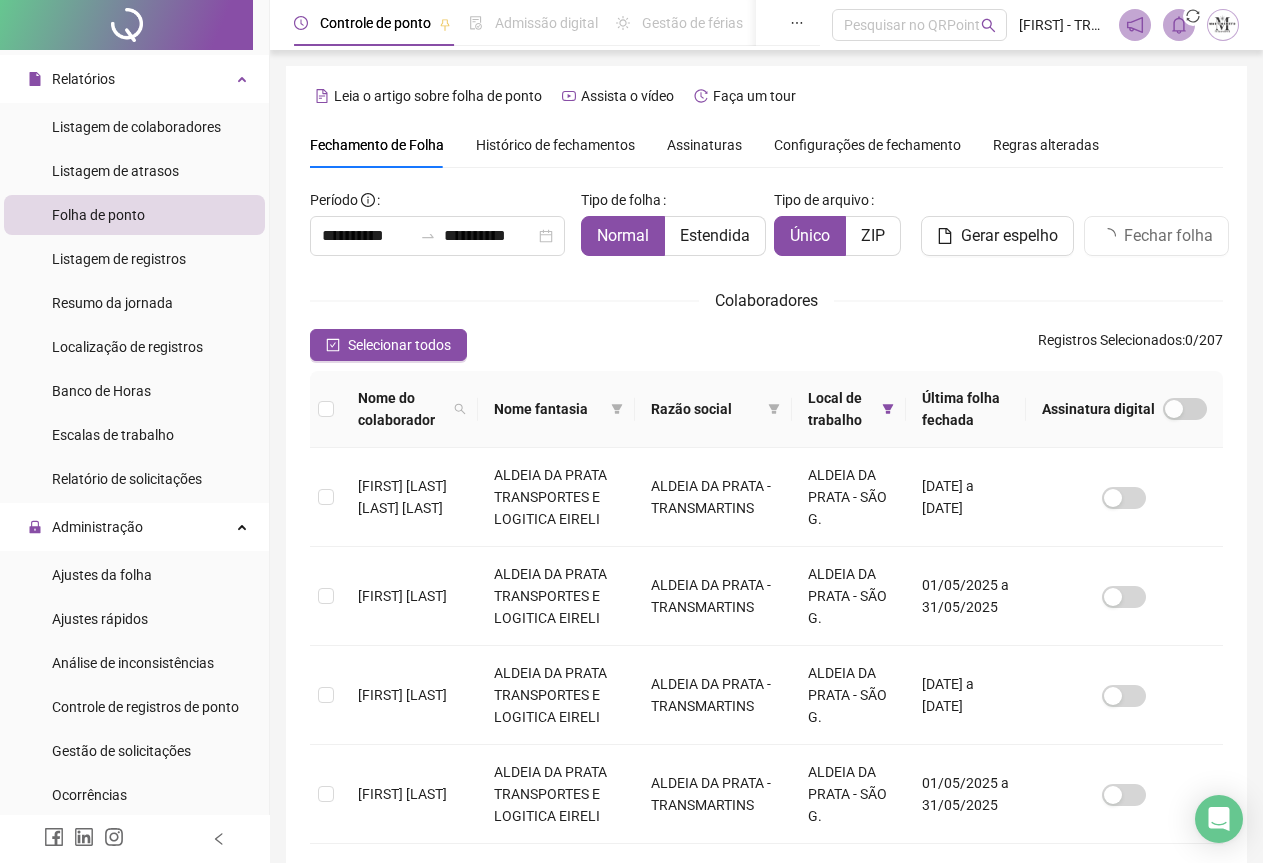 click at bounding box center [1179, 25] 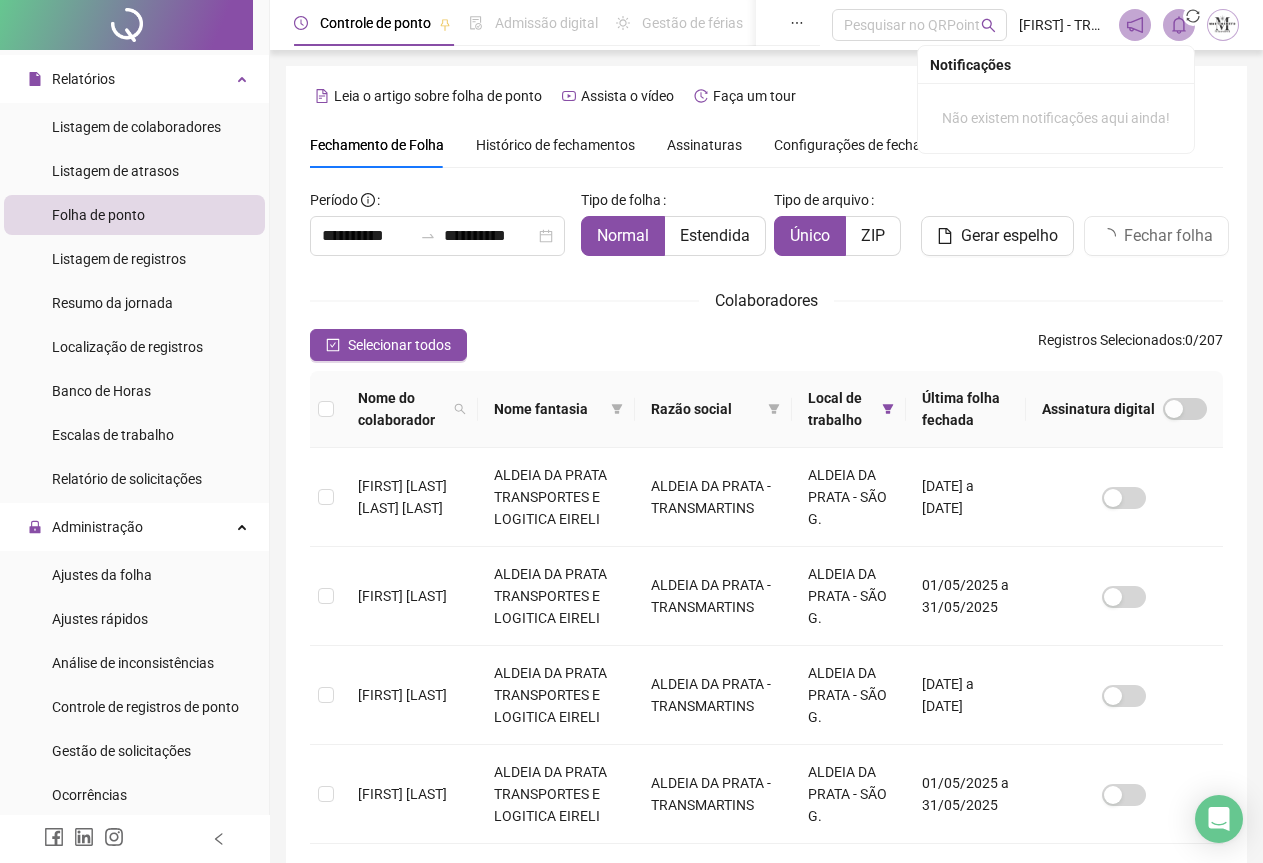 click at bounding box center [1179, 25] 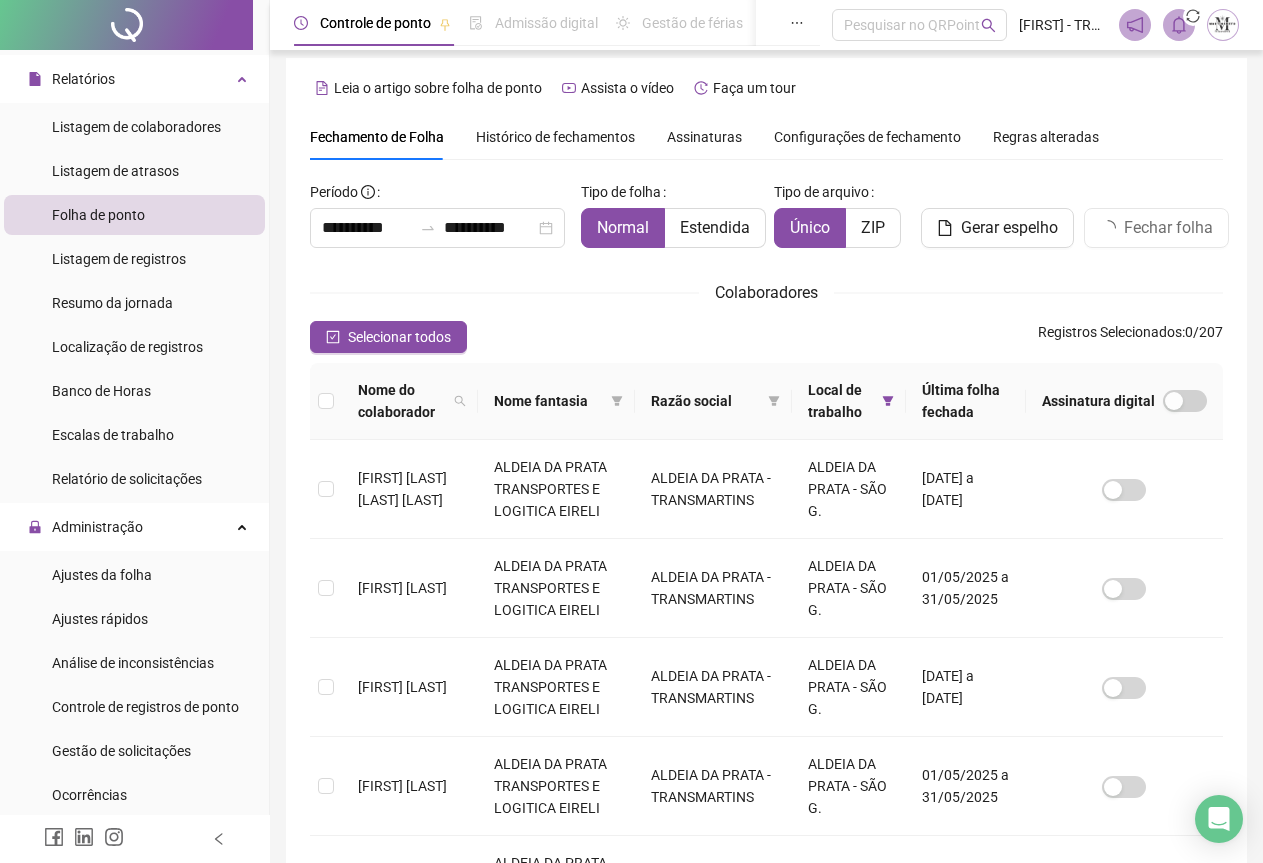 scroll, scrollTop: 0, scrollLeft: 0, axis: both 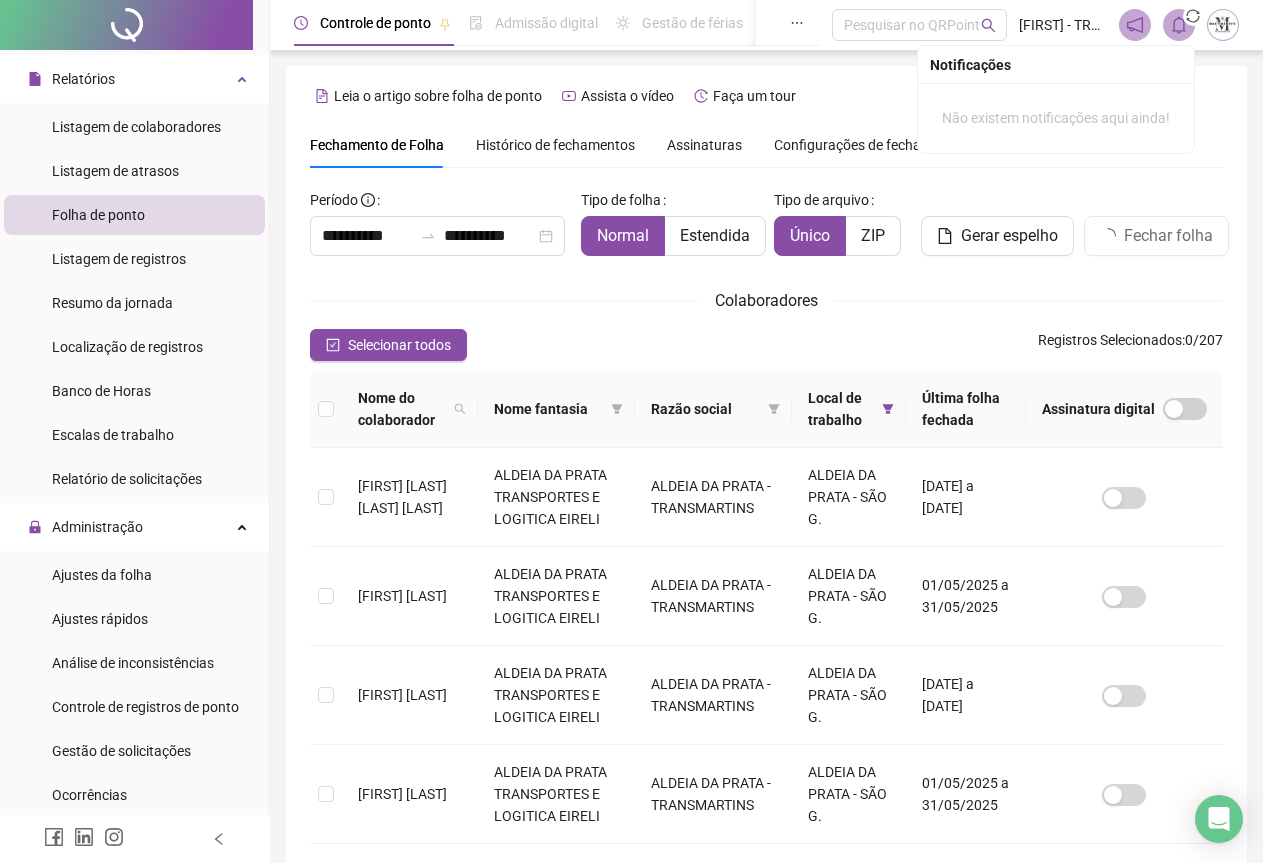 click 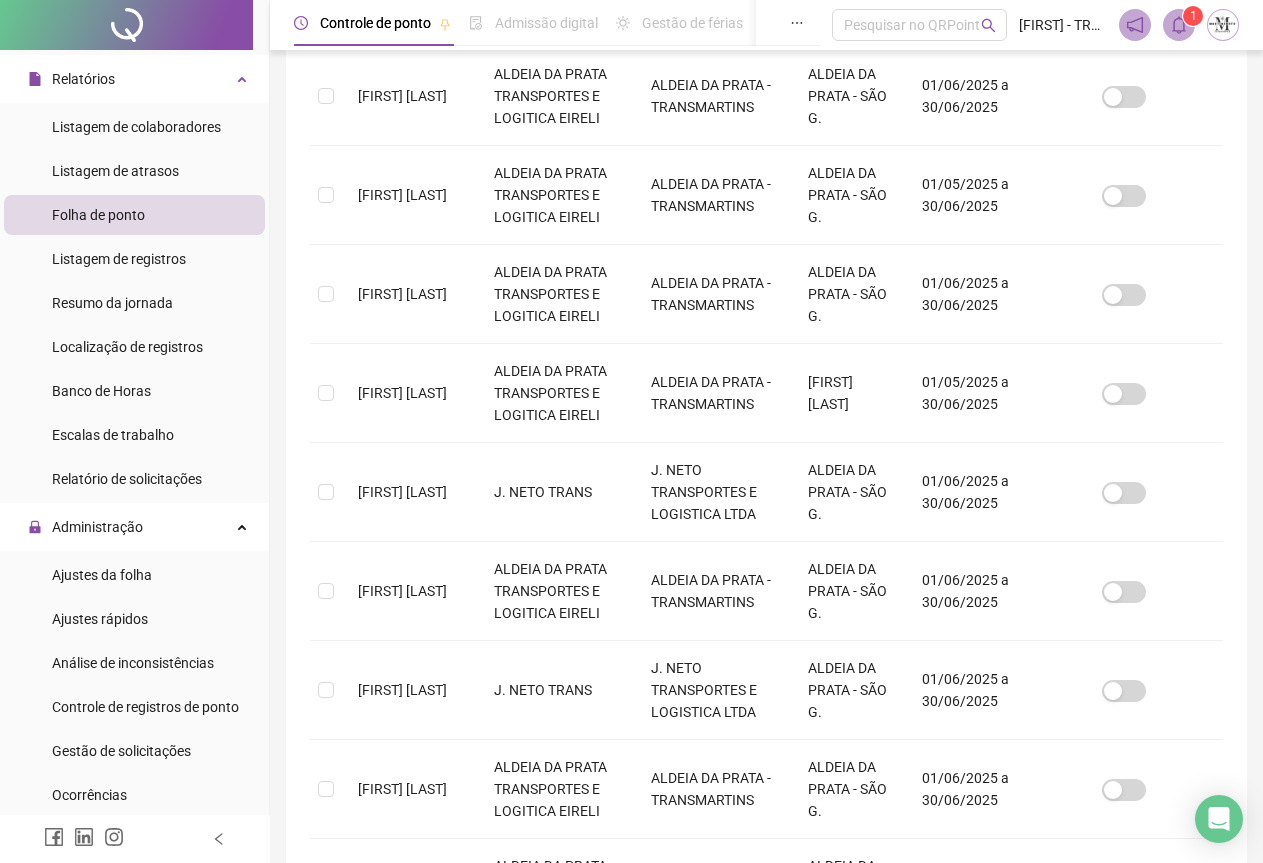 scroll, scrollTop: 0, scrollLeft: 0, axis: both 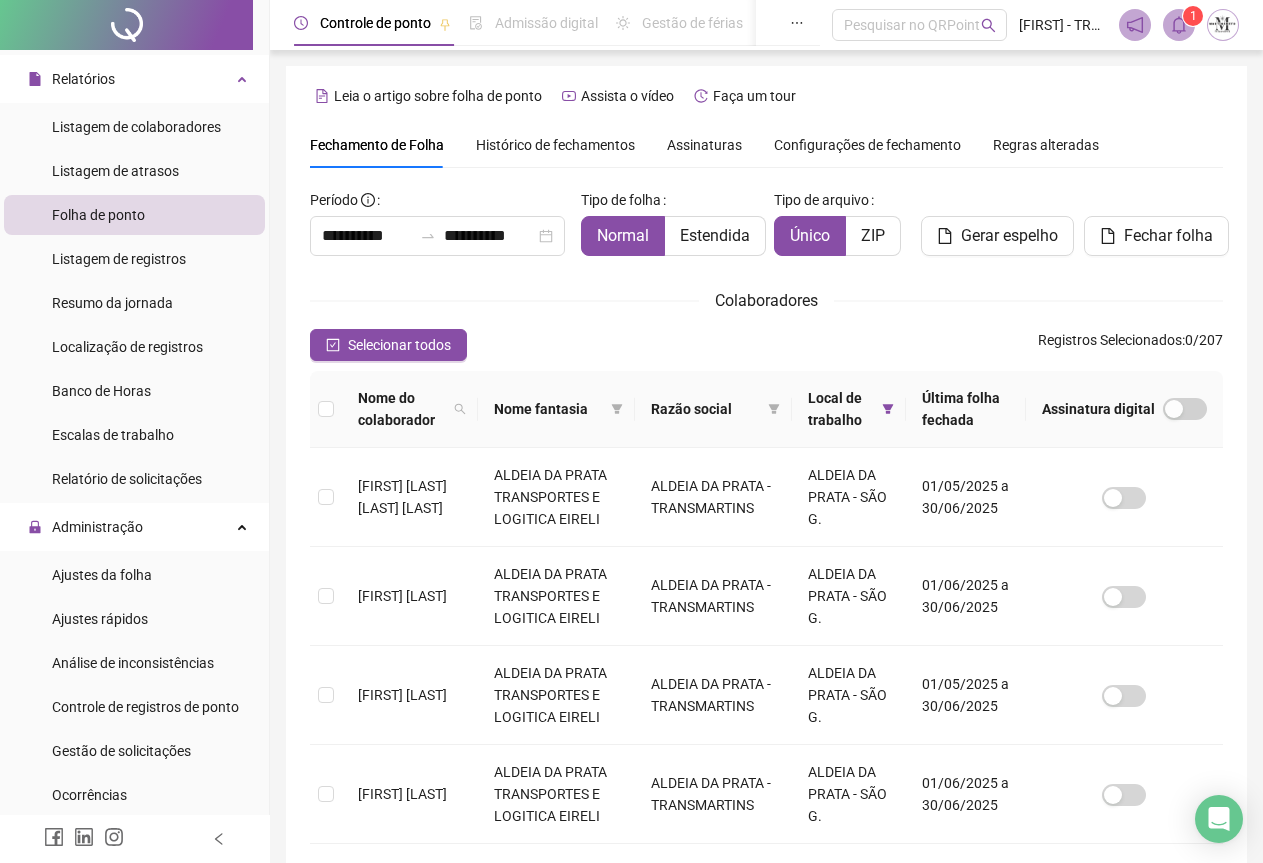 click 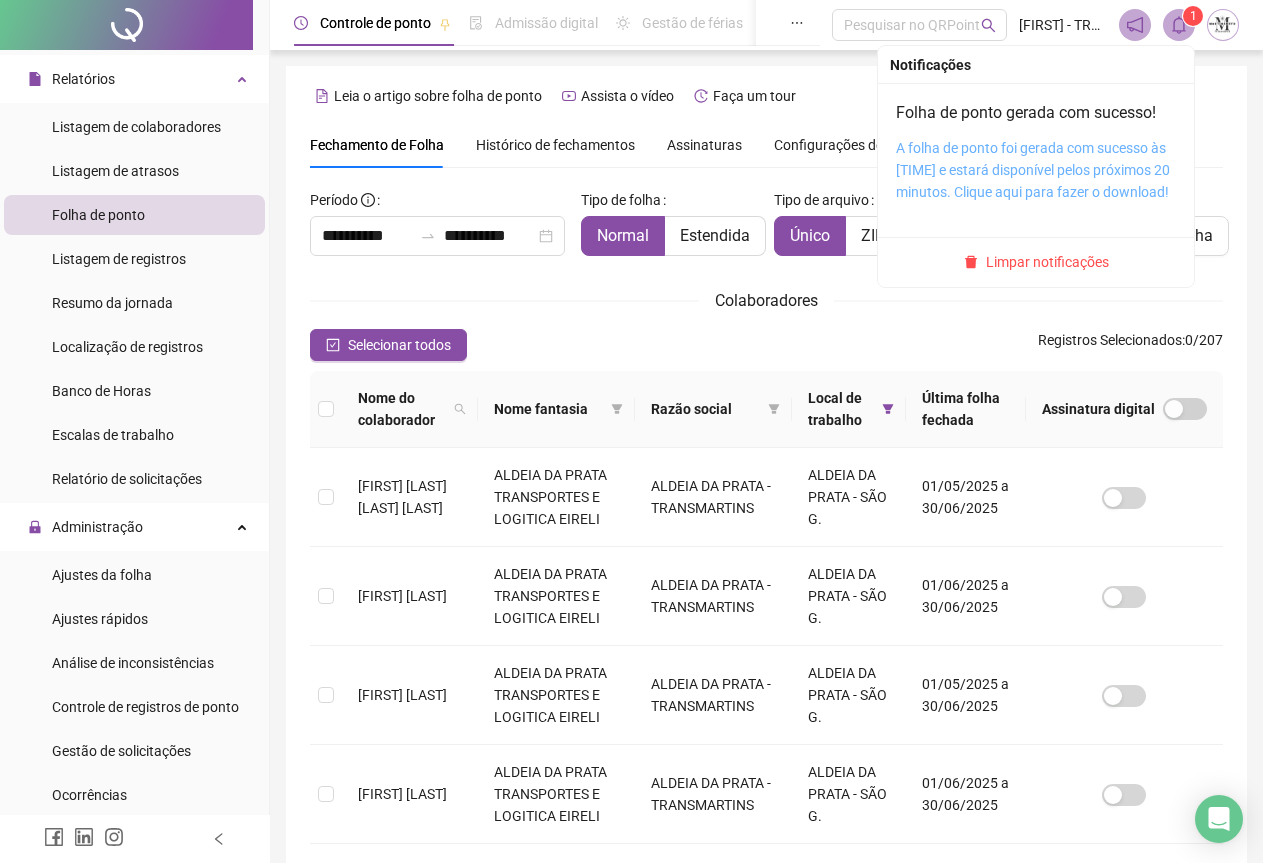 click on "A folha de ponto foi gerada com sucesso às [TIME] e estará disponível pelos próximos 20 minutos. Clique aqui para fazer o download!" at bounding box center (1033, 170) 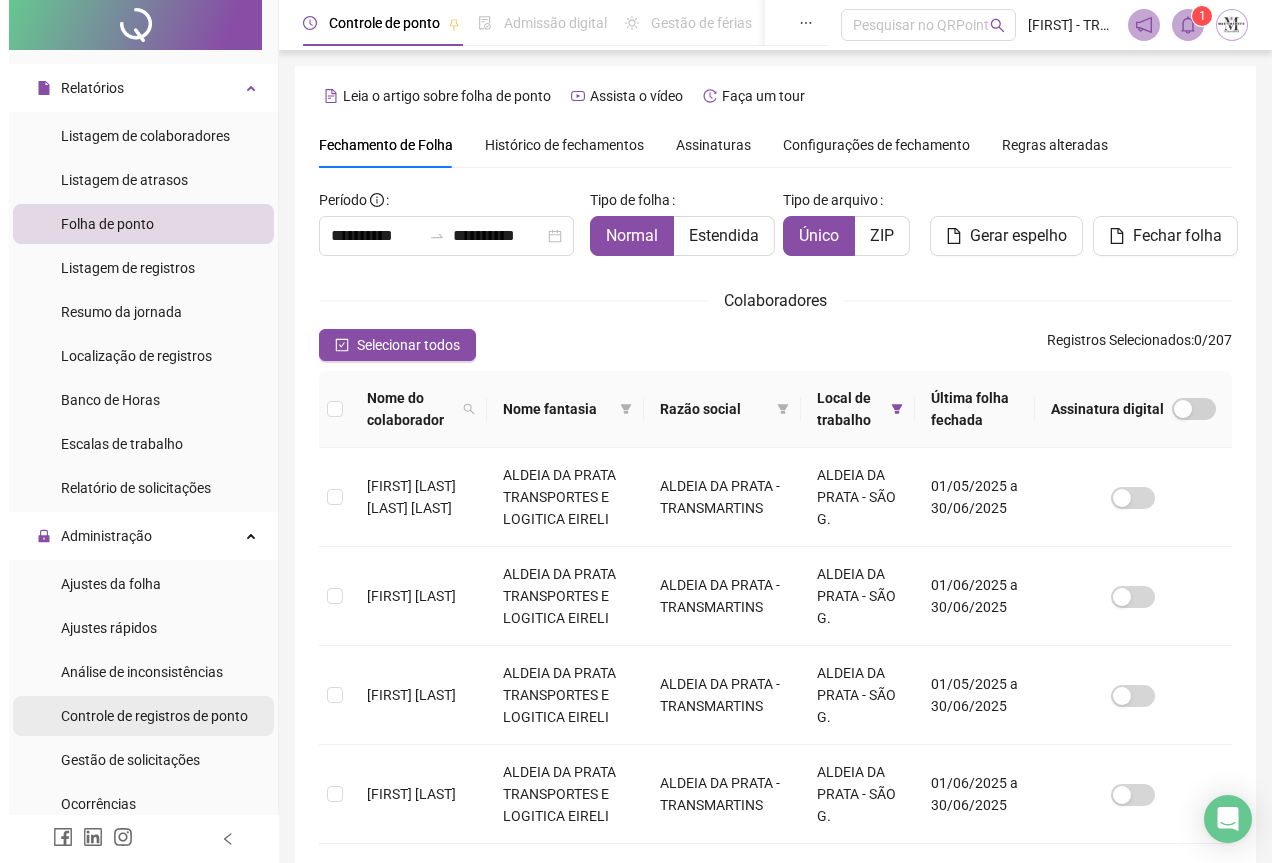scroll, scrollTop: 400, scrollLeft: 0, axis: vertical 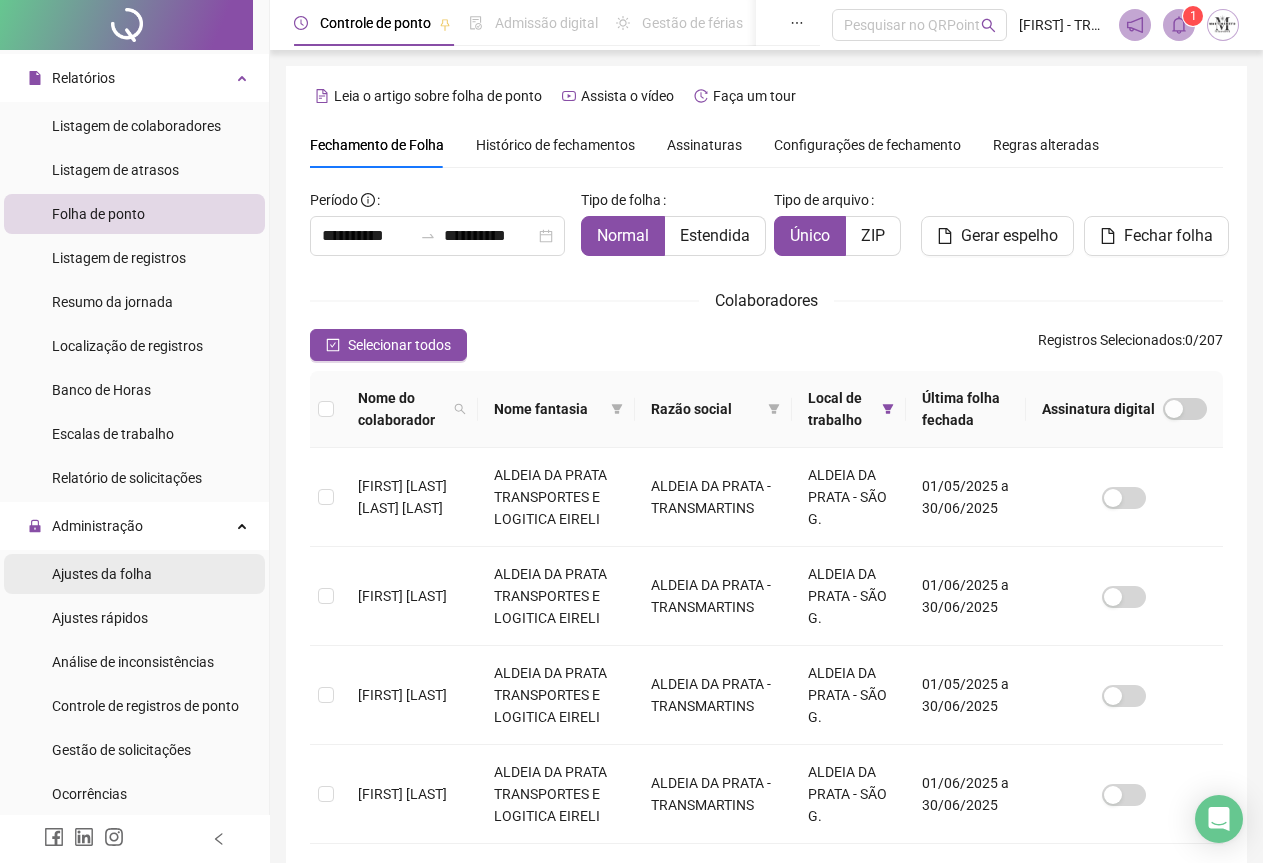click on "Ajustes da folha" at bounding box center [102, 574] 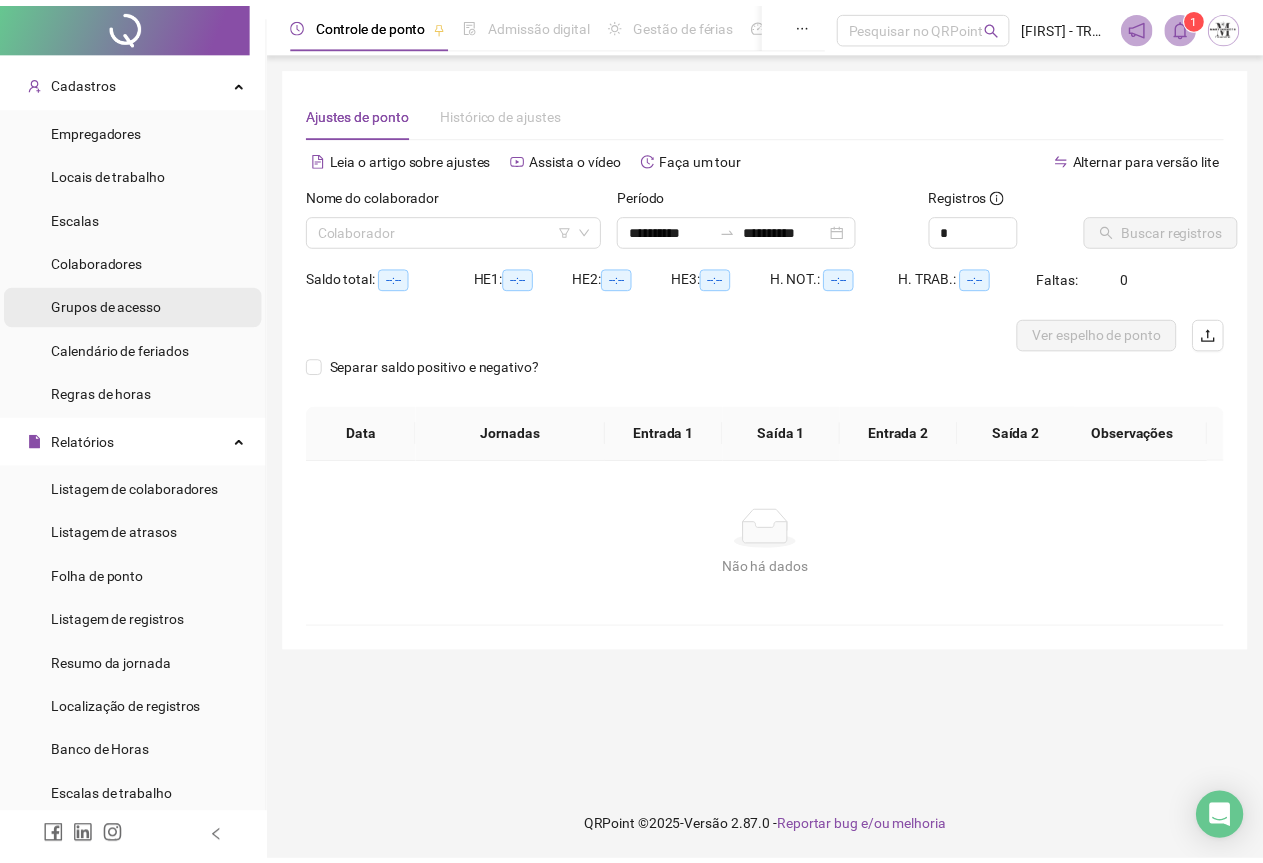 scroll, scrollTop: 0, scrollLeft: 0, axis: both 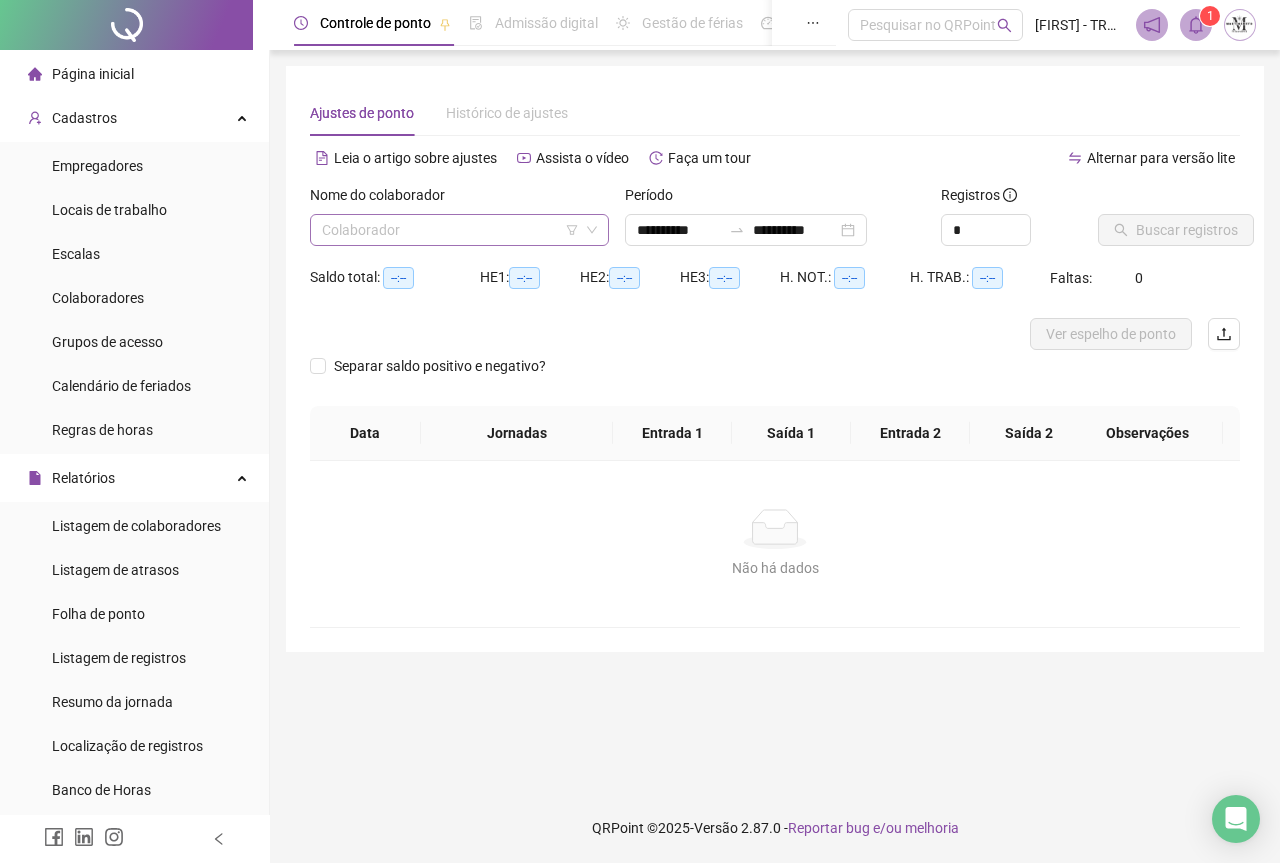click at bounding box center (453, 230) 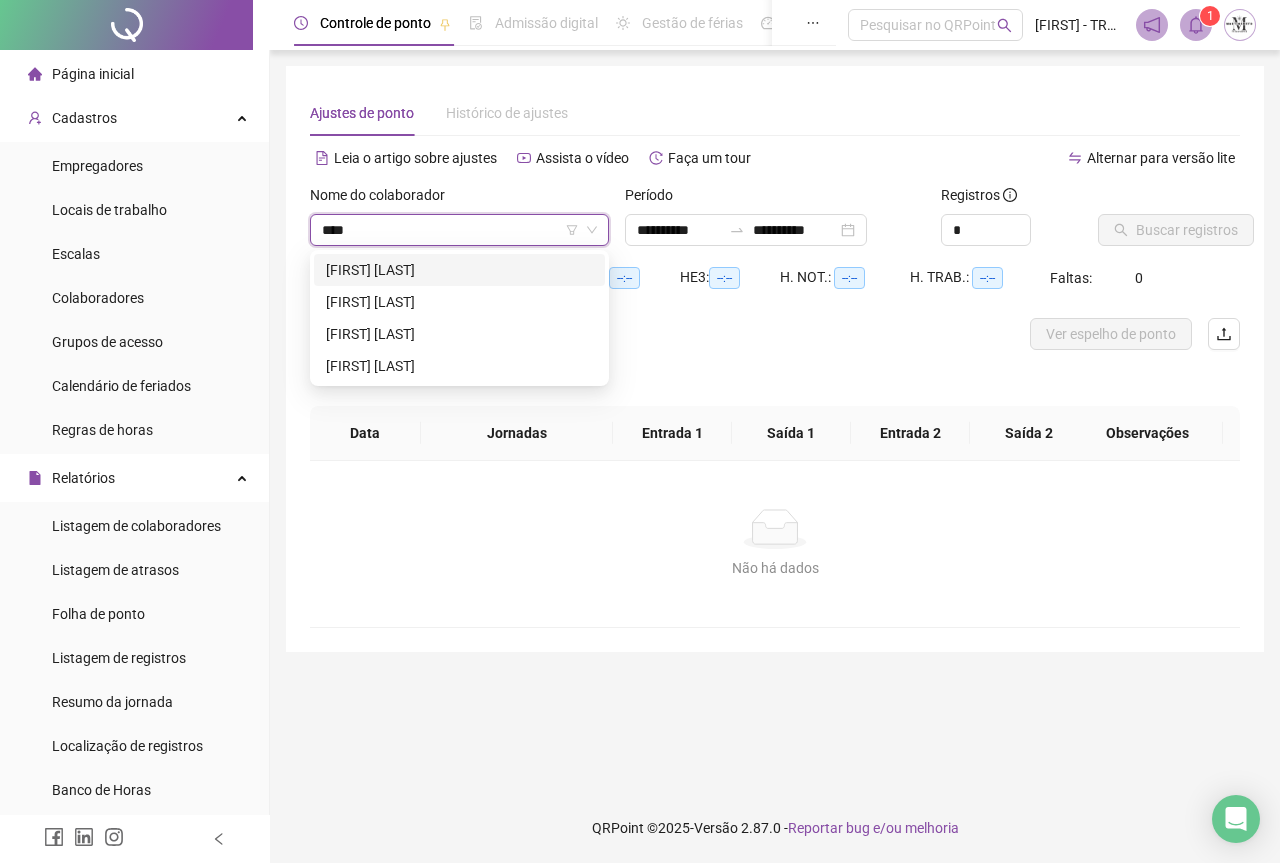 type on "*****" 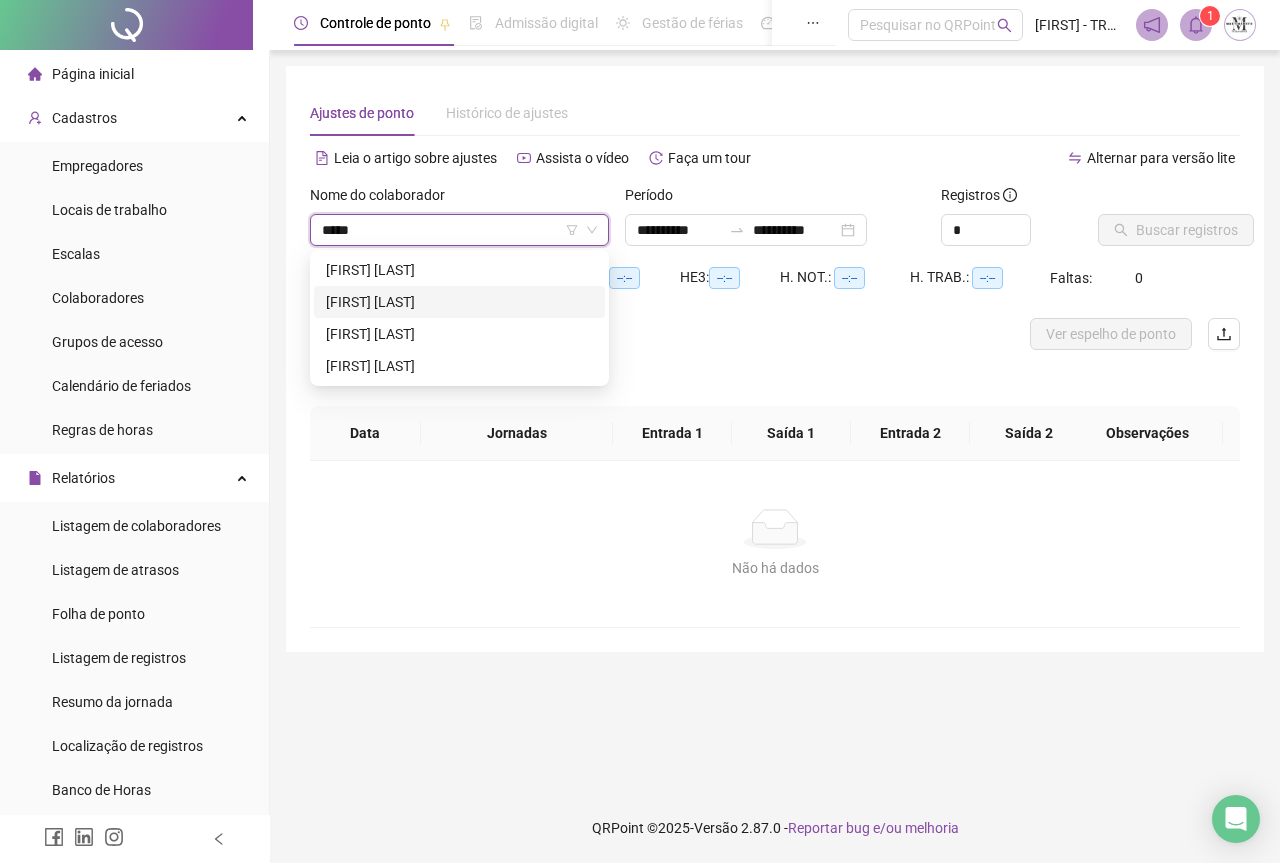 click on "[FIRST] [LAST]" at bounding box center [459, 302] 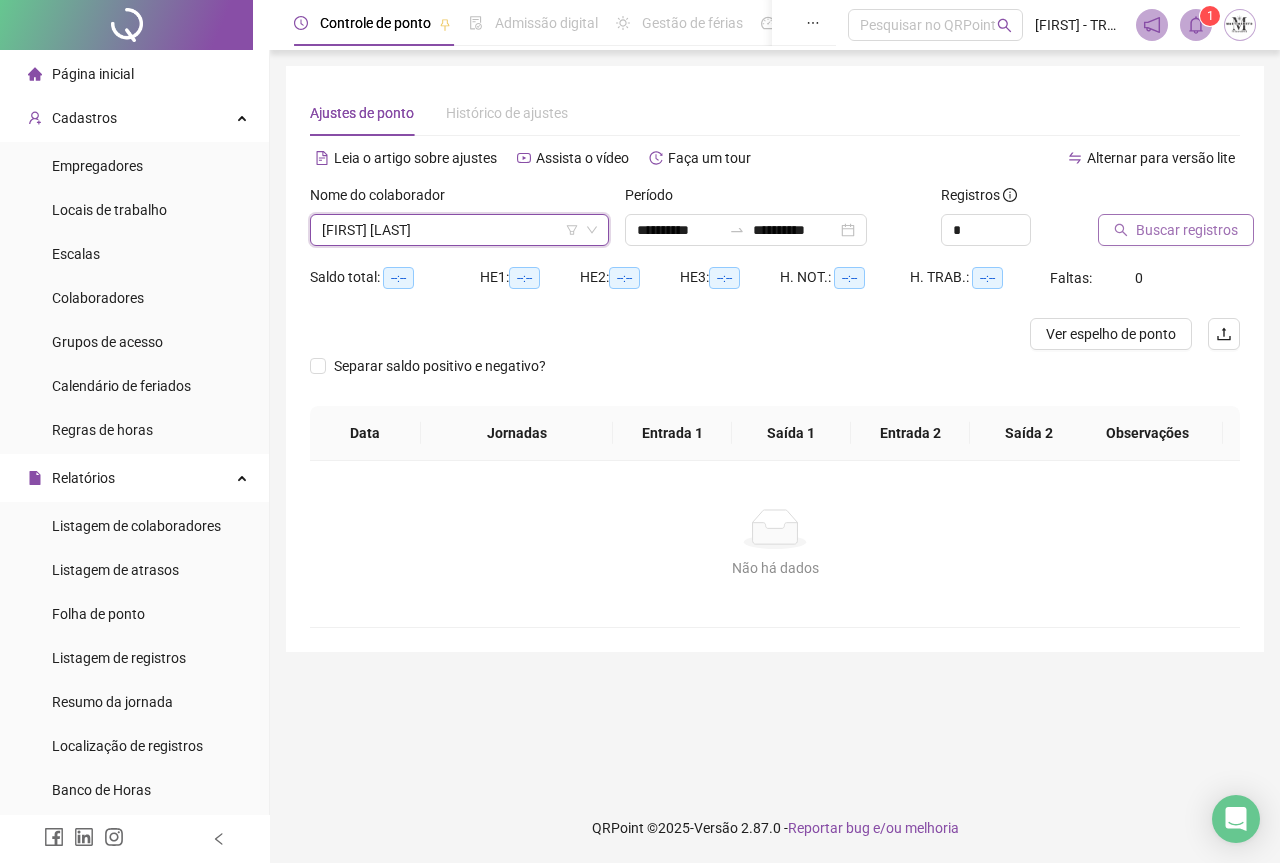 click on "Buscar registros" at bounding box center [1187, 230] 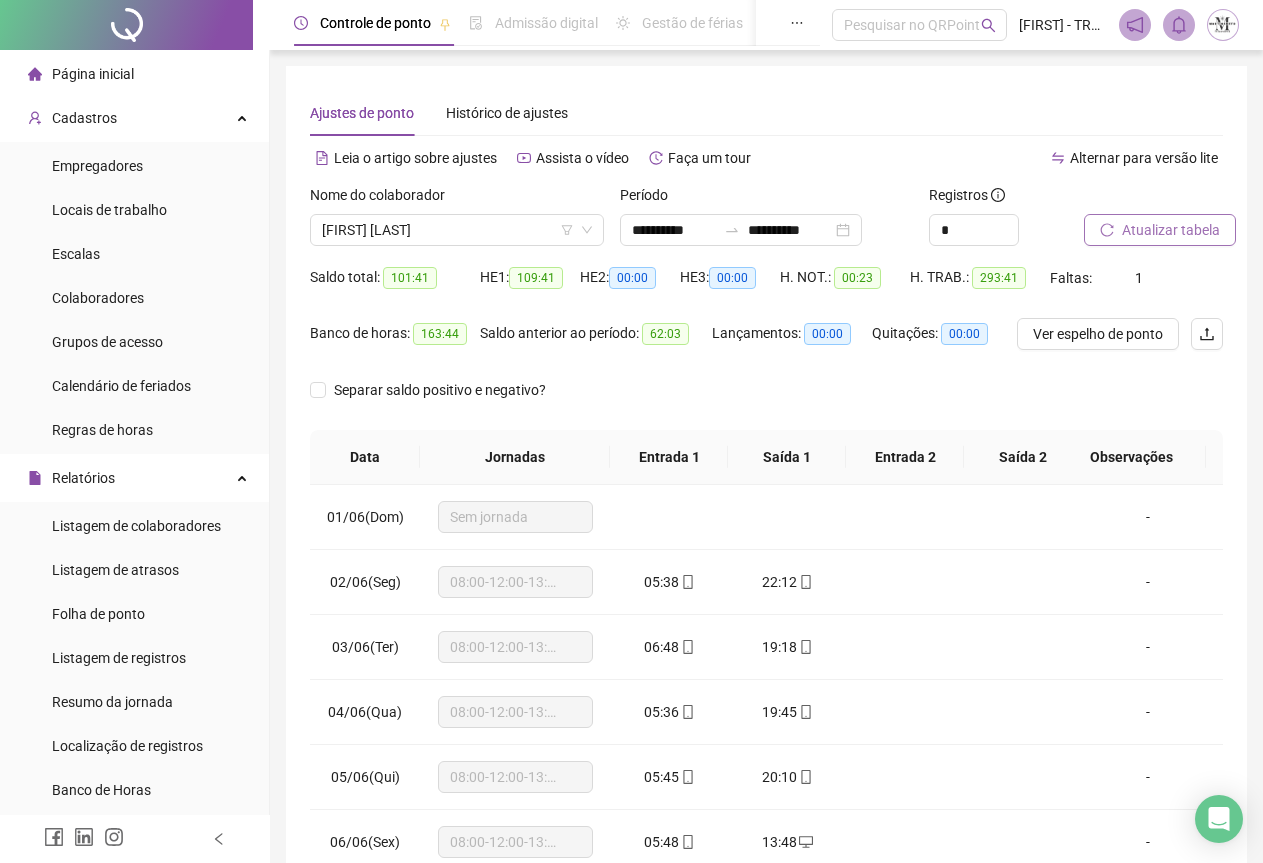 click on "Atualizar tabela" at bounding box center (1171, 230) 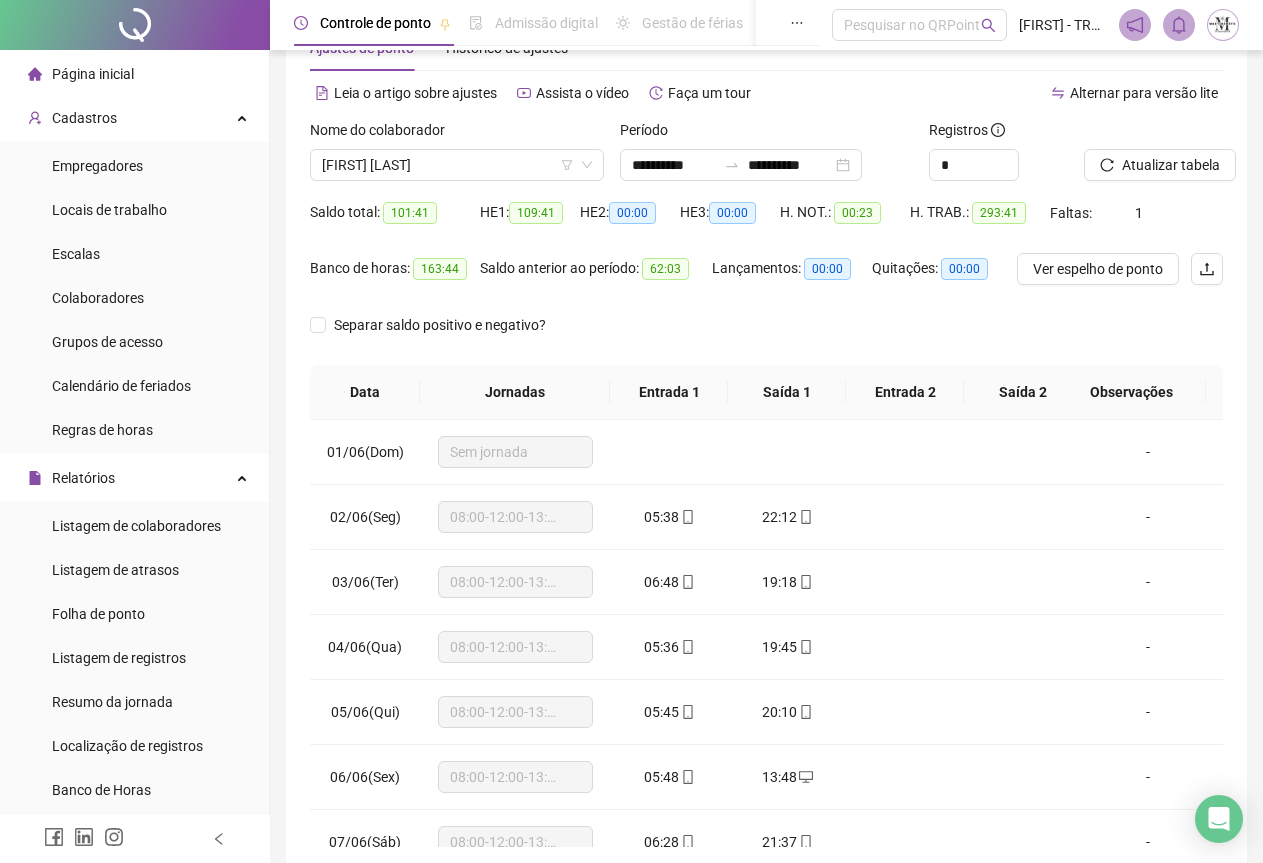 scroll, scrollTop: 100, scrollLeft: 0, axis: vertical 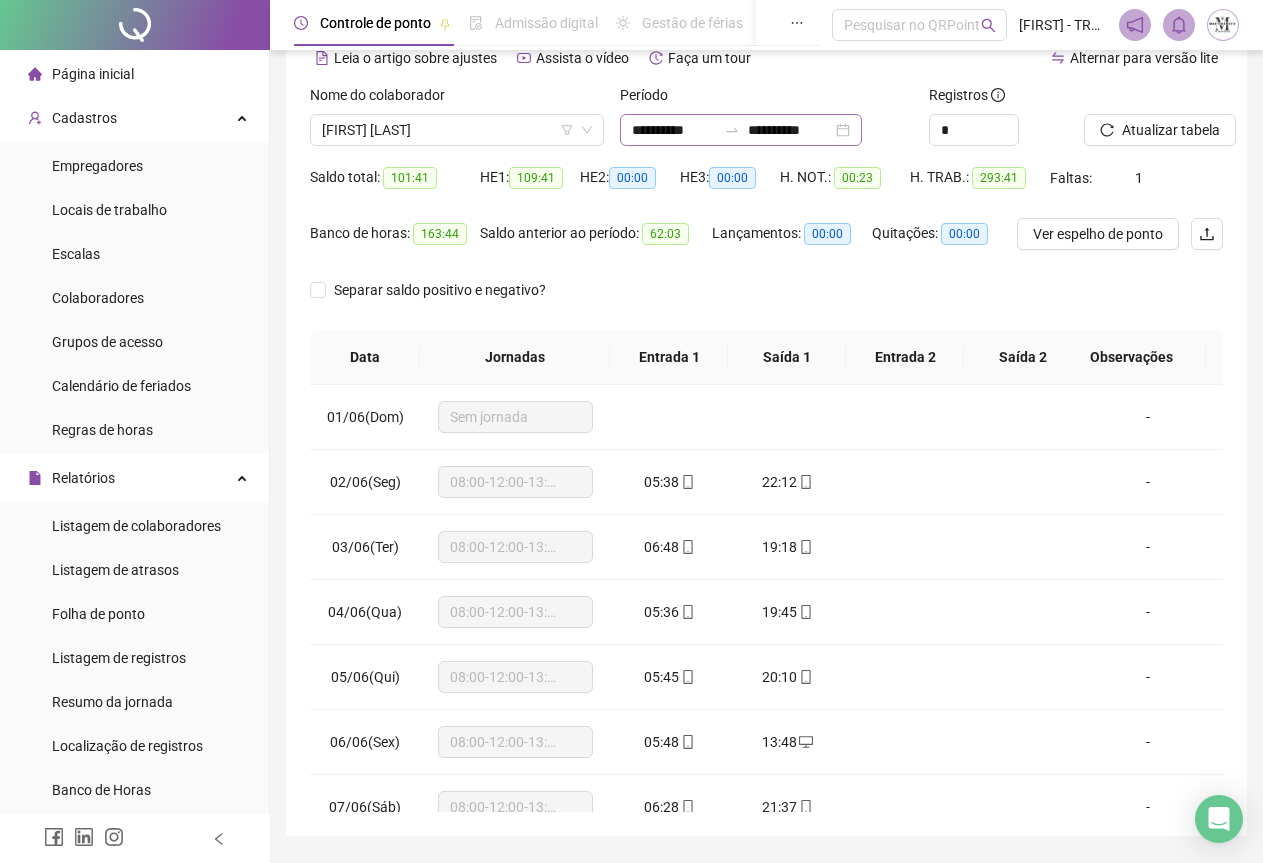 click at bounding box center (732, 130) 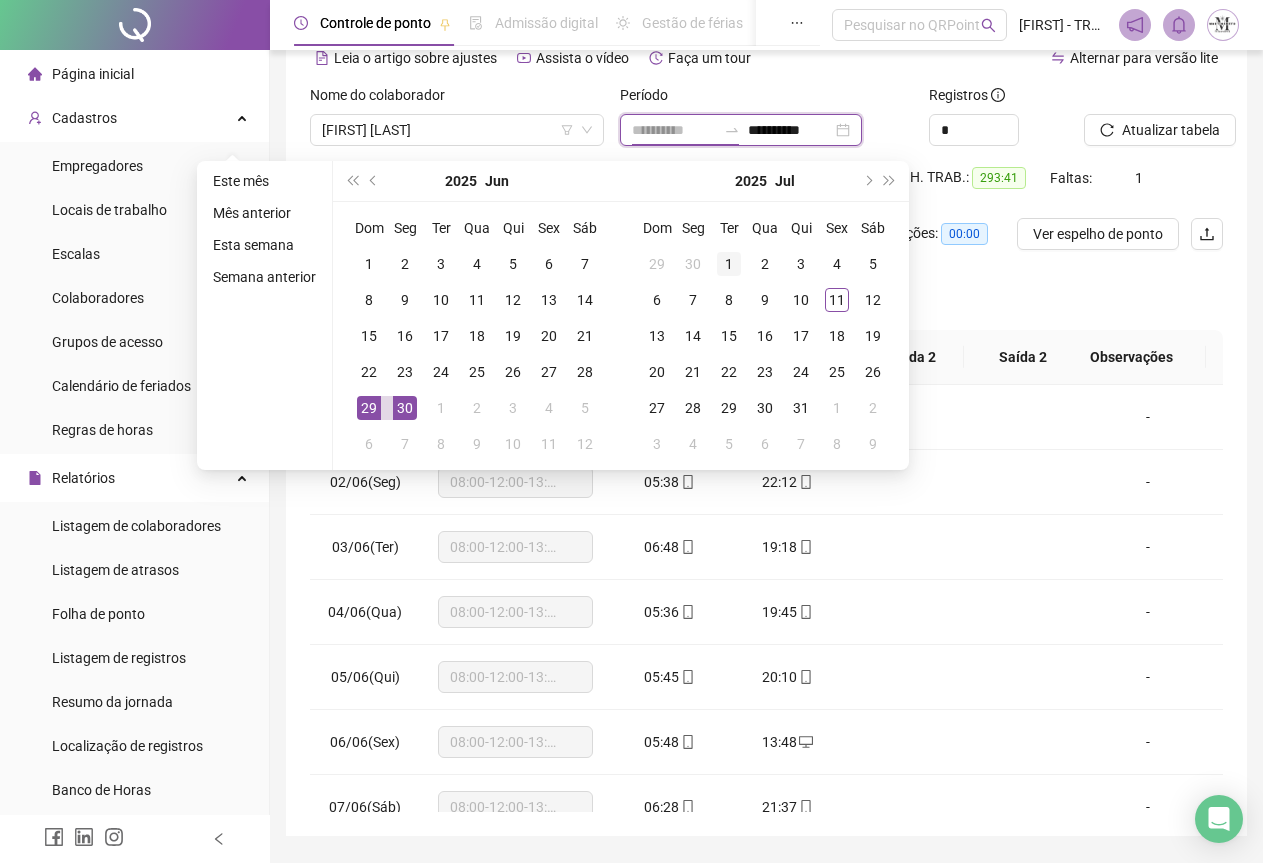type on "**********" 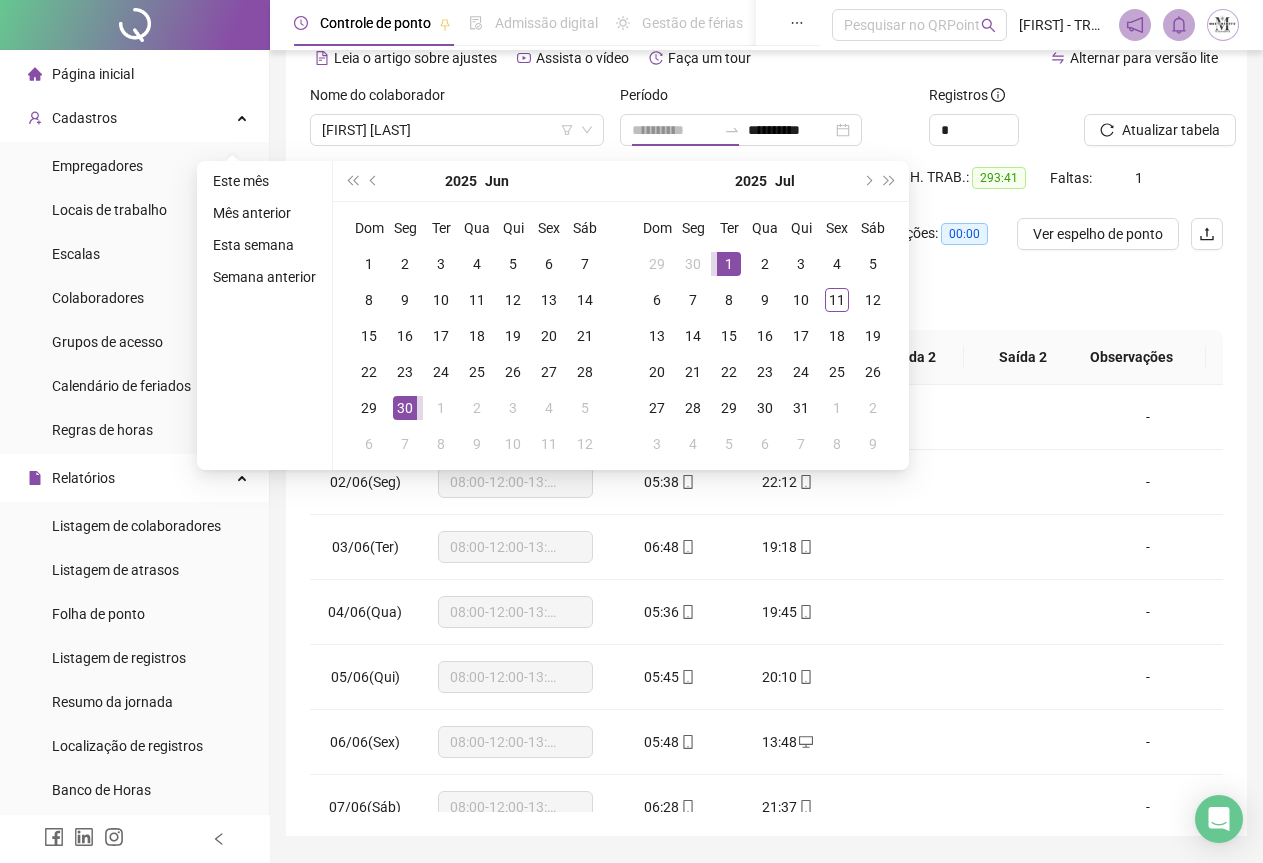 click on "1" at bounding box center (729, 264) 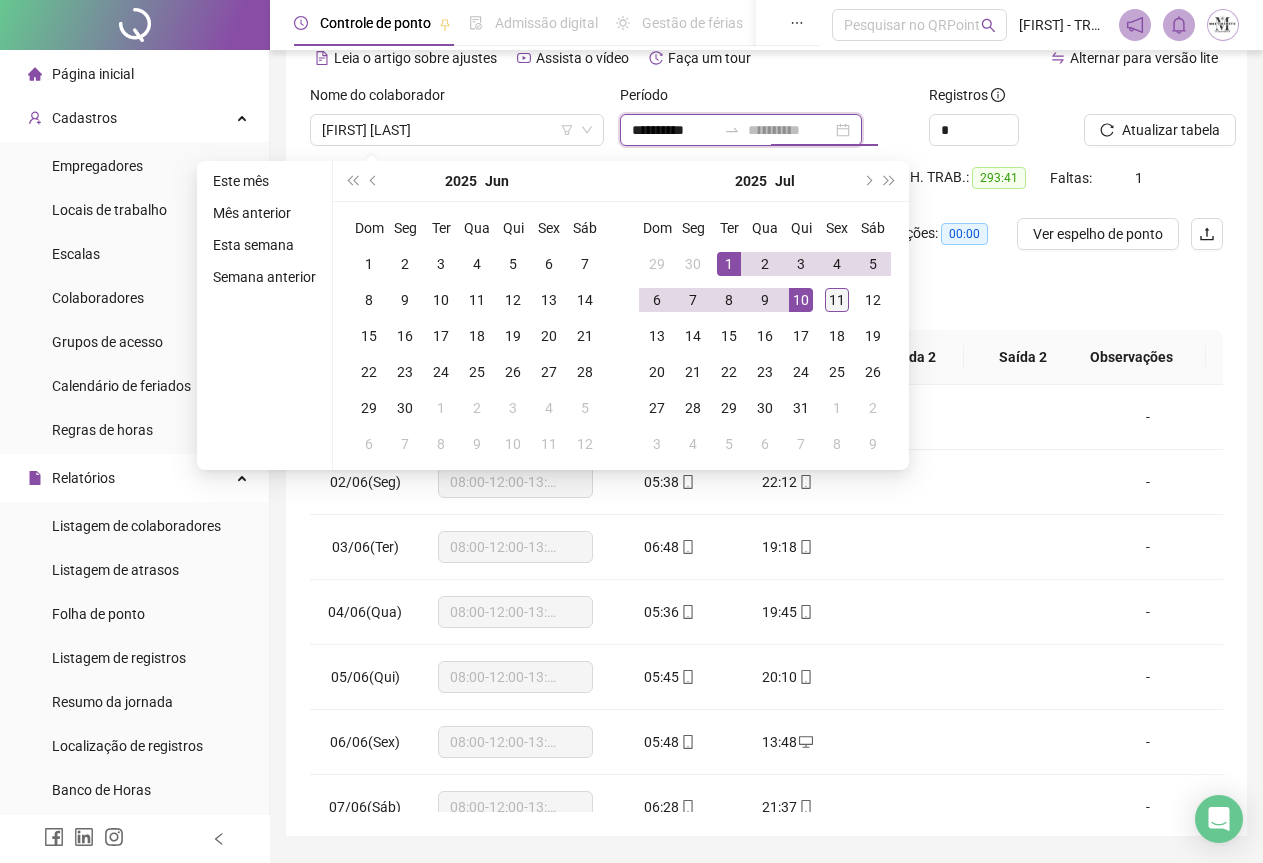 type on "**********" 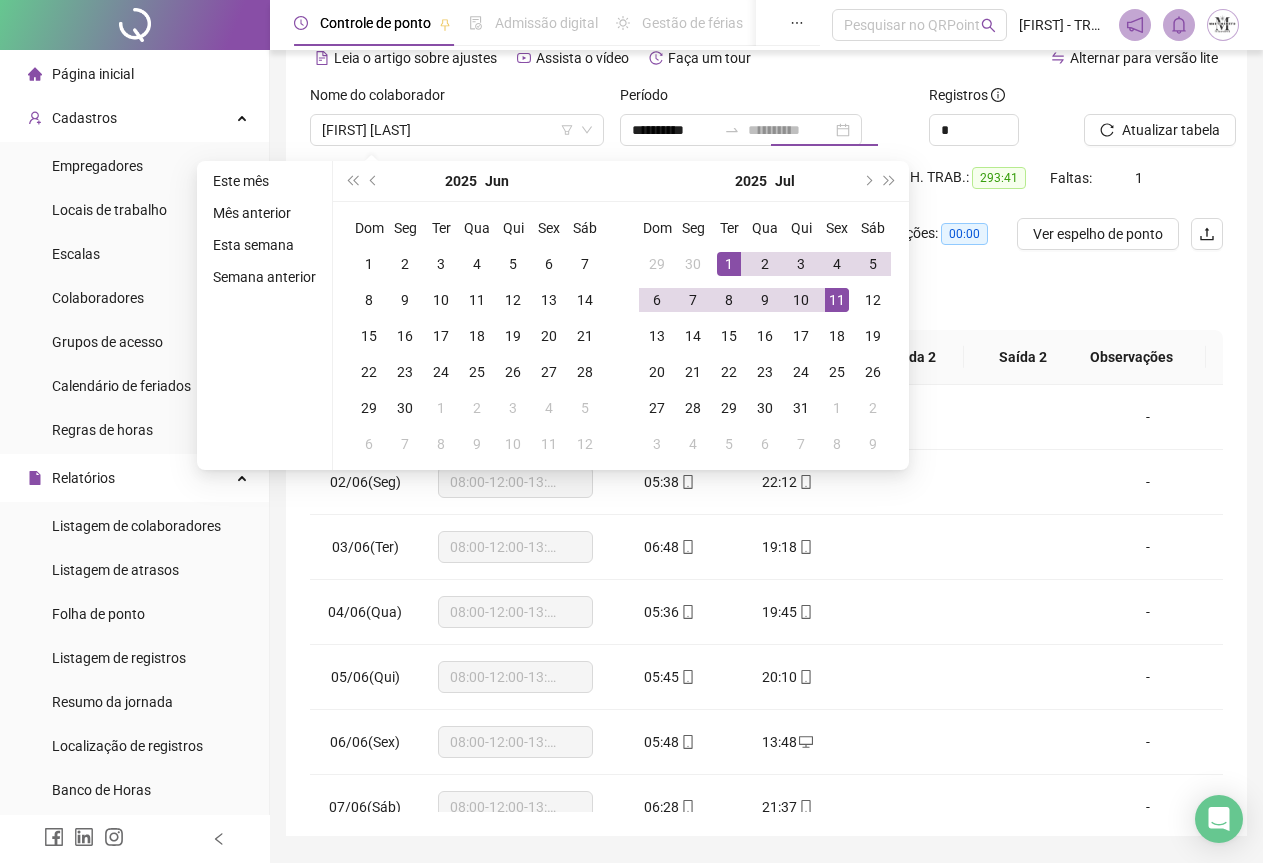 click on "11" at bounding box center [837, 300] 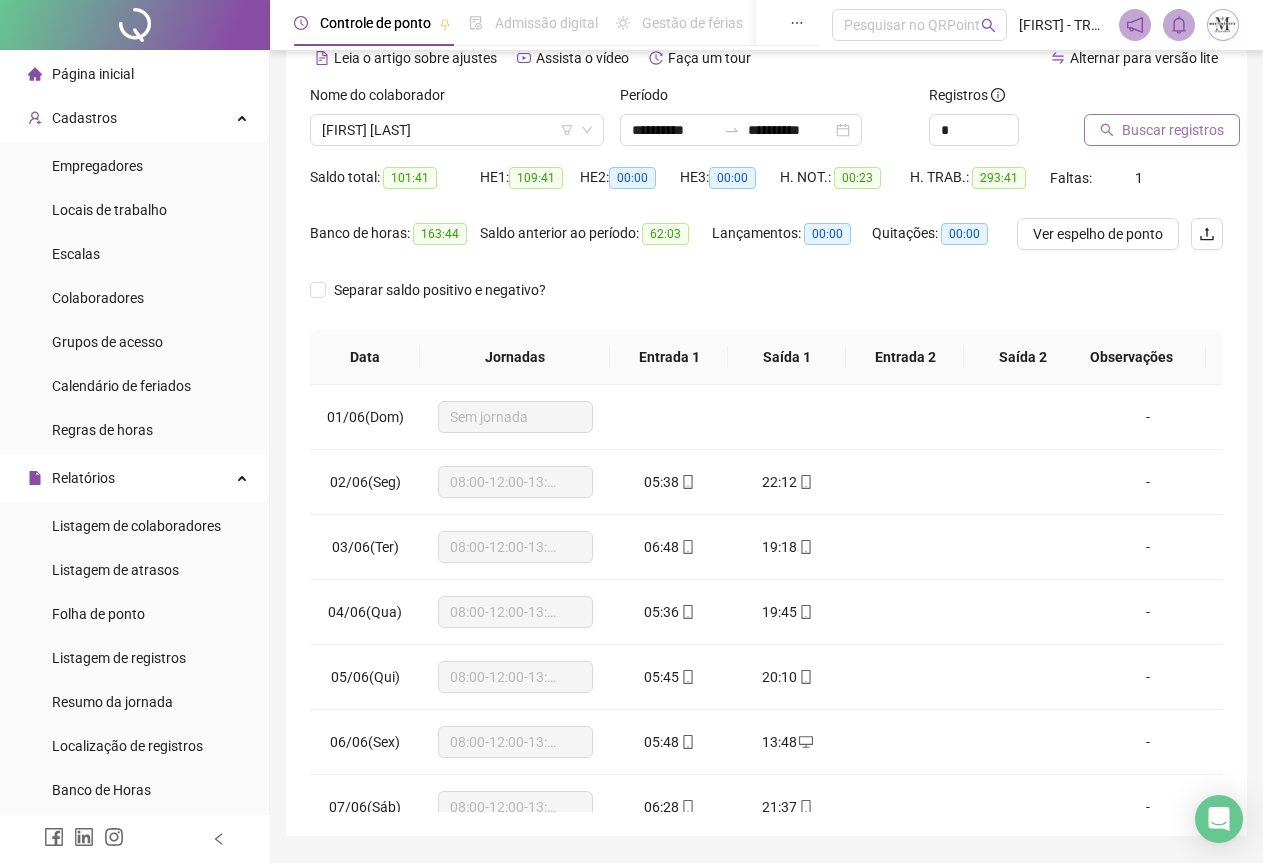 click on "Buscar registros" at bounding box center [1173, 130] 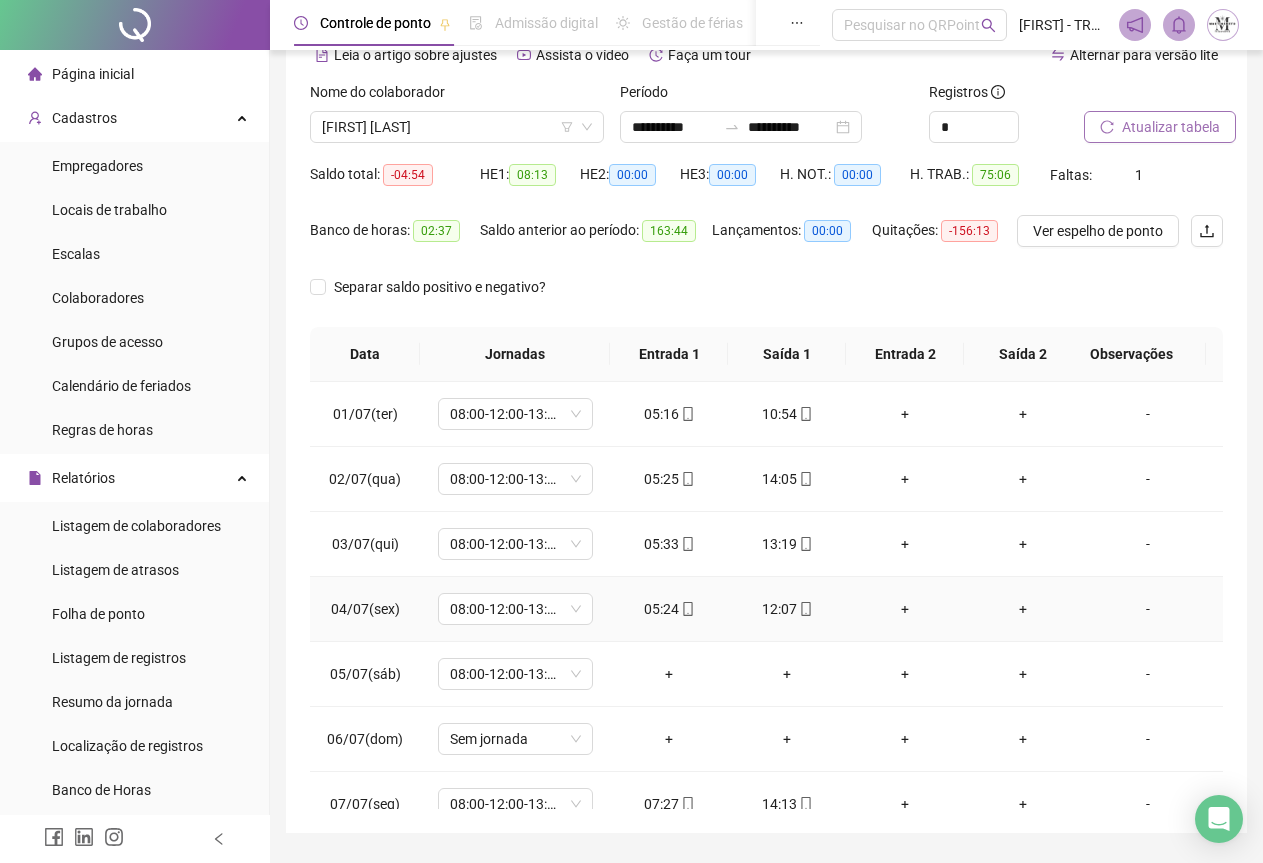 scroll, scrollTop: 159, scrollLeft: 0, axis: vertical 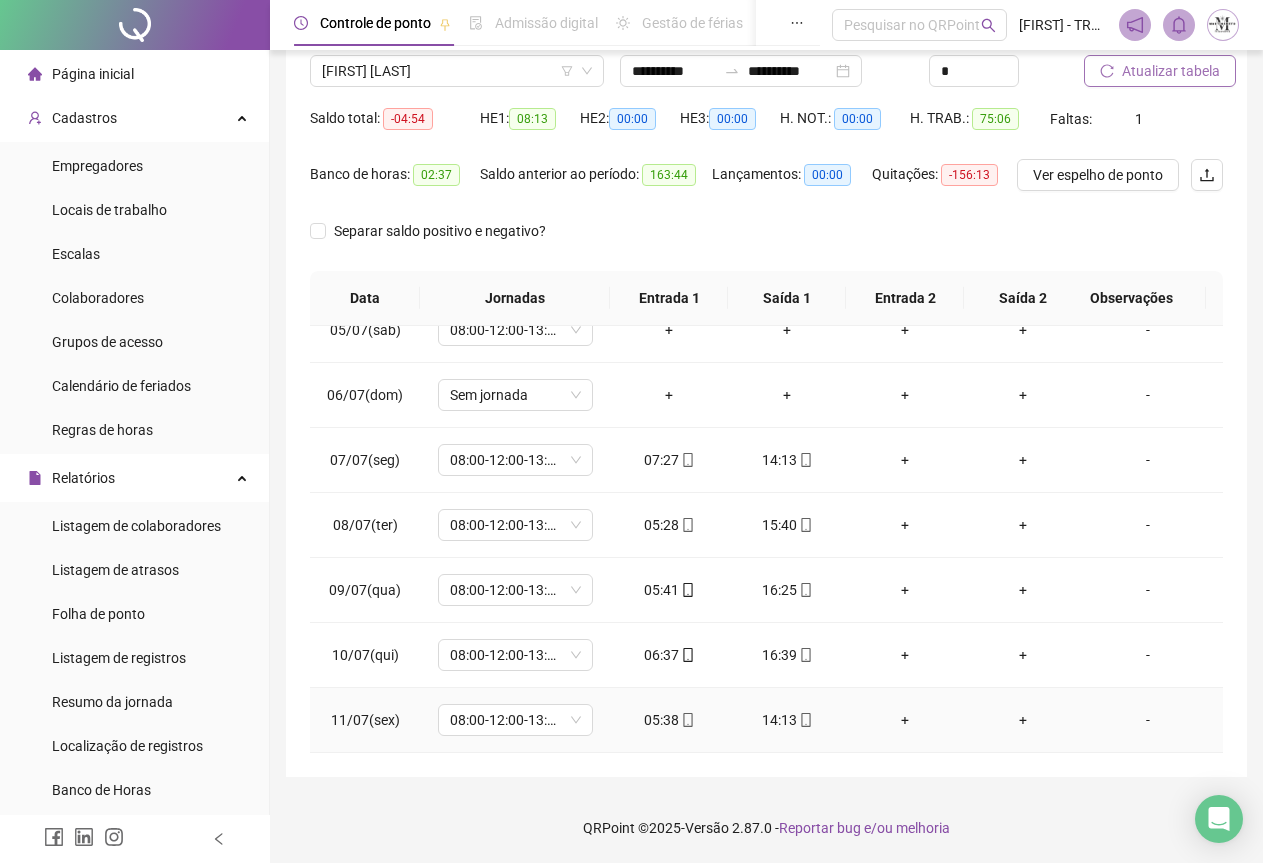 click 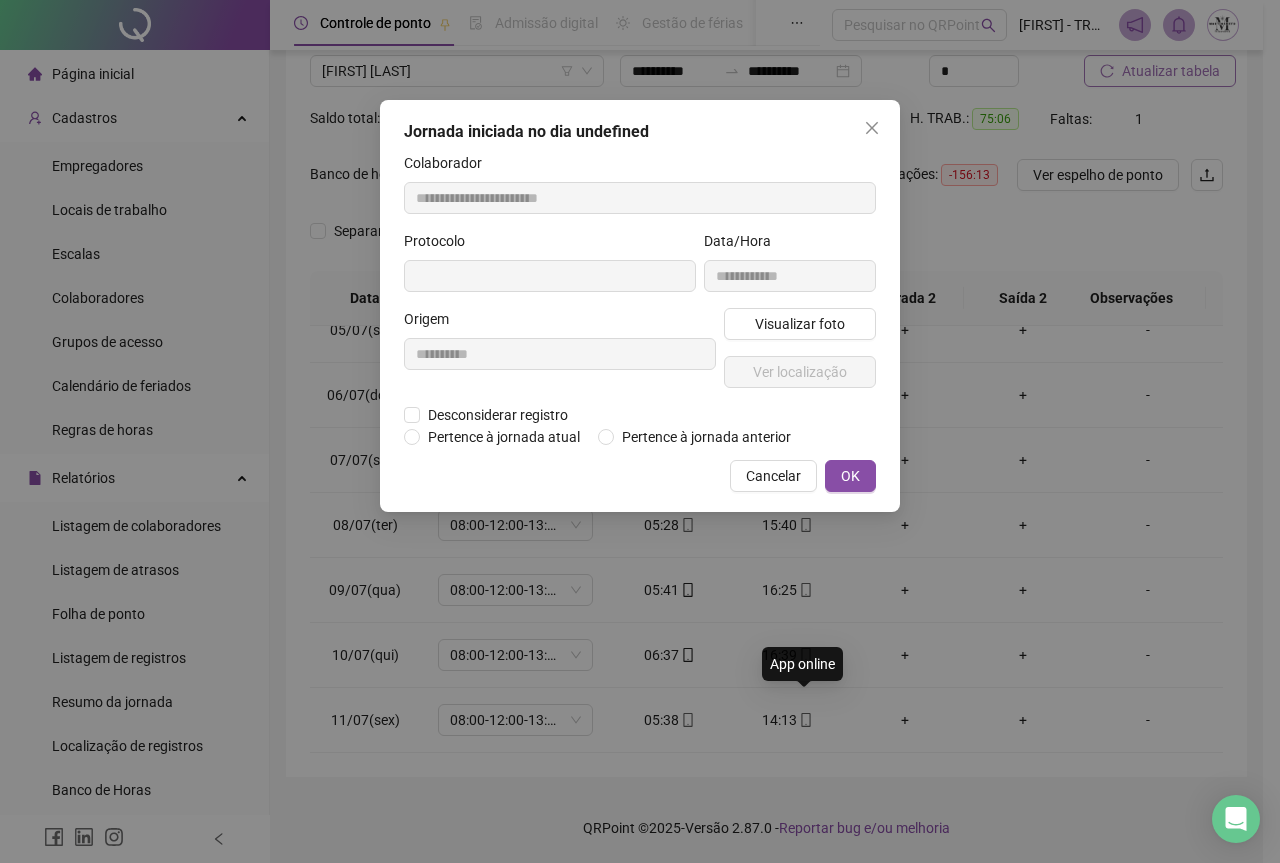 type on "**********" 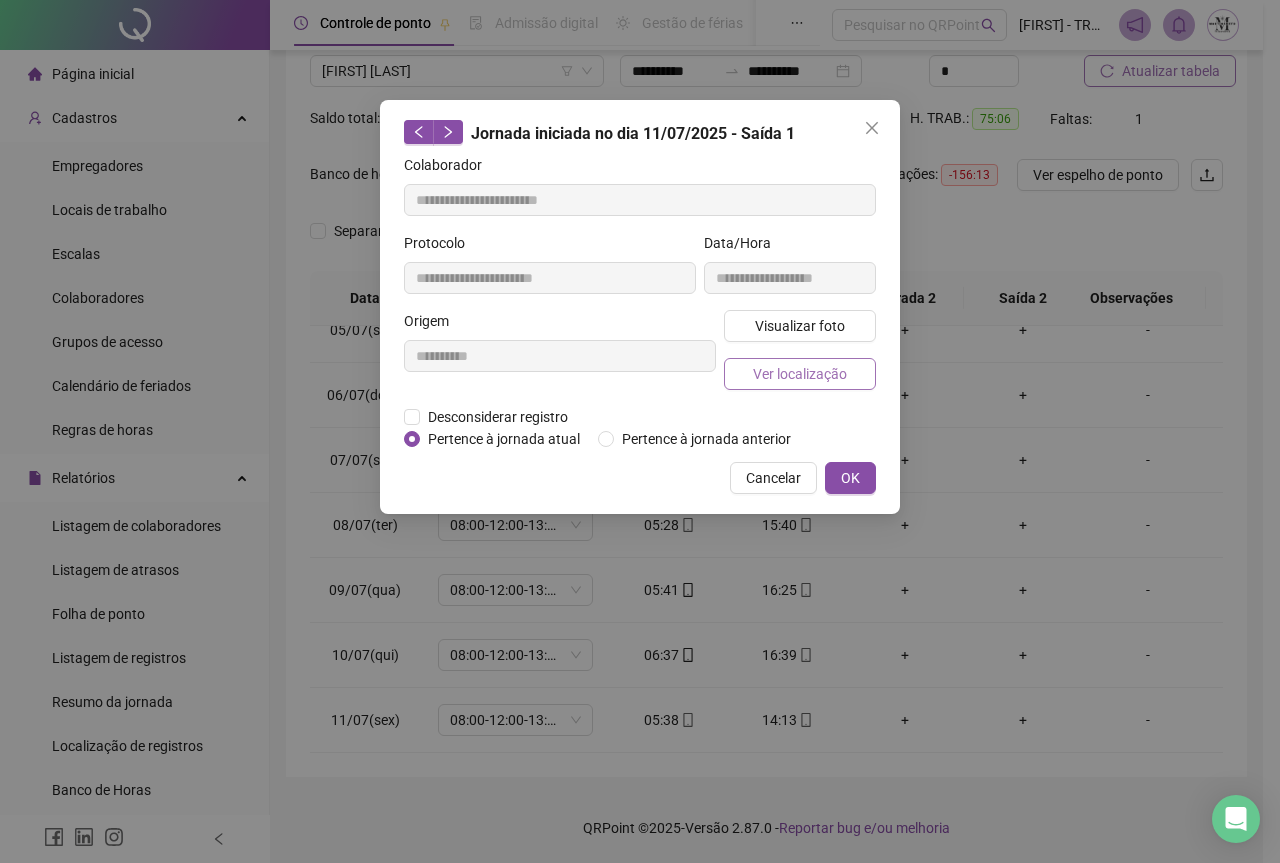 click on "Ver localização" at bounding box center (800, 374) 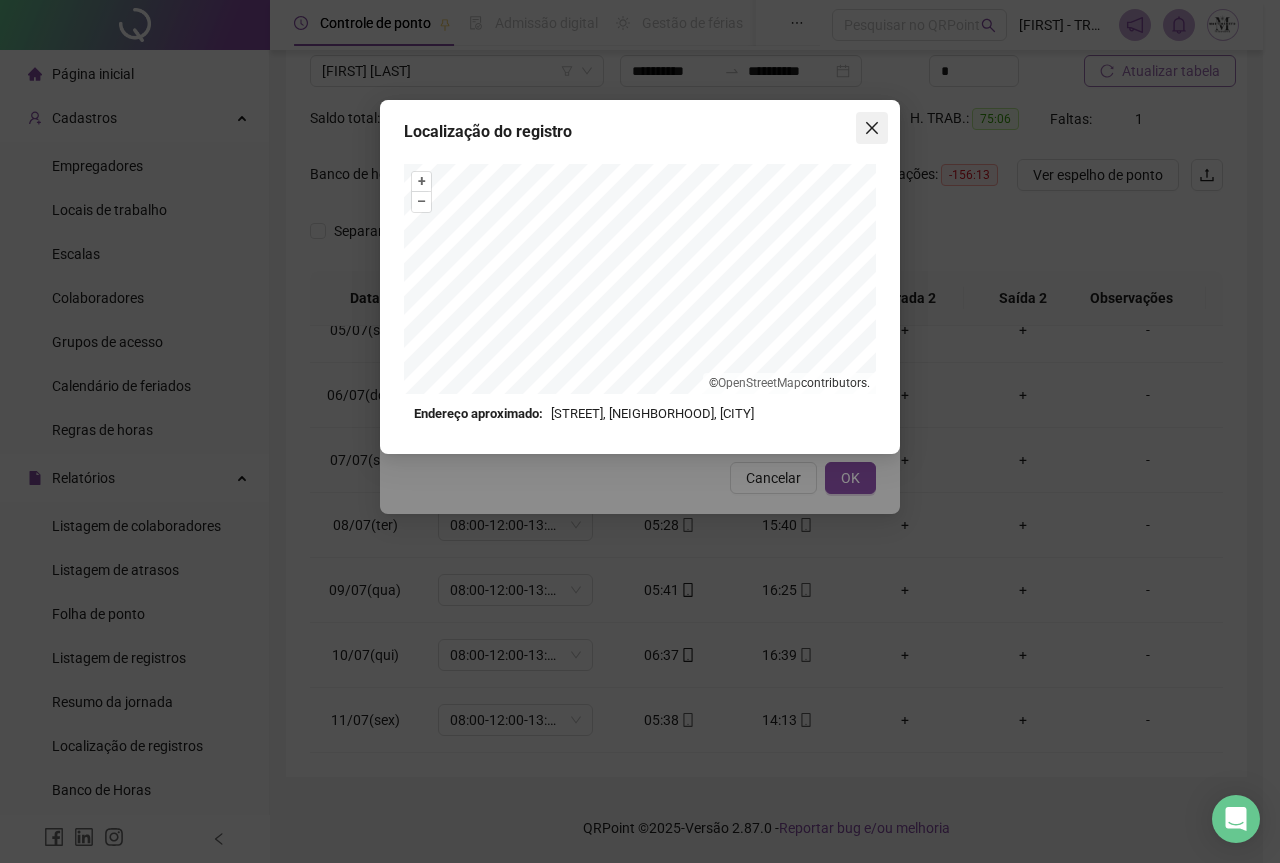 click 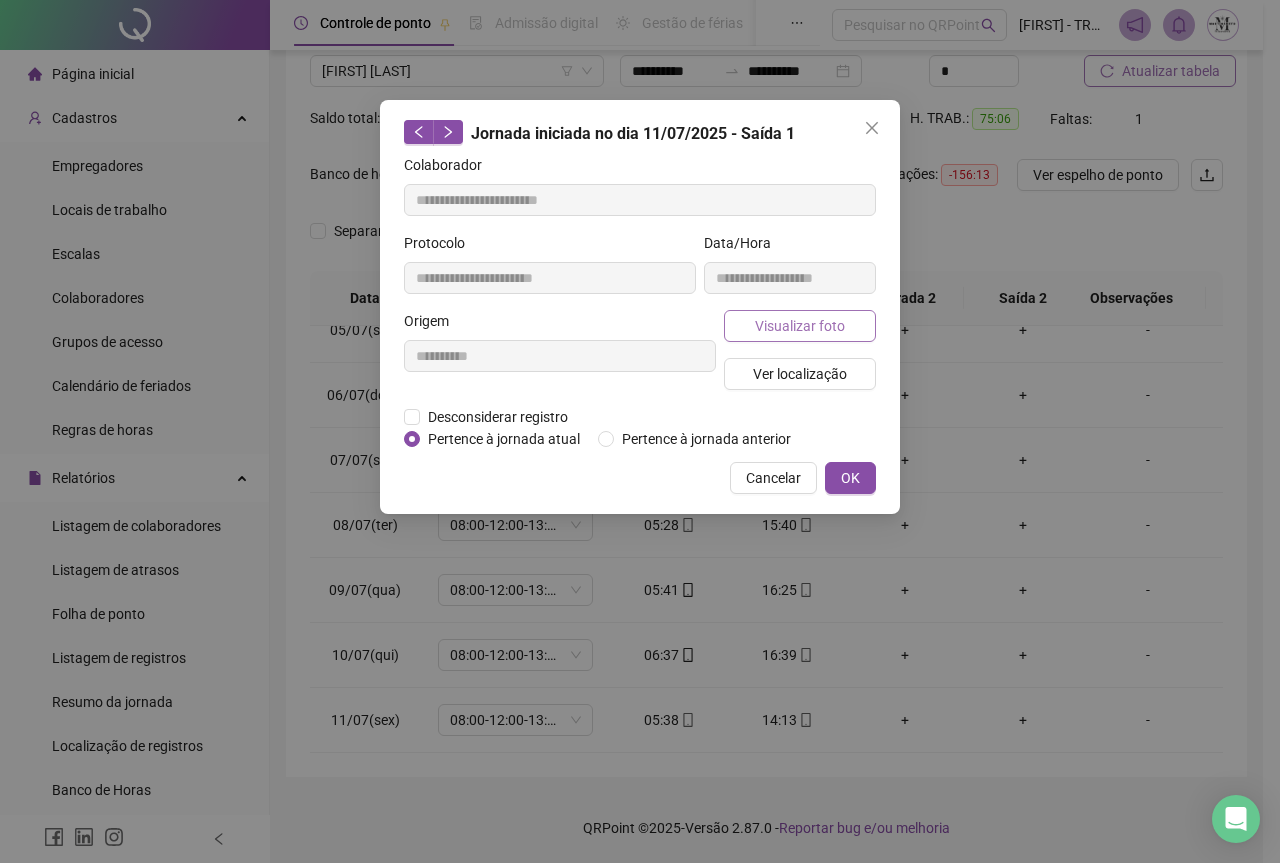 click on "Visualizar foto" at bounding box center [800, 326] 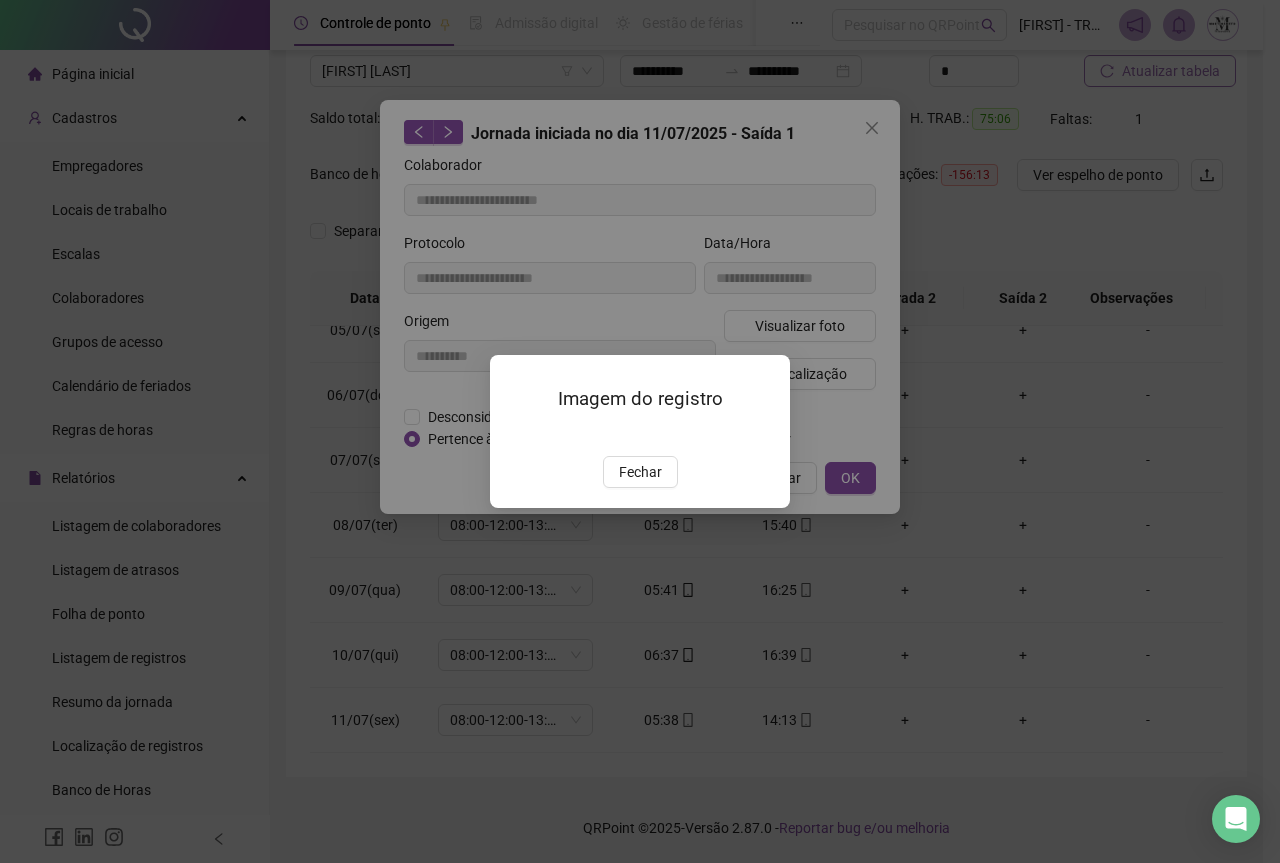 click at bounding box center (514, 435) 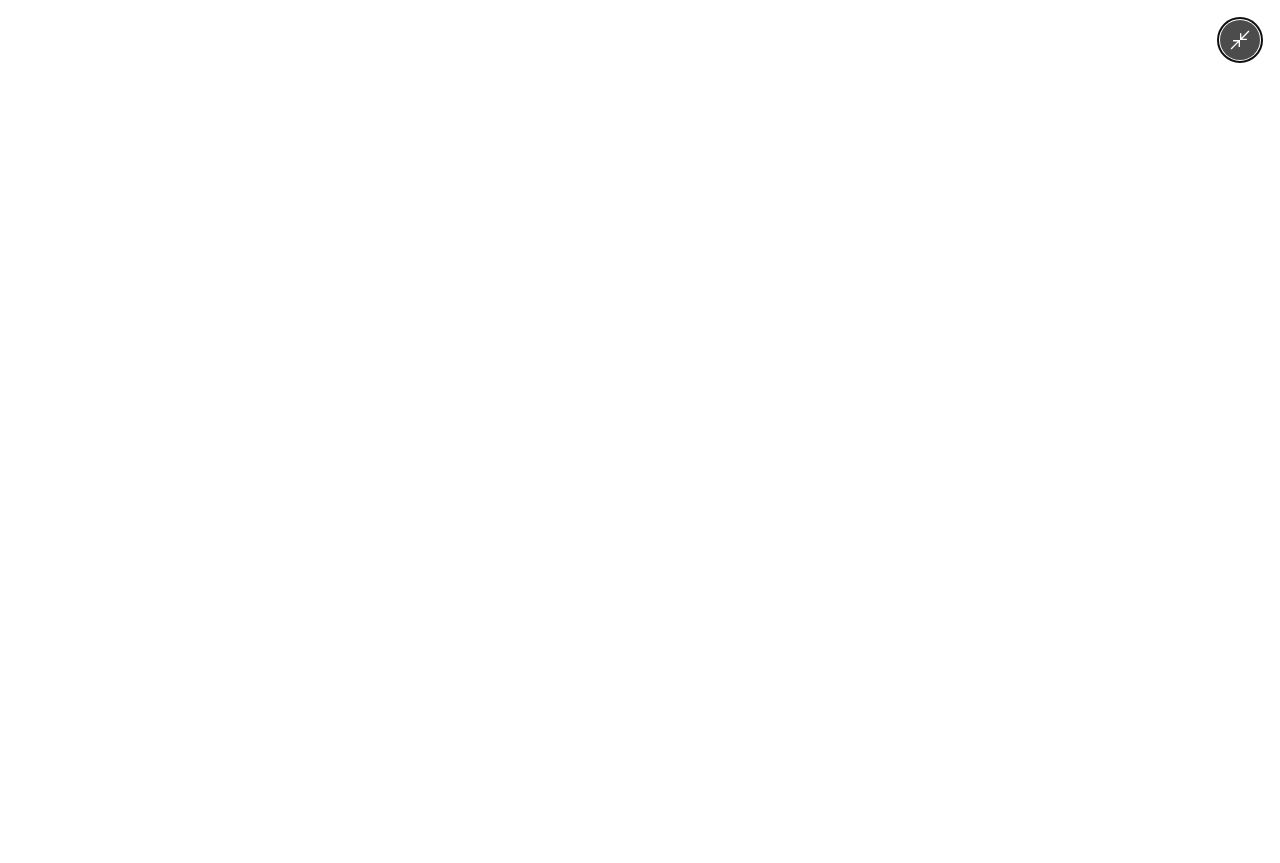 click at bounding box center (639, 431) 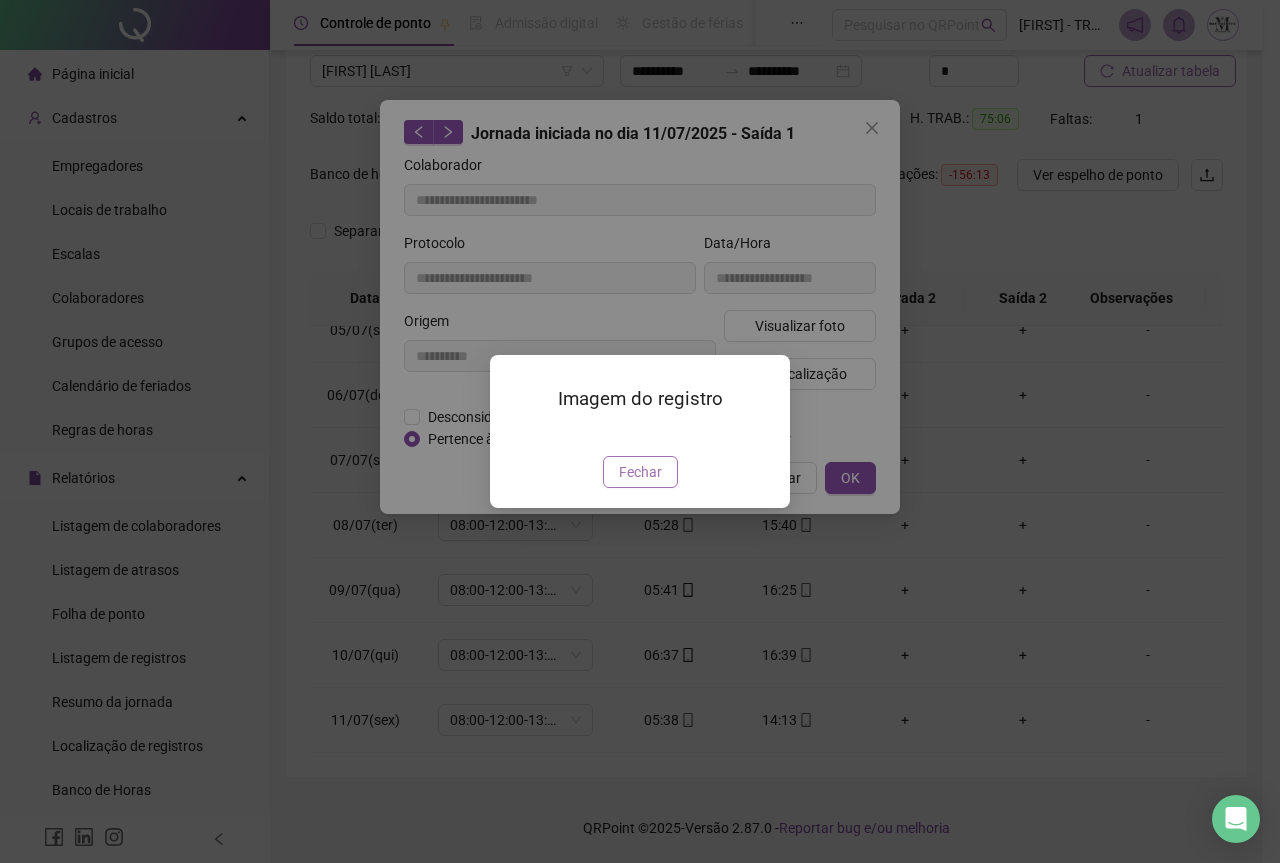 click on "Fechar" at bounding box center [640, 472] 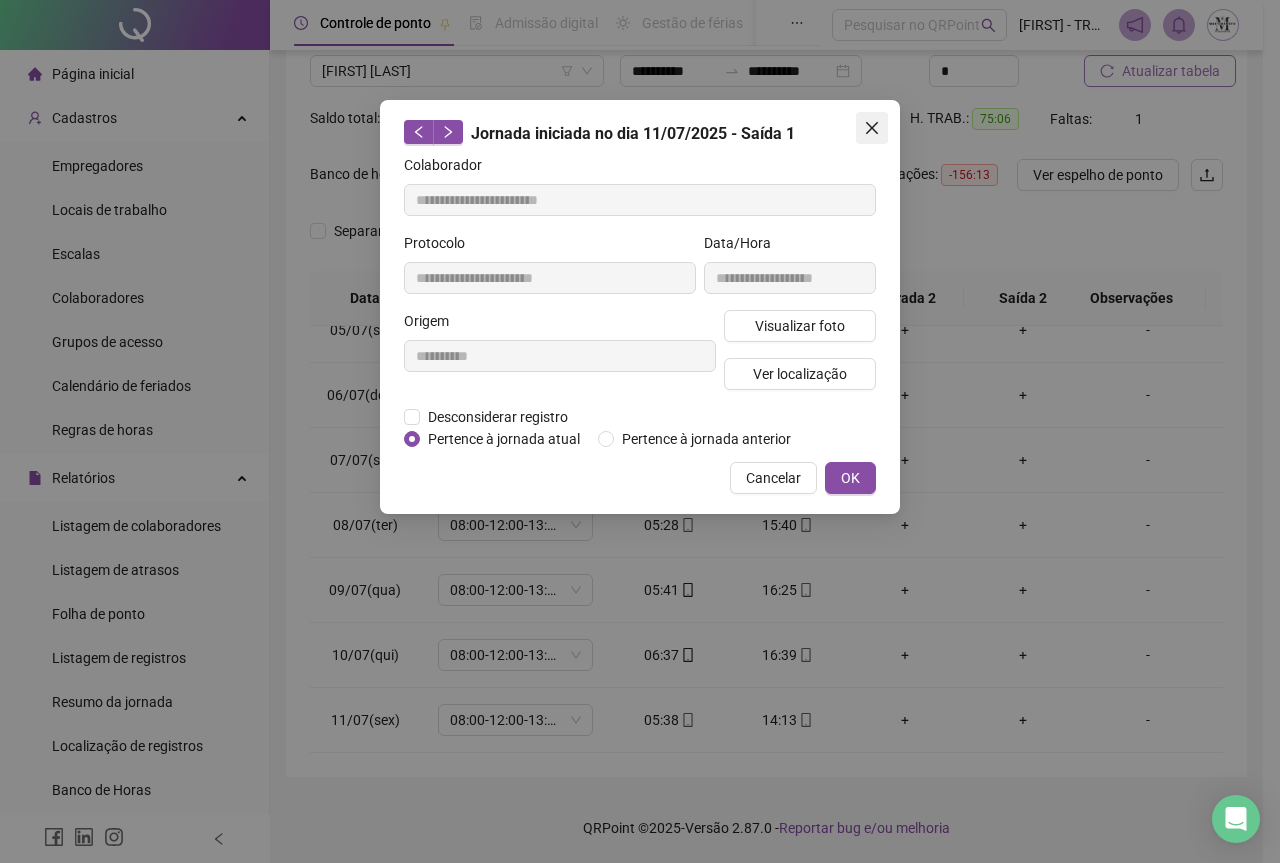 click 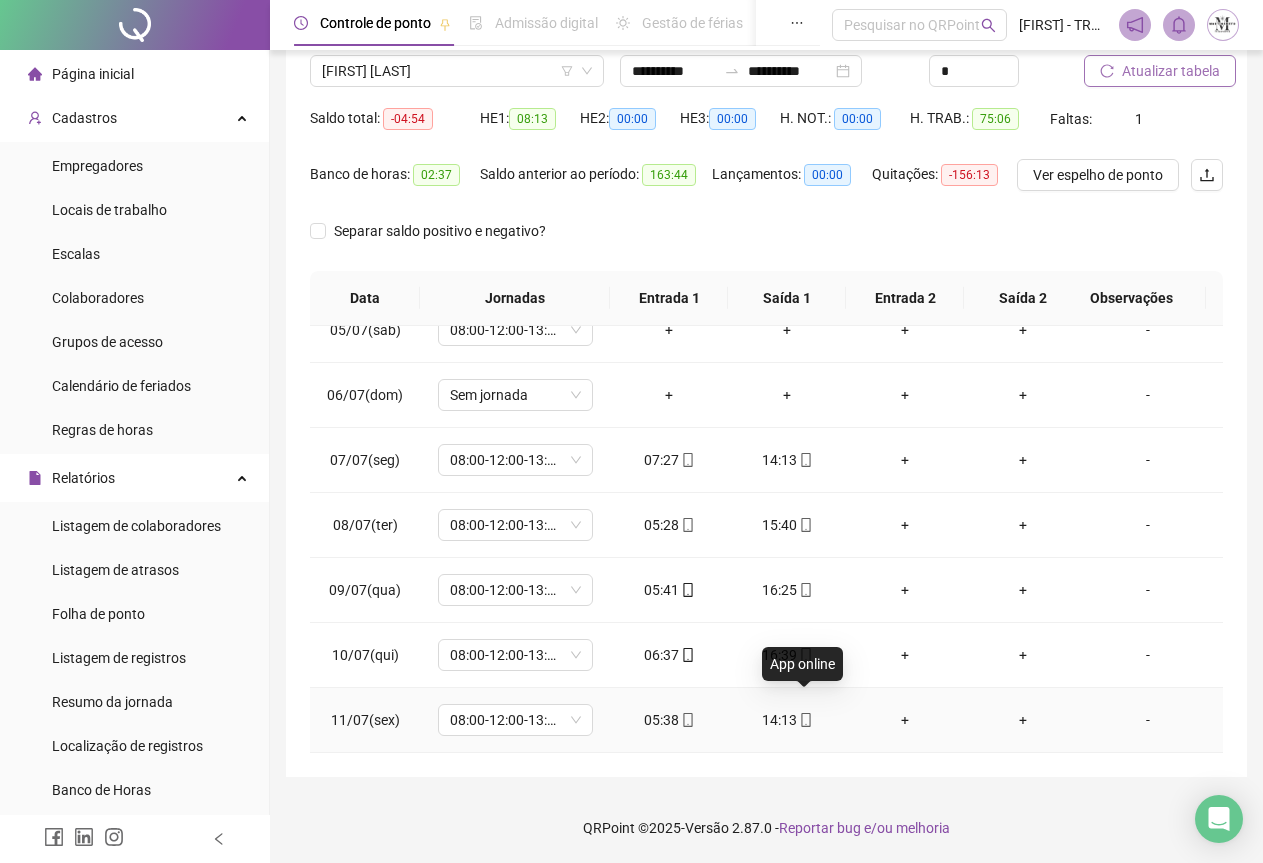click 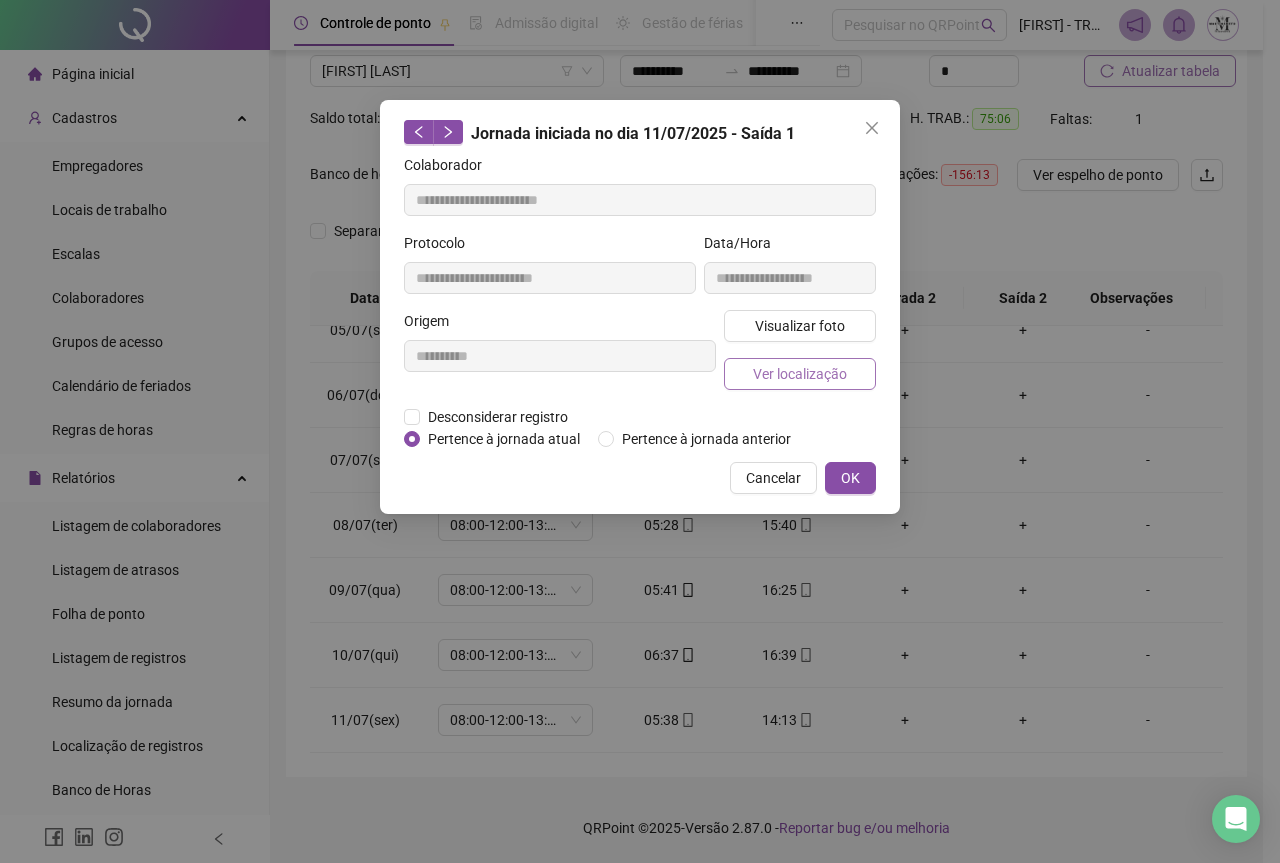 click on "Ver localização" at bounding box center [800, 374] 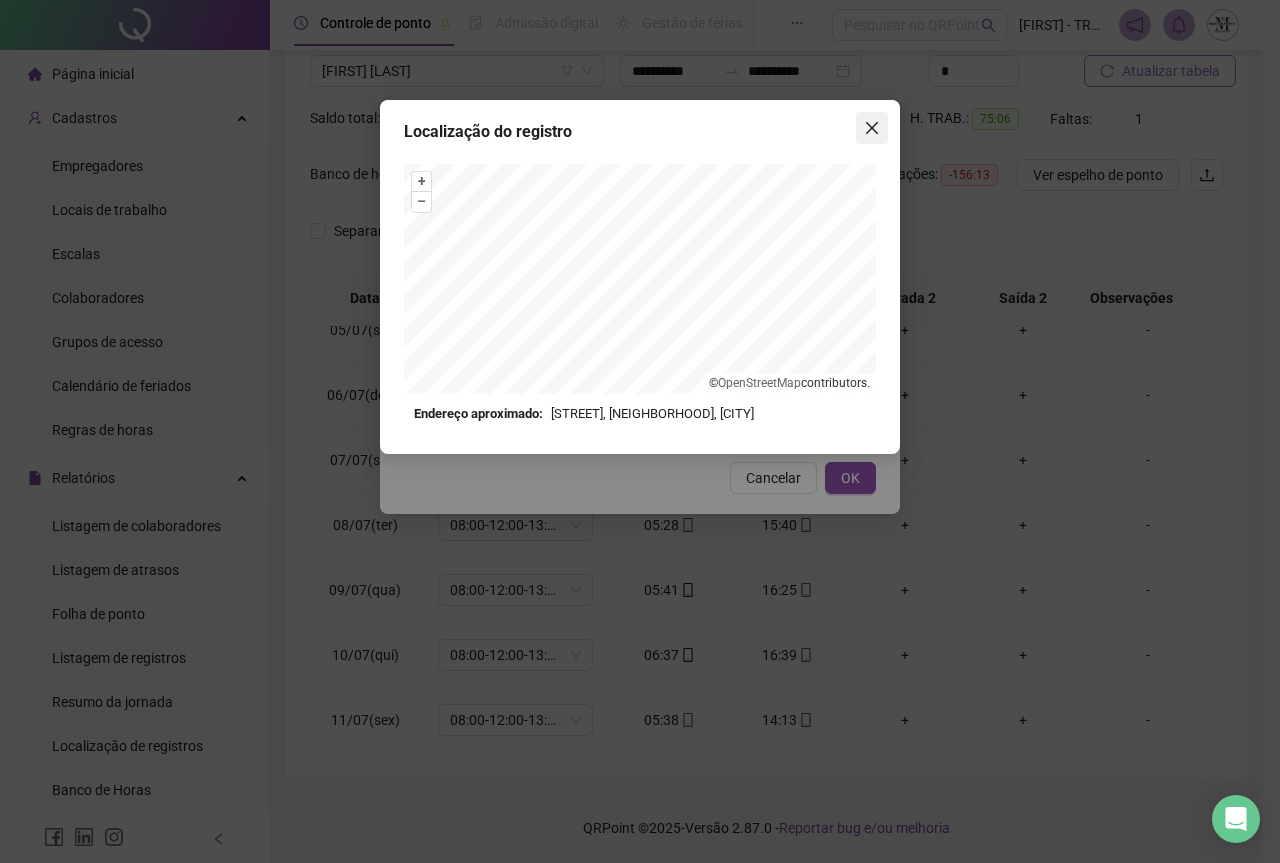 click at bounding box center [872, 128] 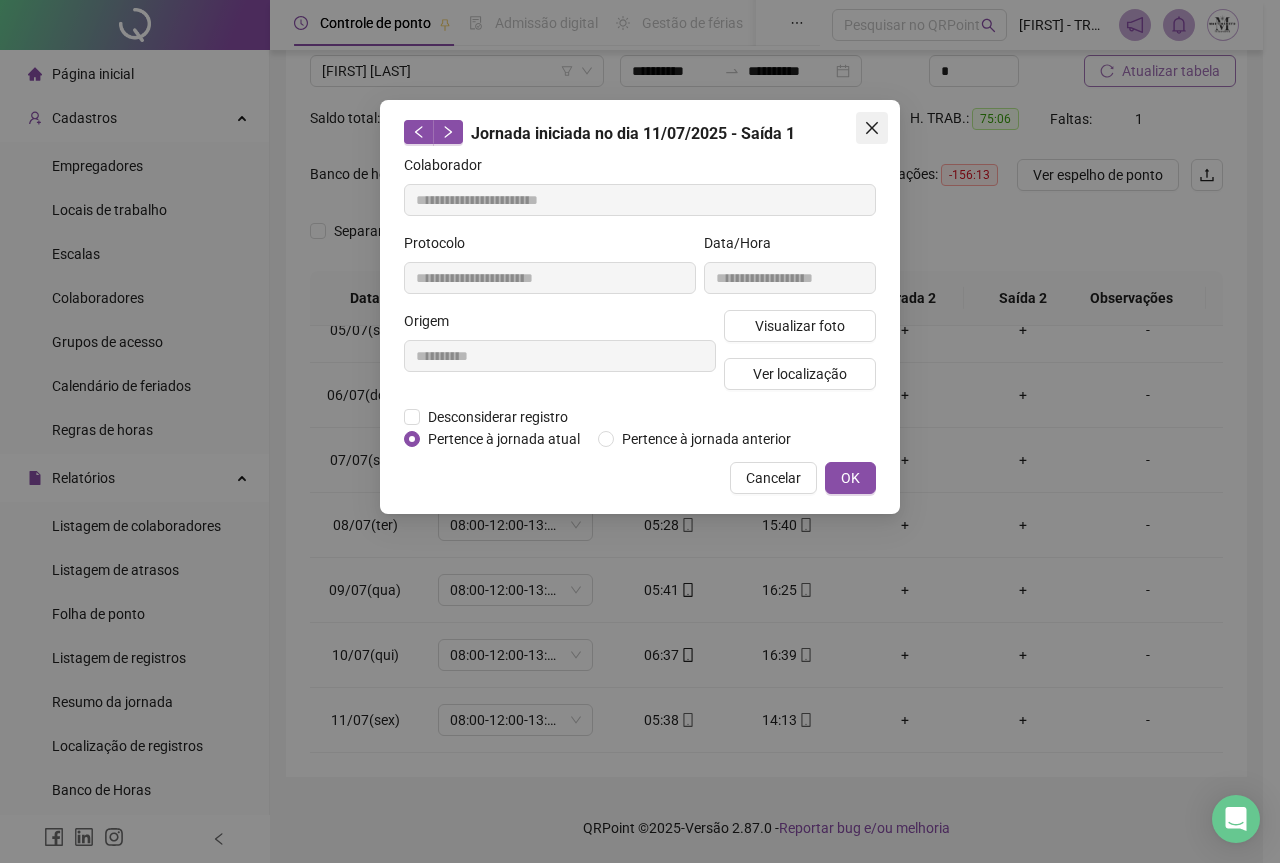 click 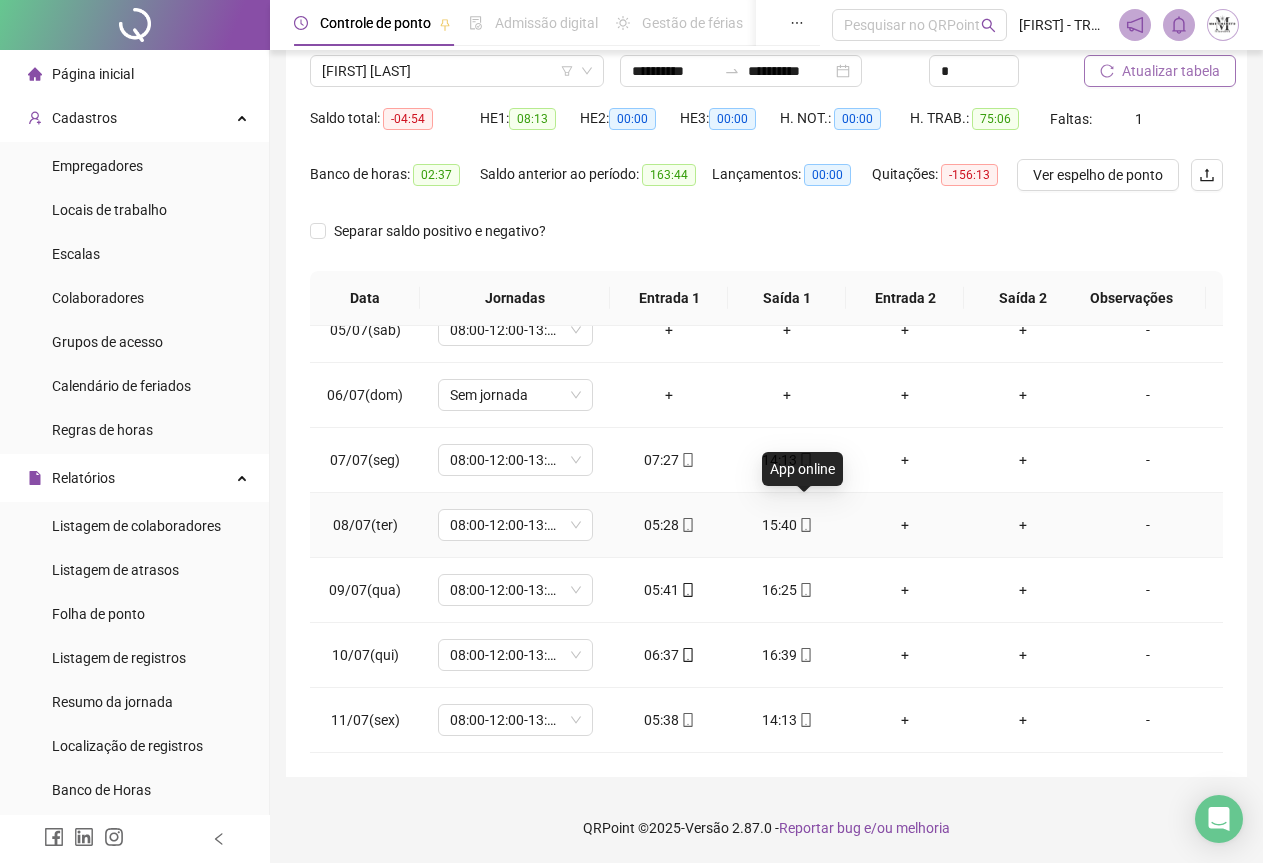 click 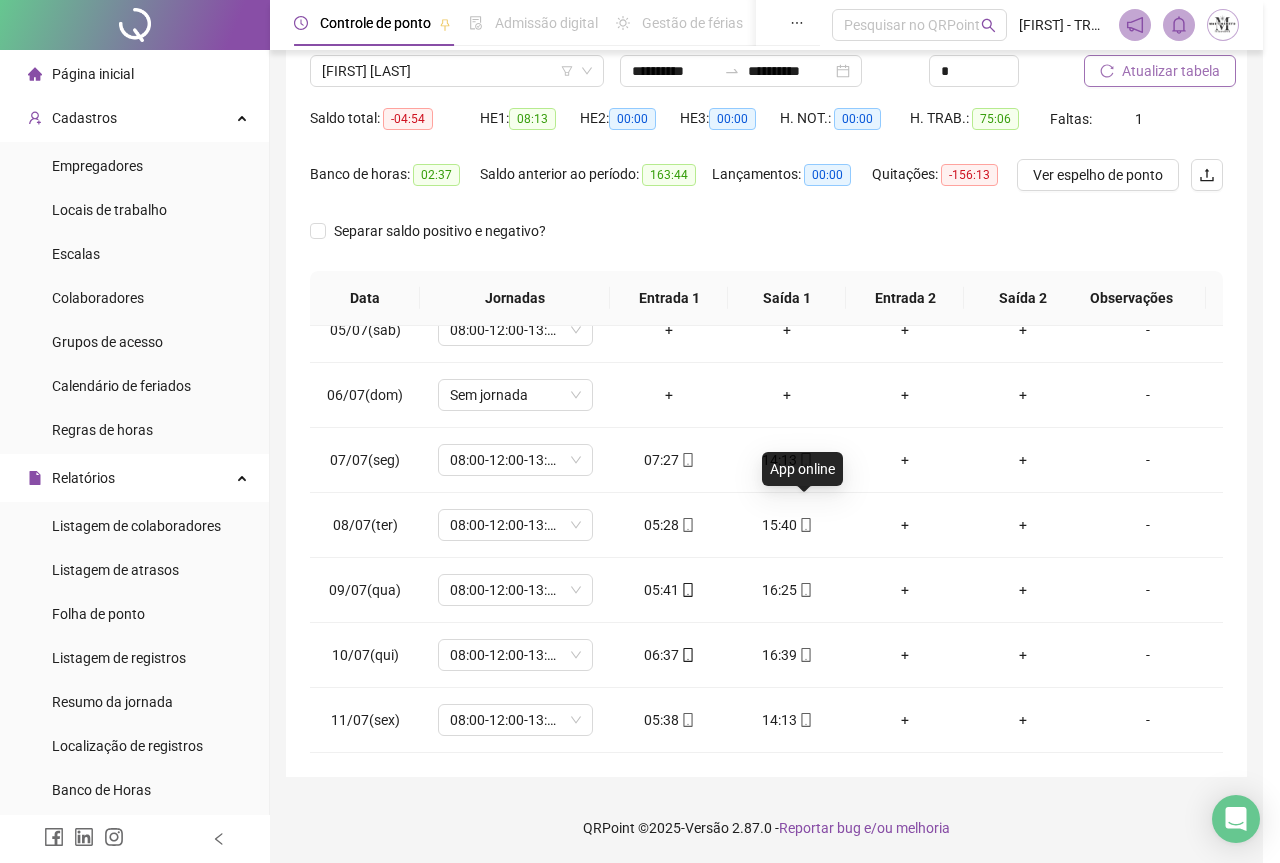 type on "**********" 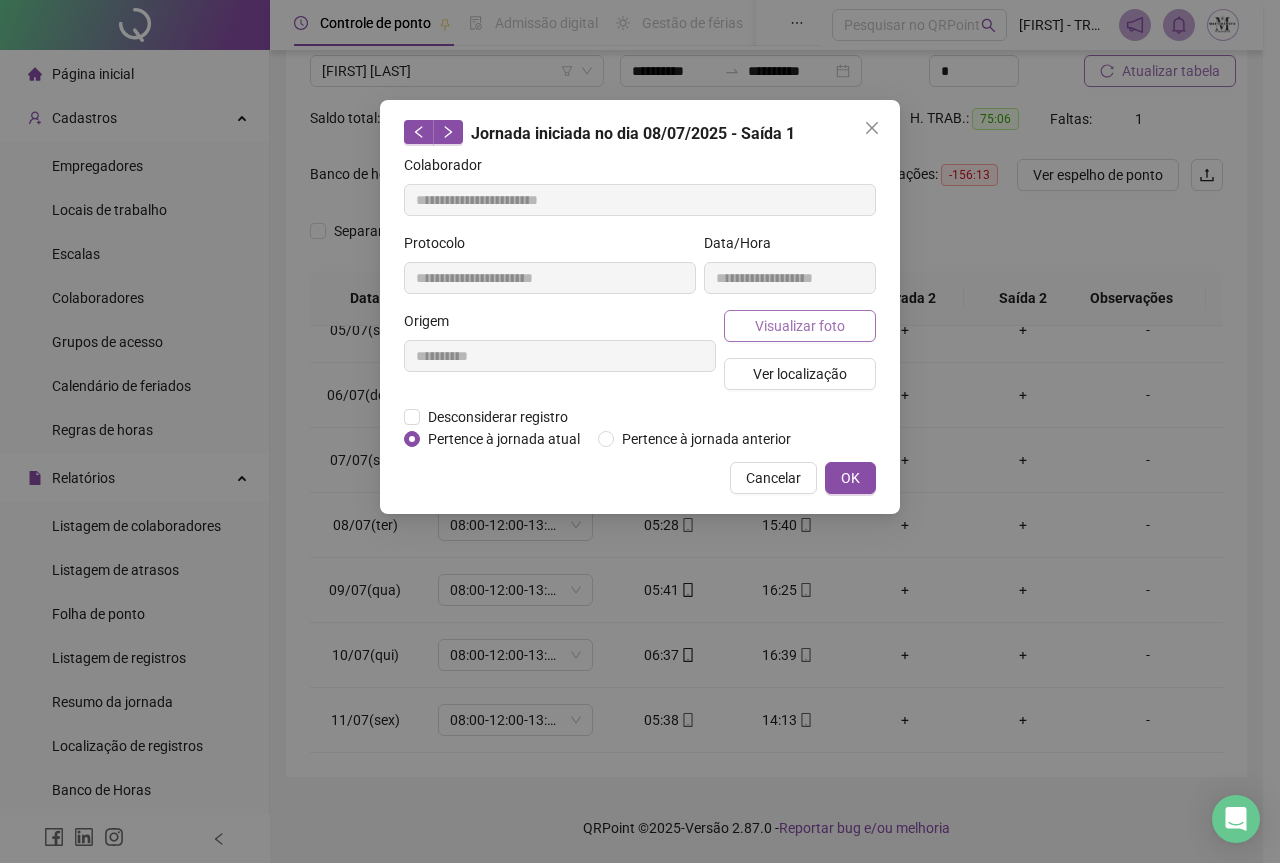 click on "Visualizar foto" at bounding box center (800, 326) 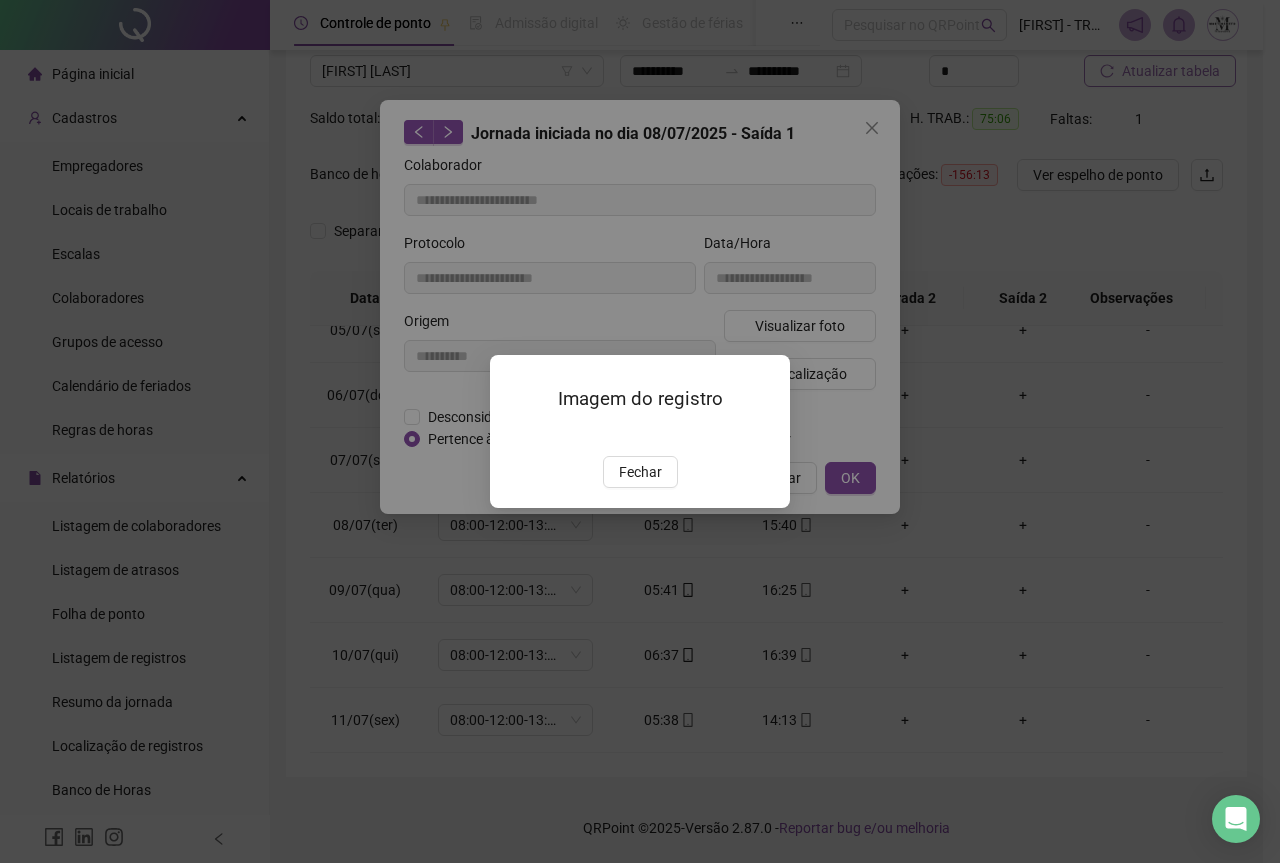 click at bounding box center [514, 435] 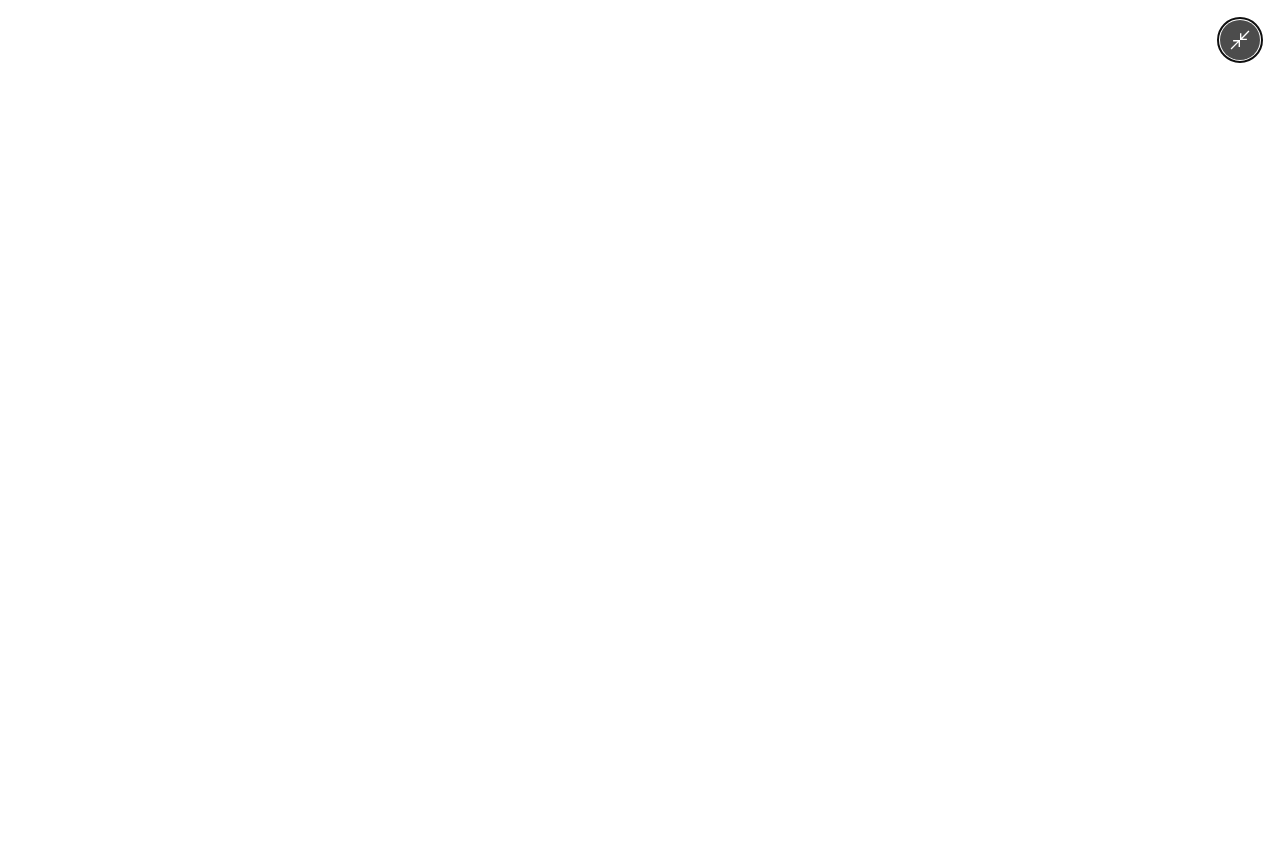 click at bounding box center (639, 431) 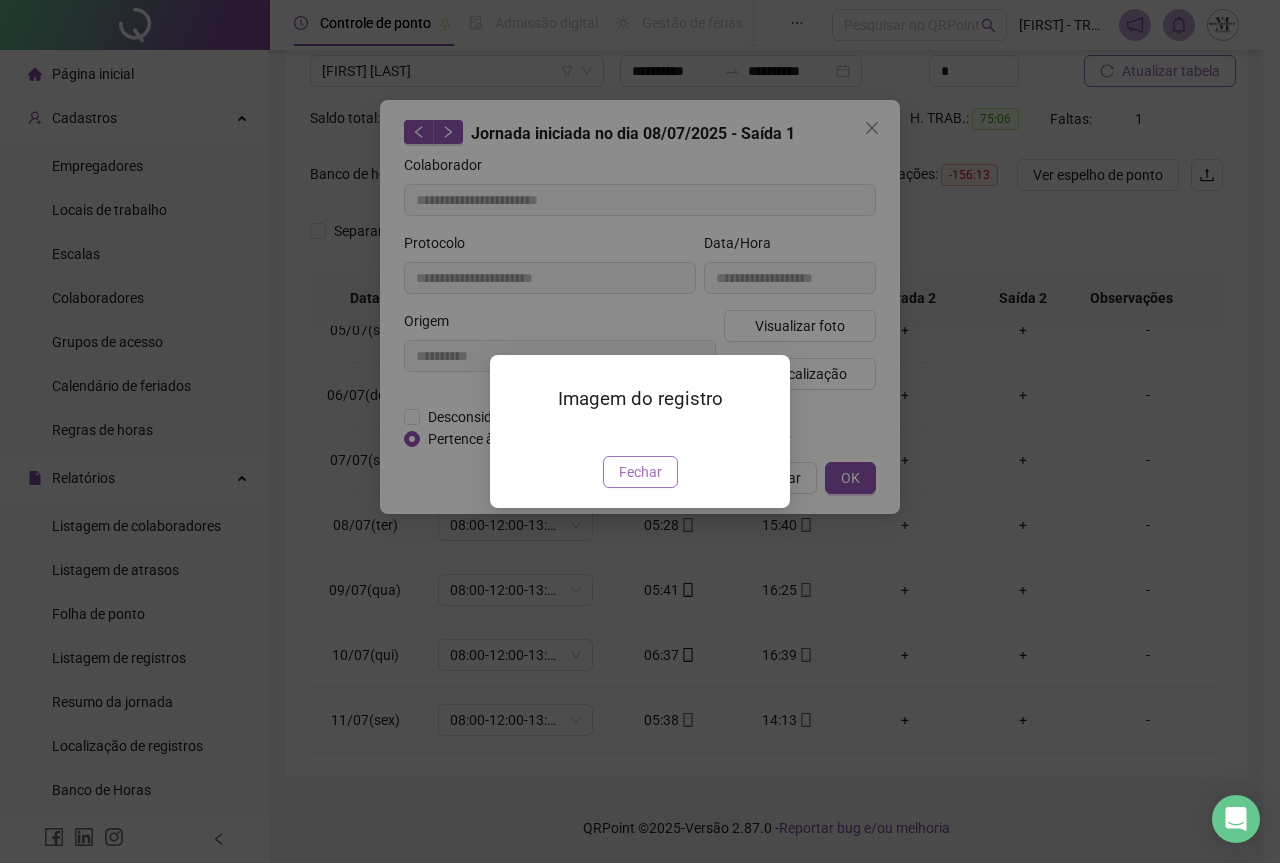 click on "Fechar" at bounding box center [640, 472] 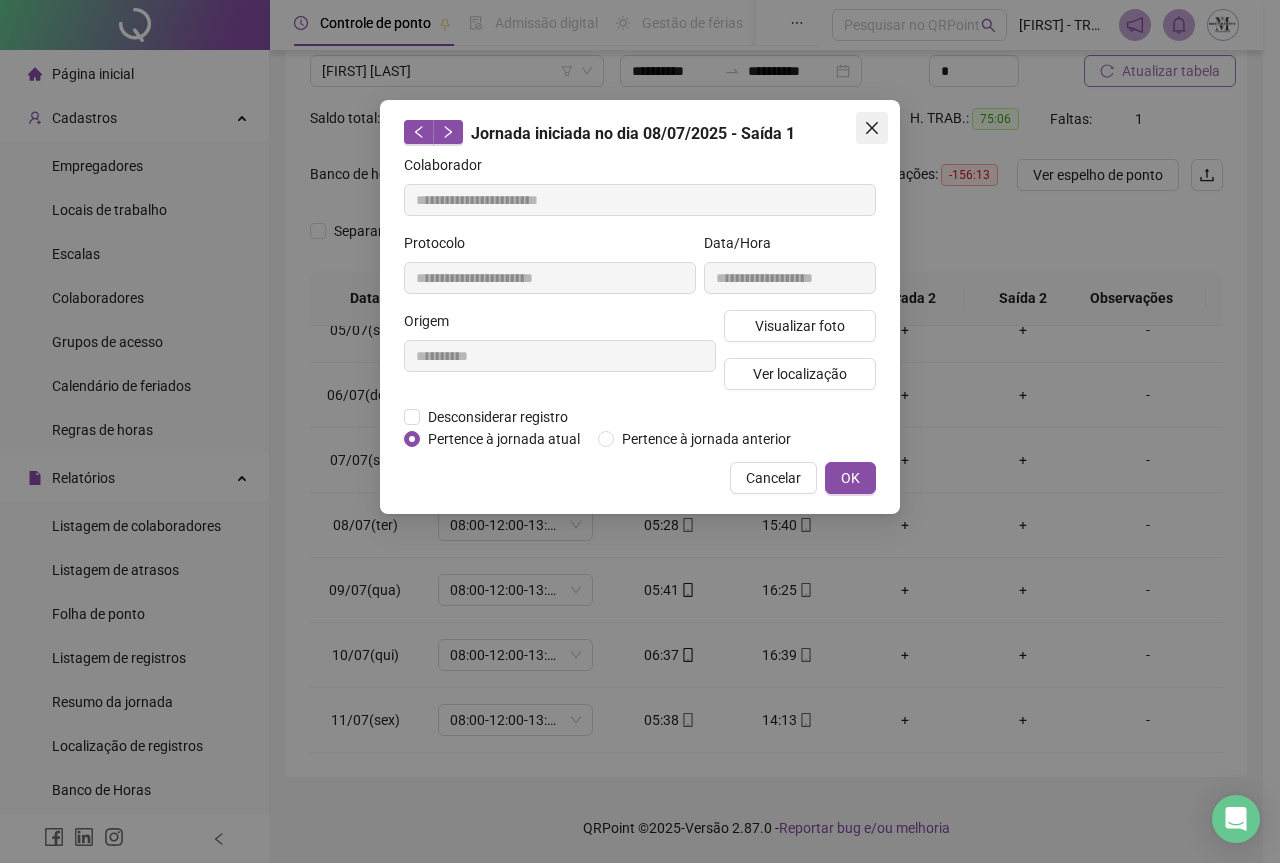 click 